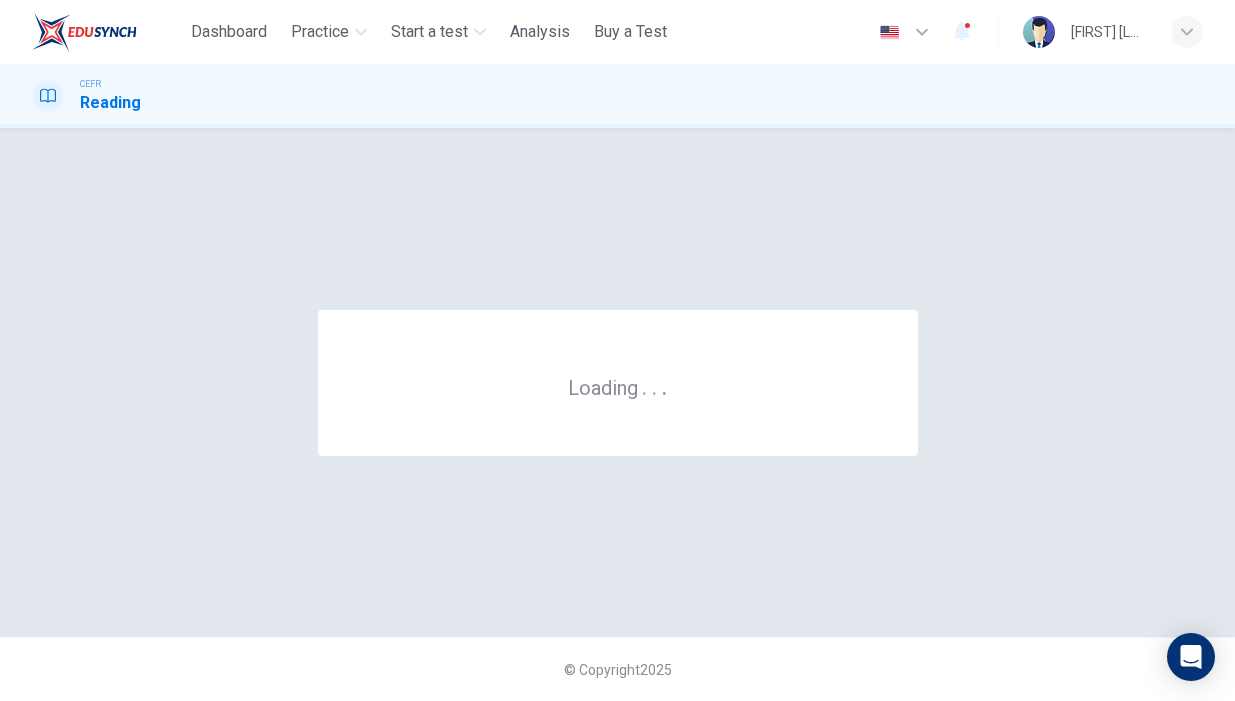 scroll, scrollTop: 0, scrollLeft: 0, axis: both 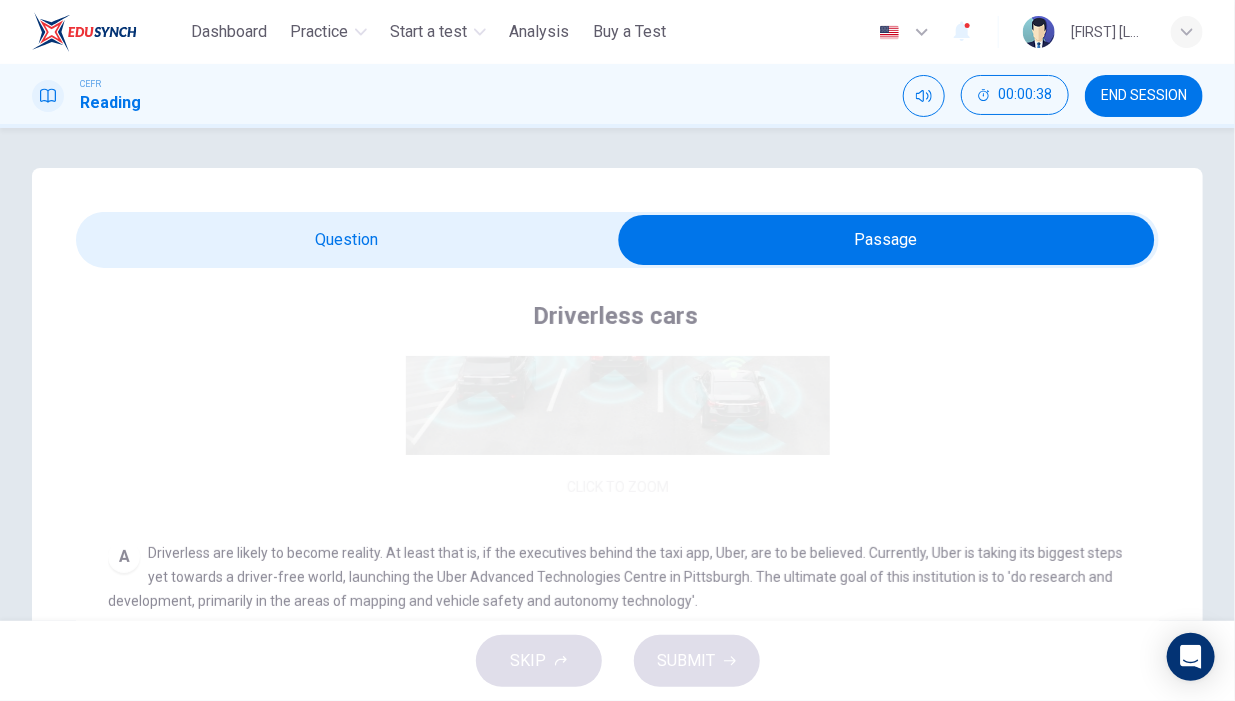 click on "Click to Zoom" at bounding box center [618, 328] 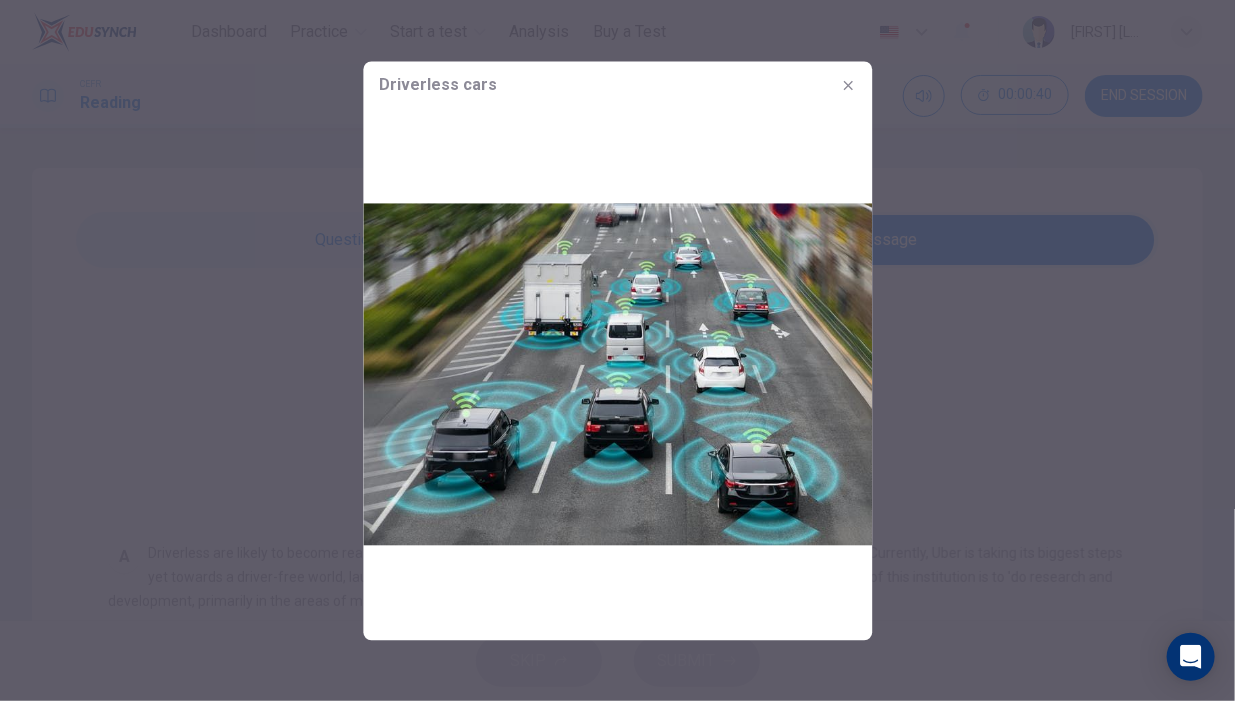 click 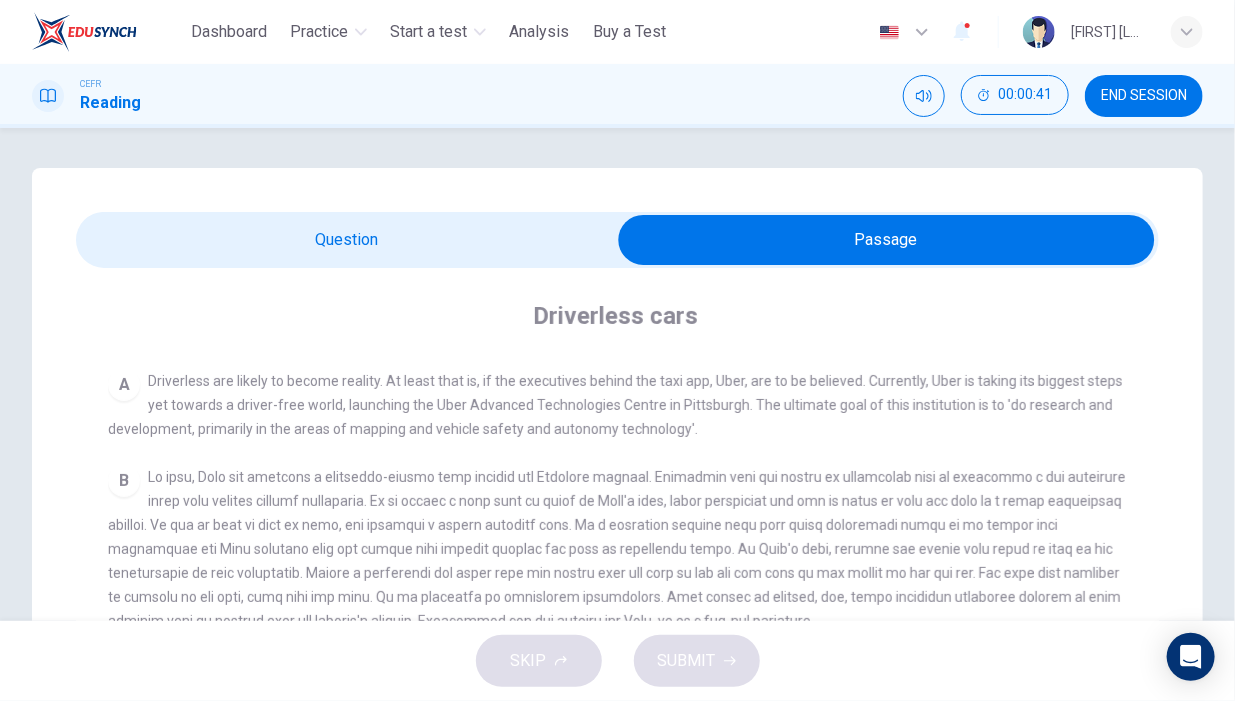 scroll, scrollTop: 400, scrollLeft: 0, axis: vertical 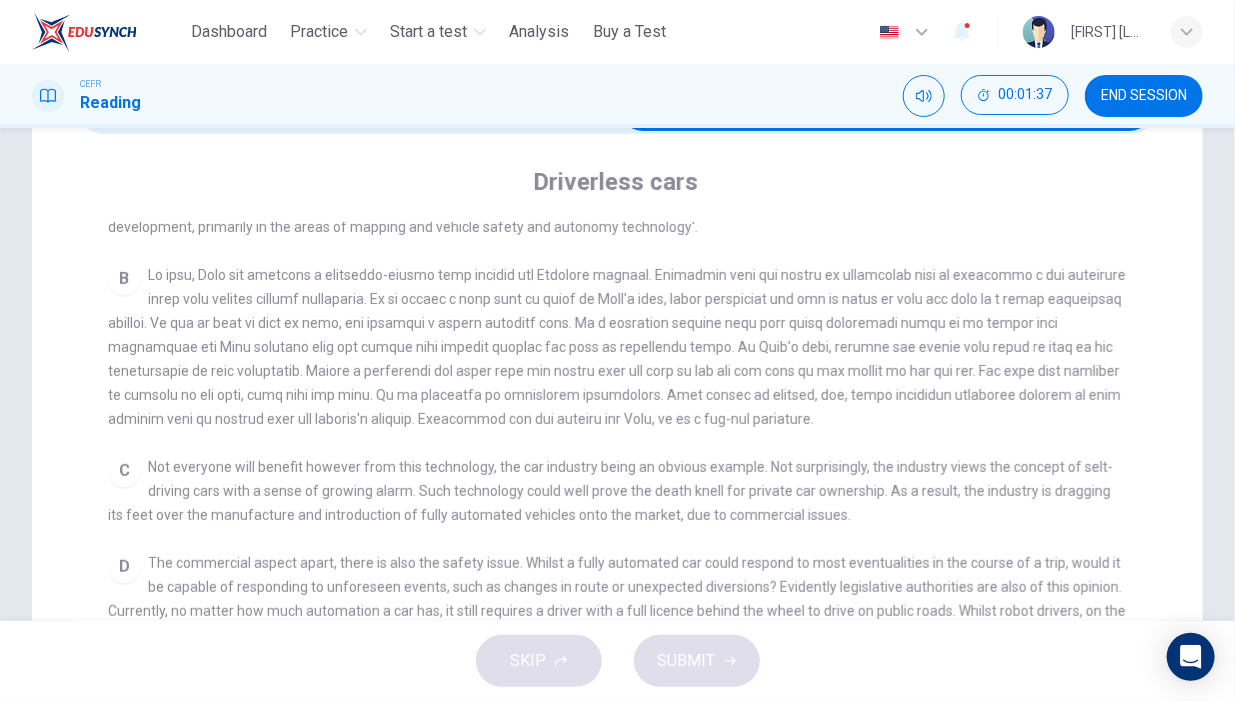 drag, startPoint x: 598, startPoint y: 400, endPoint x: 774, endPoint y: 399, distance: 176.00284 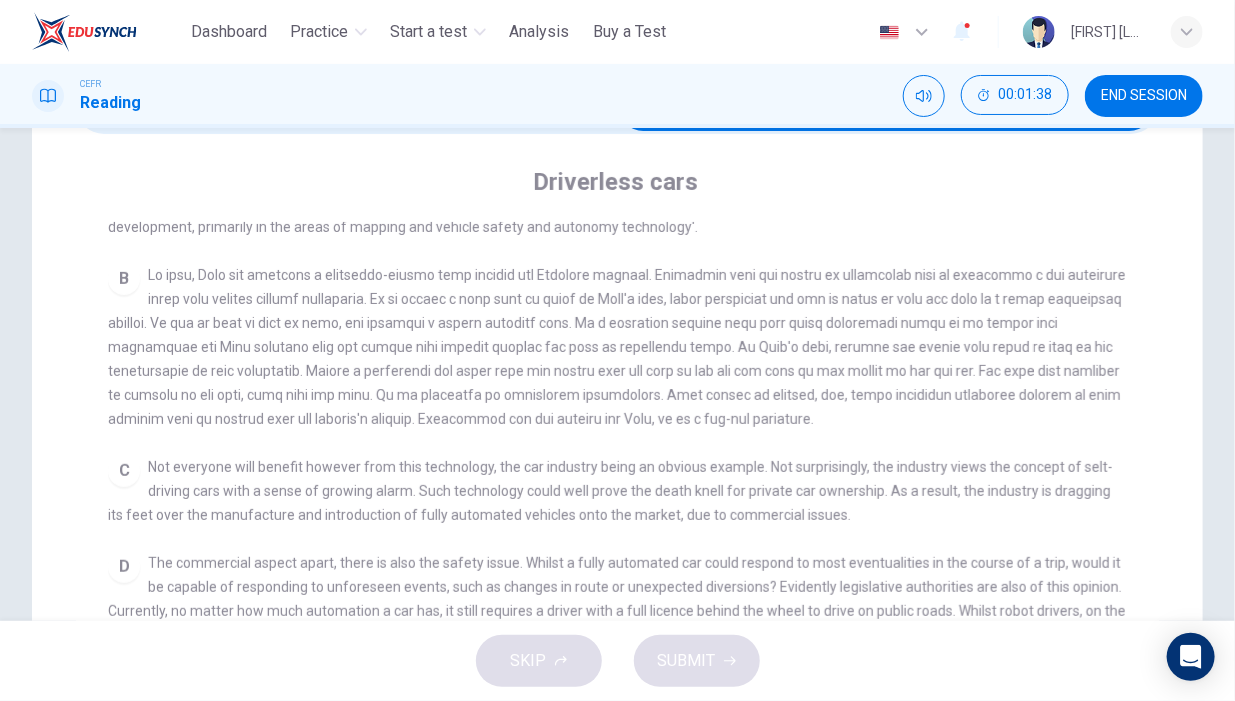 drag, startPoint x: 760, startPoint y: 405, endPoint x: 982, endPoint y: 400, distance: 222.0563 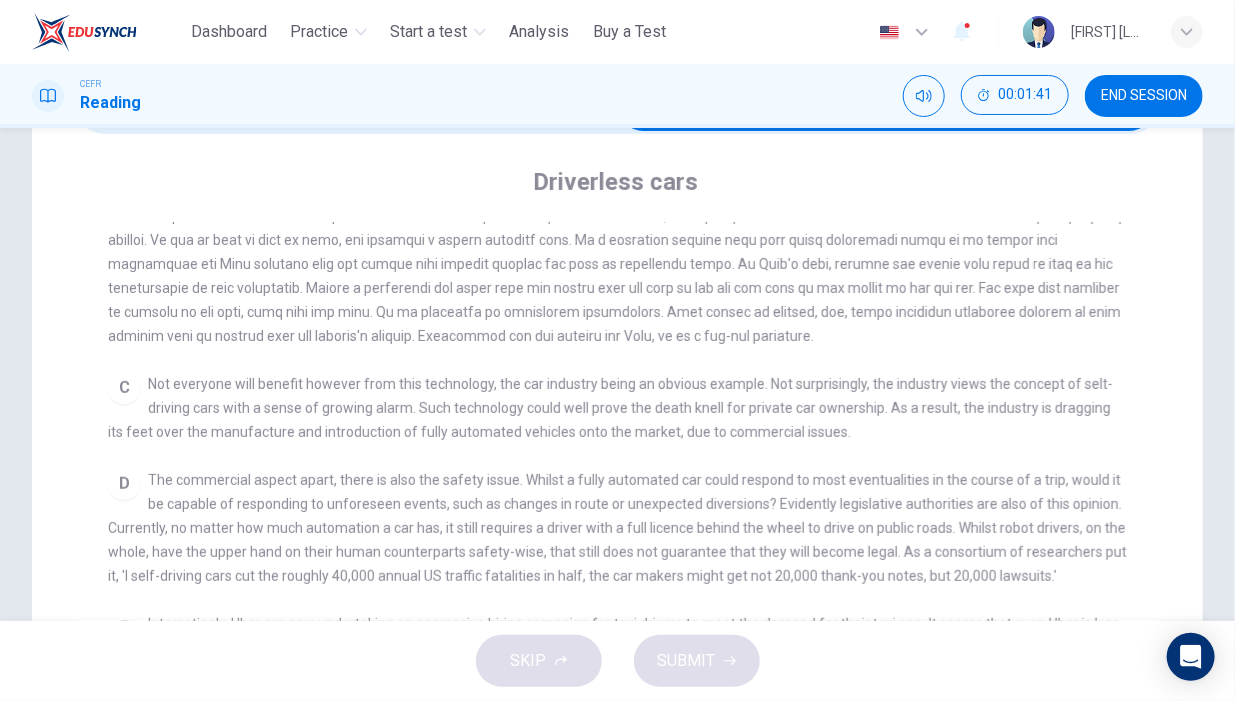 scroll, scrollTop: 640, scrollLeft: 0, axis: vertical 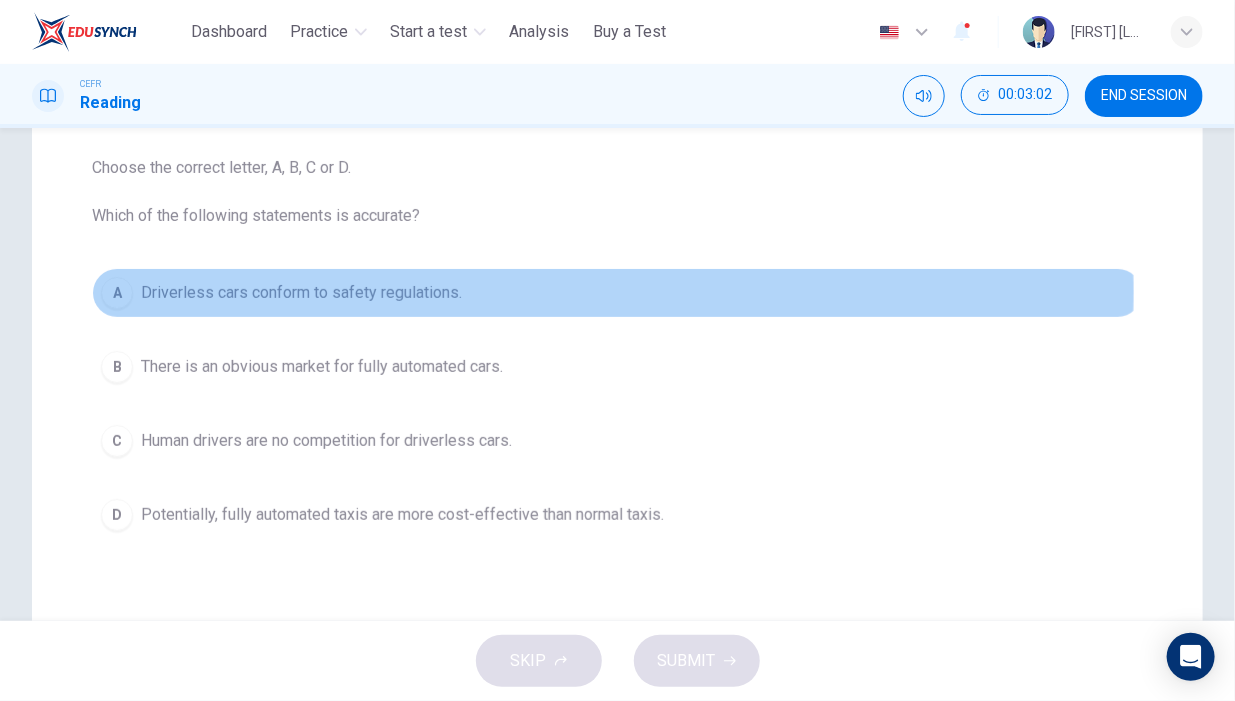 click on "Driverless cars conform to safety regulations." at bounding box center (301, 293) 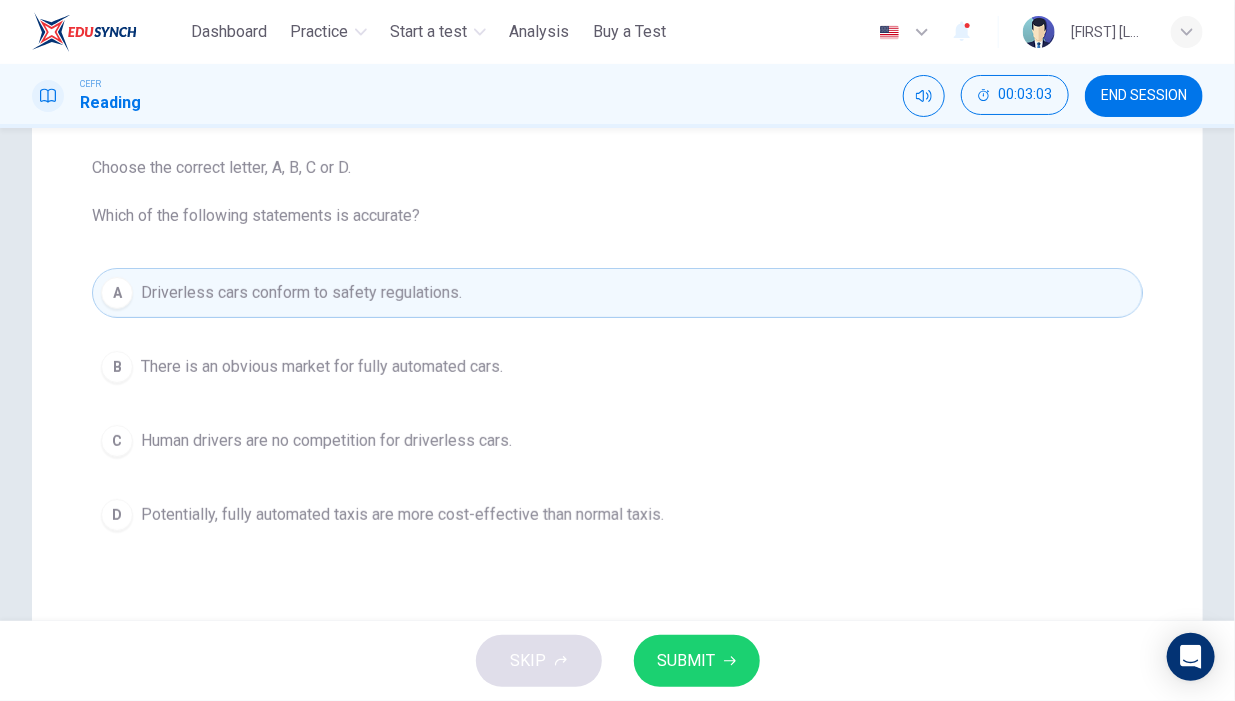 click on "SUBMIT" at bounding box center [697, 661] 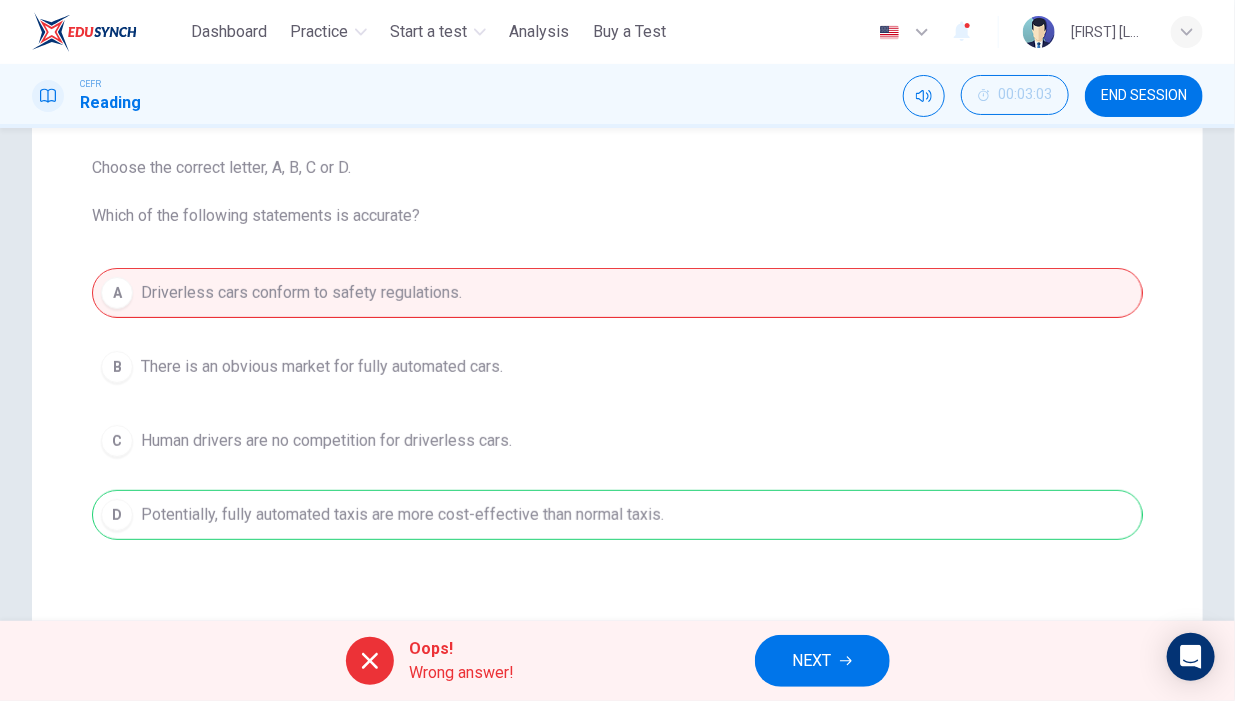 click on "NEXT" at bounding box center [812, 661] 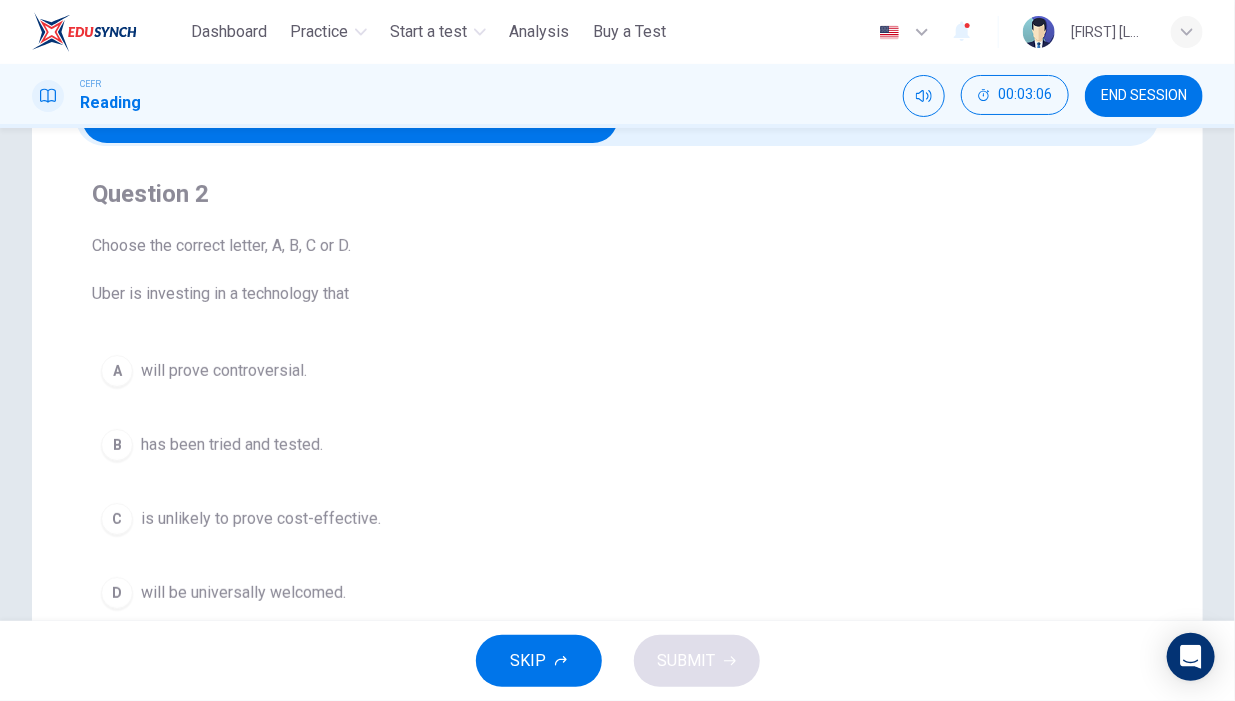 scroll, scrollTop: 100, scrollLeft: 0, axis: vertical 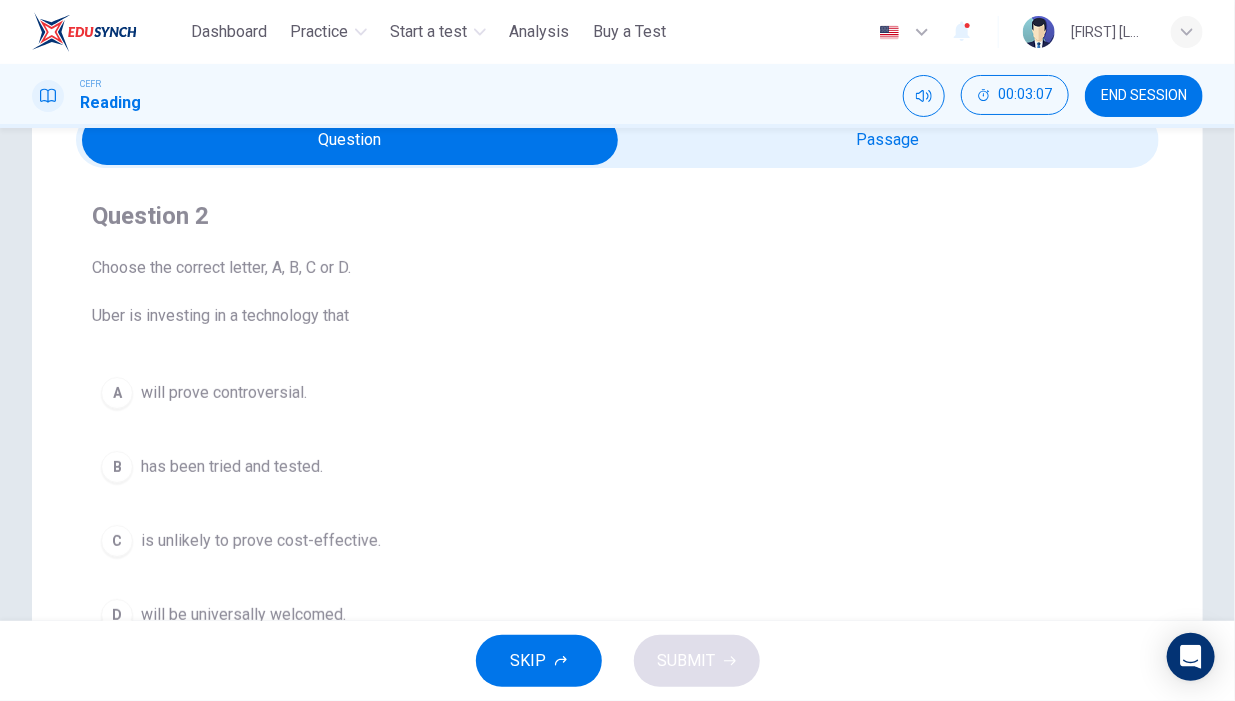 click on "Question 2 Choose the correct letter, A, B, C or D. Uber is investing in a technology that
A will prove controversial. B has been tried and tested. C is unlikely to prove cost-effective. D will be universally welcomed." at bounding box center (617, 420) 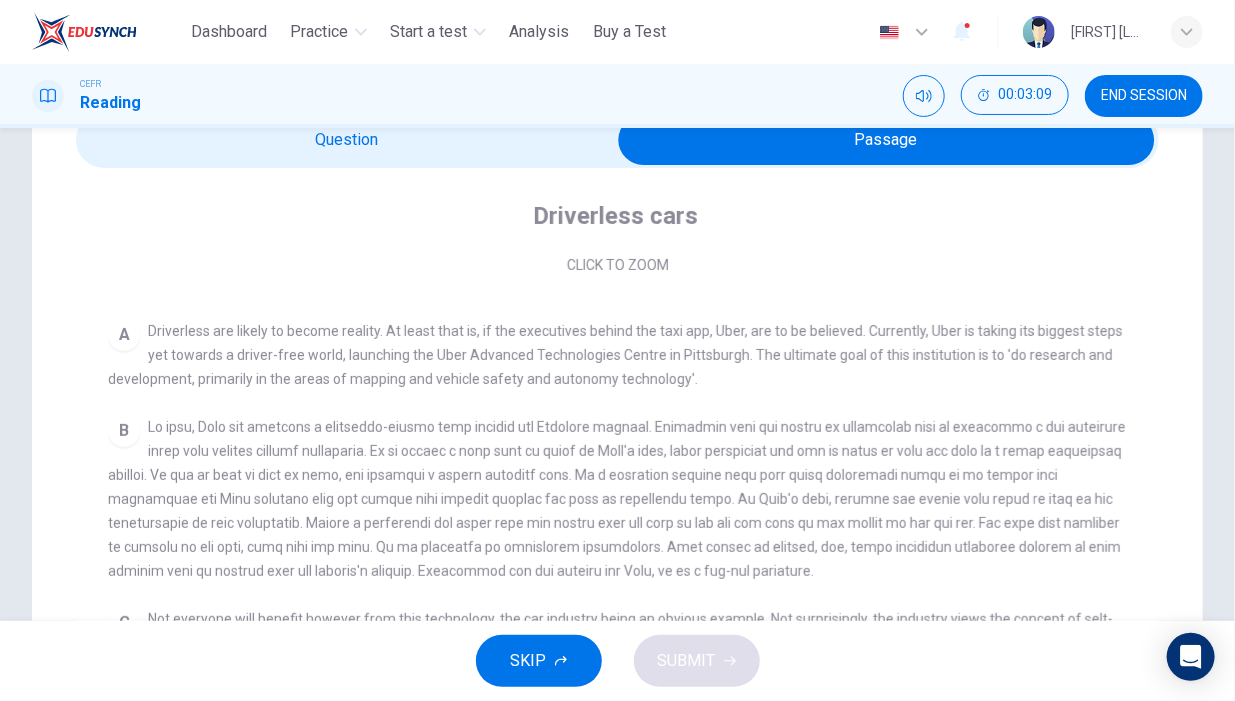scroll, scrollTop: 300, scrollLeft: 0, axis: vertical 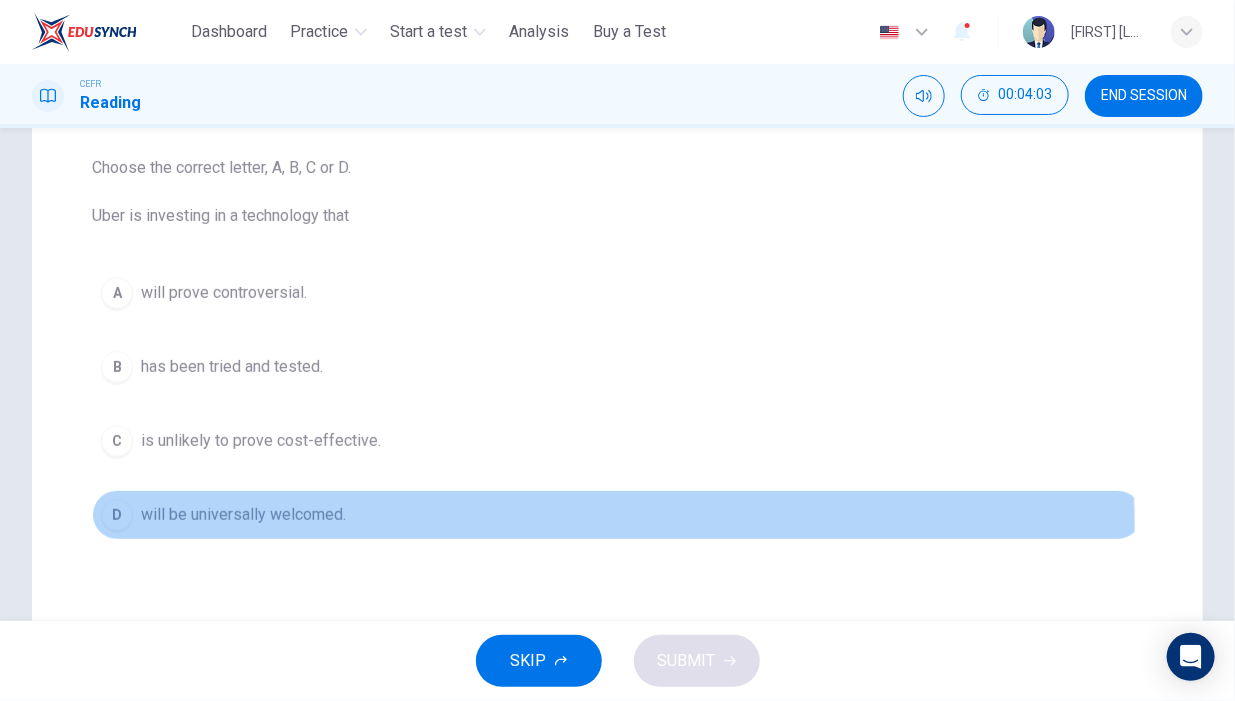 click on "D will be universally welcomed." at bounding box center (617, 515) 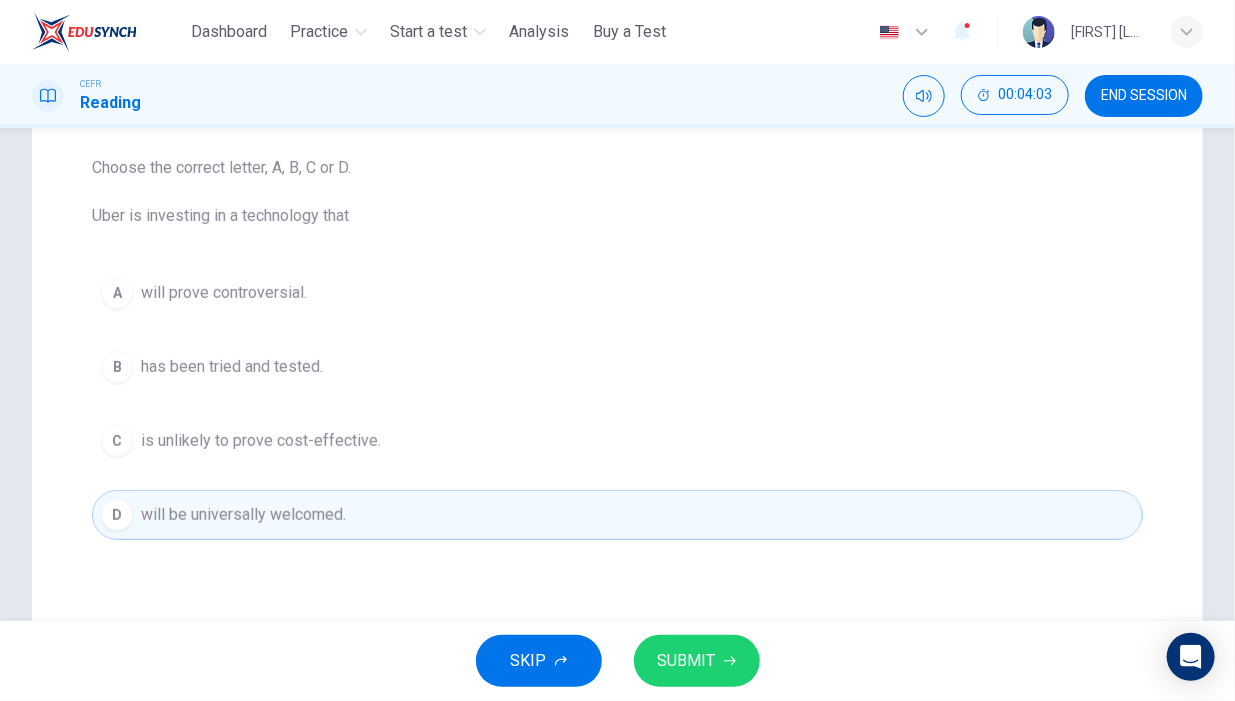 click on "SUBMIT" at bounding box center (687, 661) 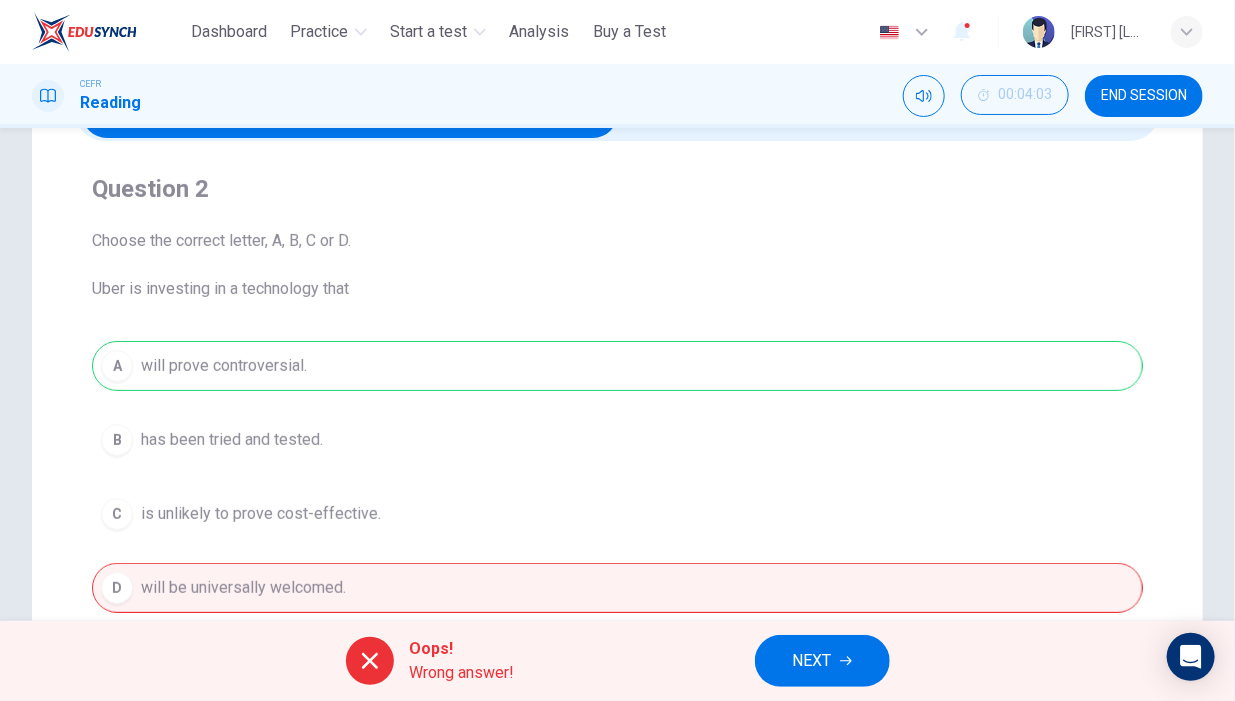 scroll, scrollTop: 100, scrollLeft: 0, axis: vertical 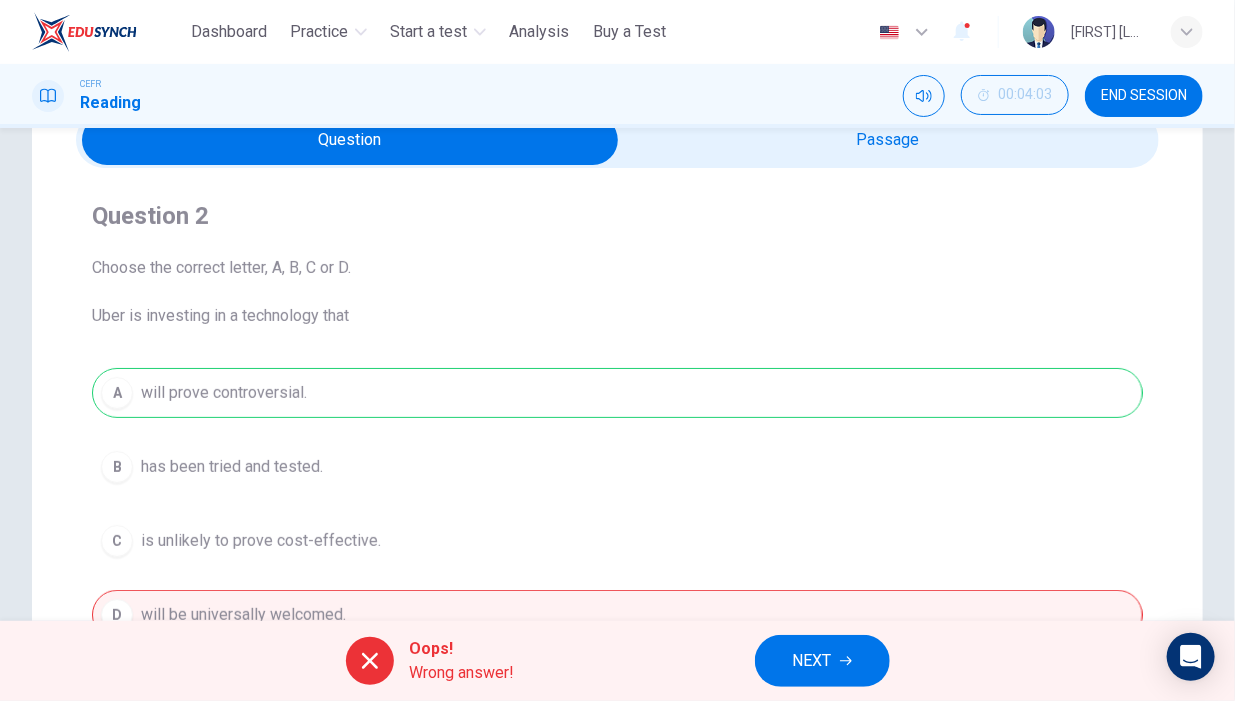 click on "NEXT" at bounding box center [822, 661] 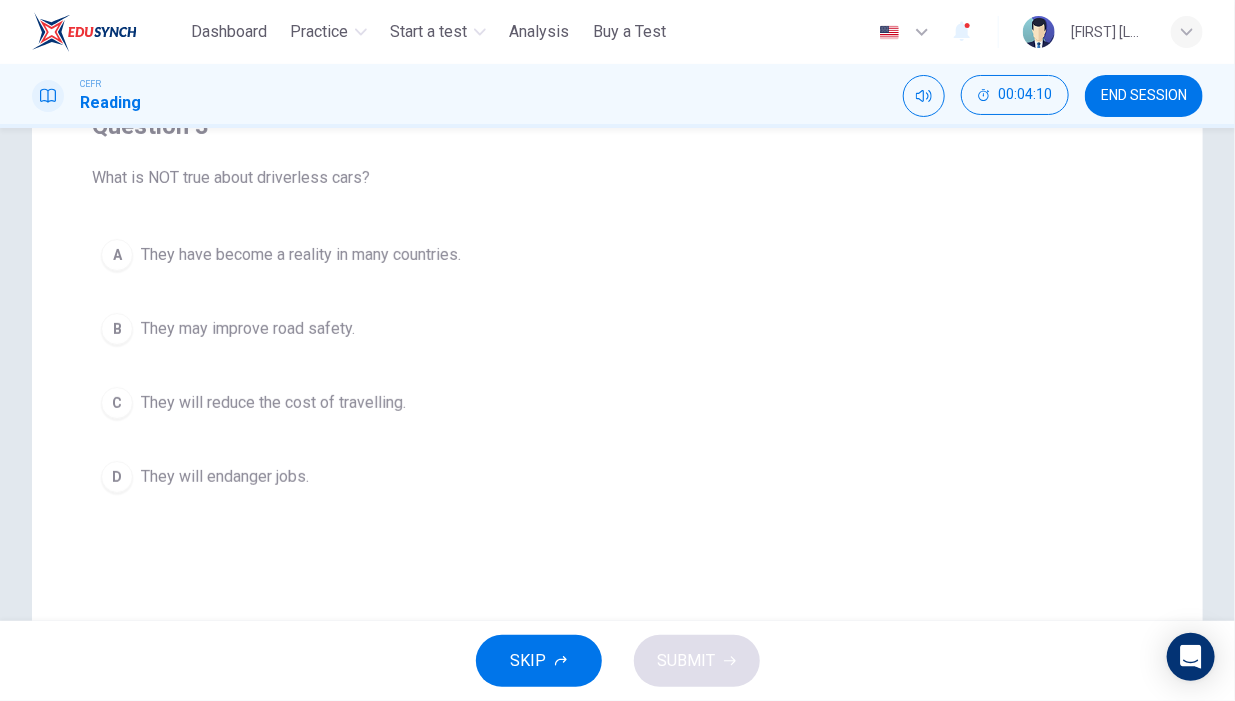 scroll, scrollTop: 90, scrollLeft: 0, axis: vertical 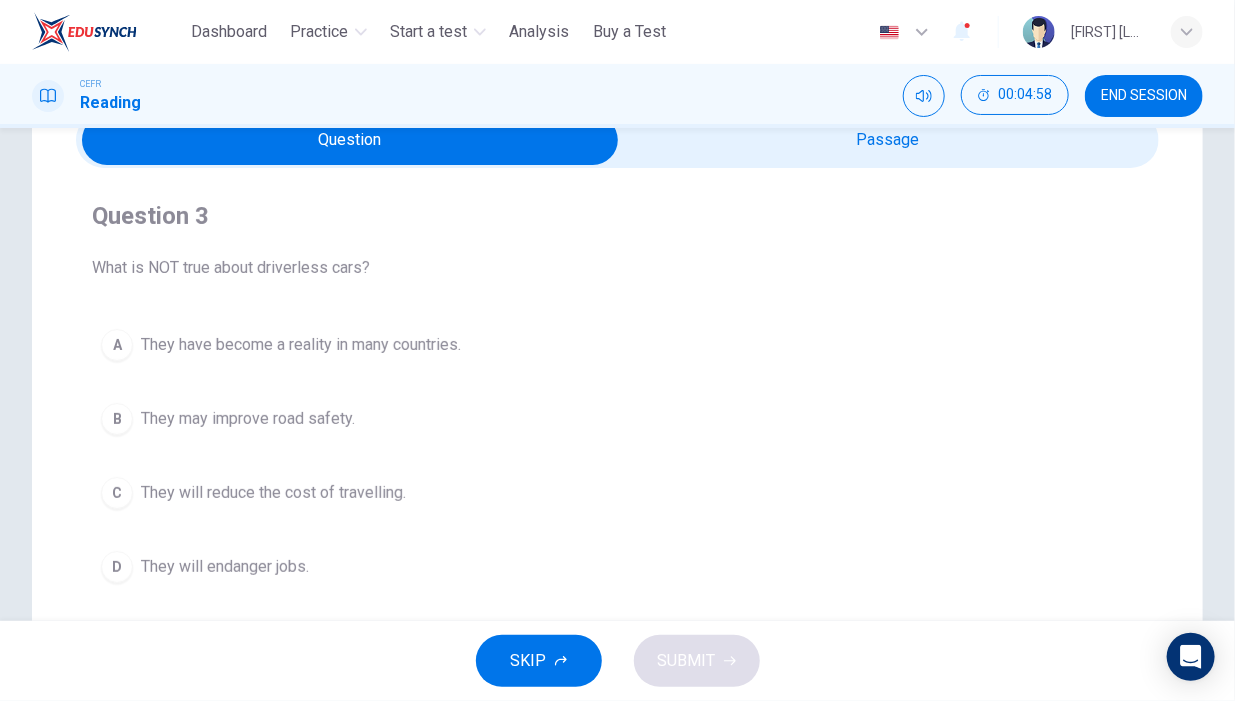 click on "They have become a reality in many countries." at bounding box center [301, 345] 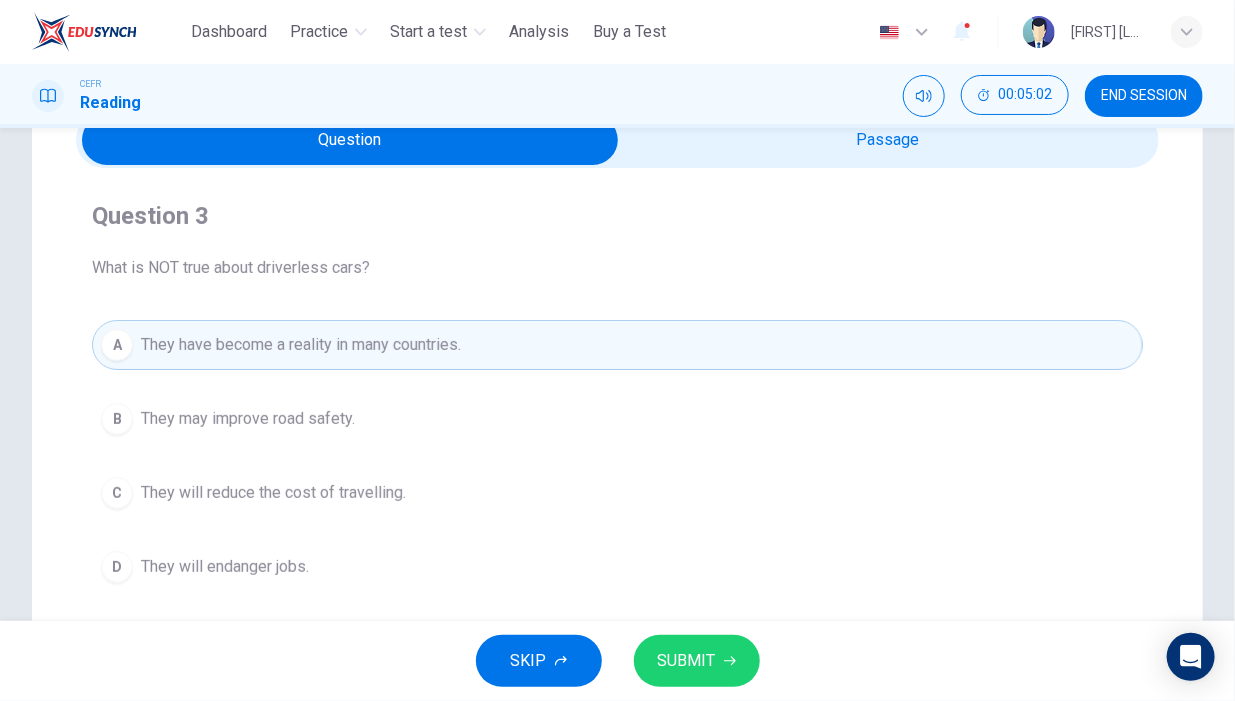 click on "SUBMIT" at bounding box center (687, 661) 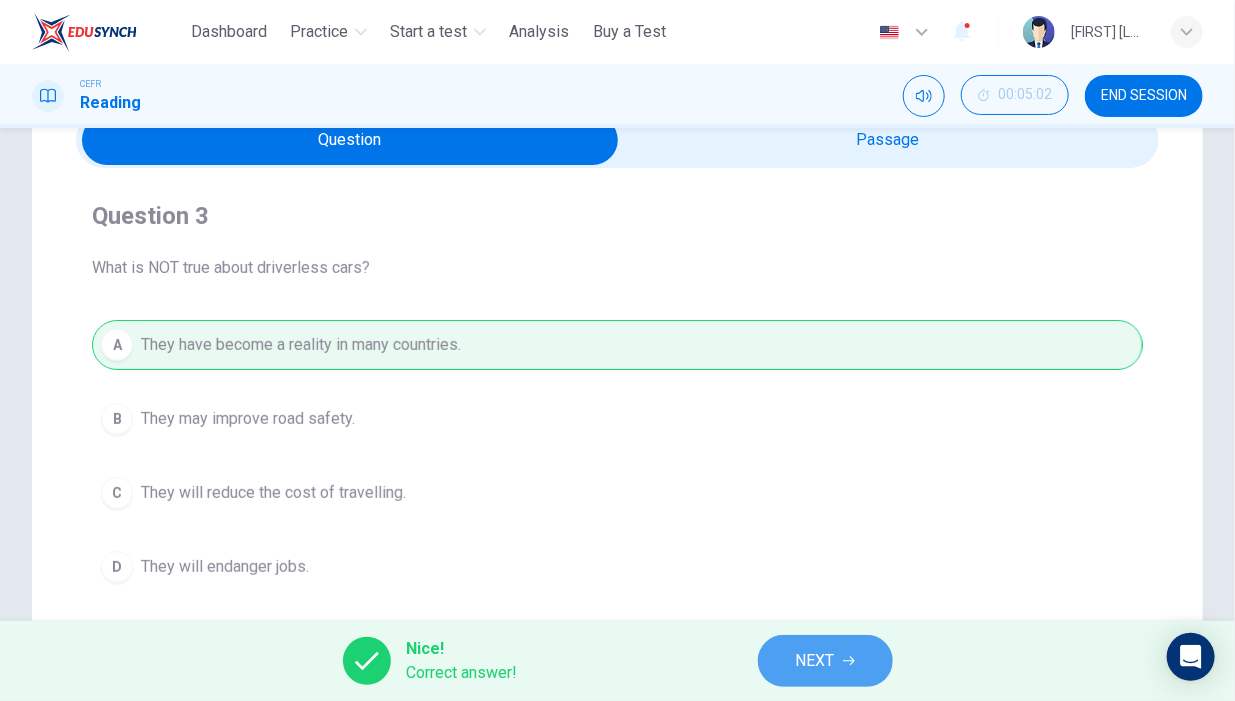 click on "NEXT" at bounding box center (815, 661) 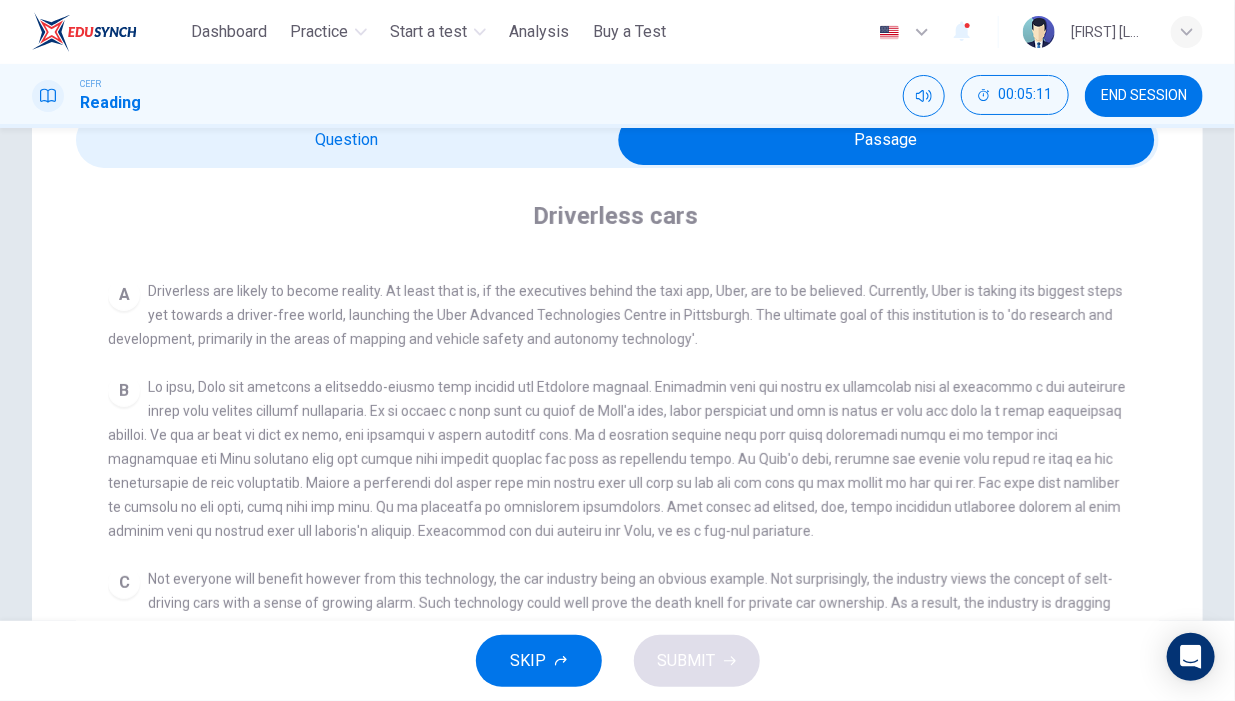 scroll, scrollTop: 400, scrollLeft: 0, axis: vertical 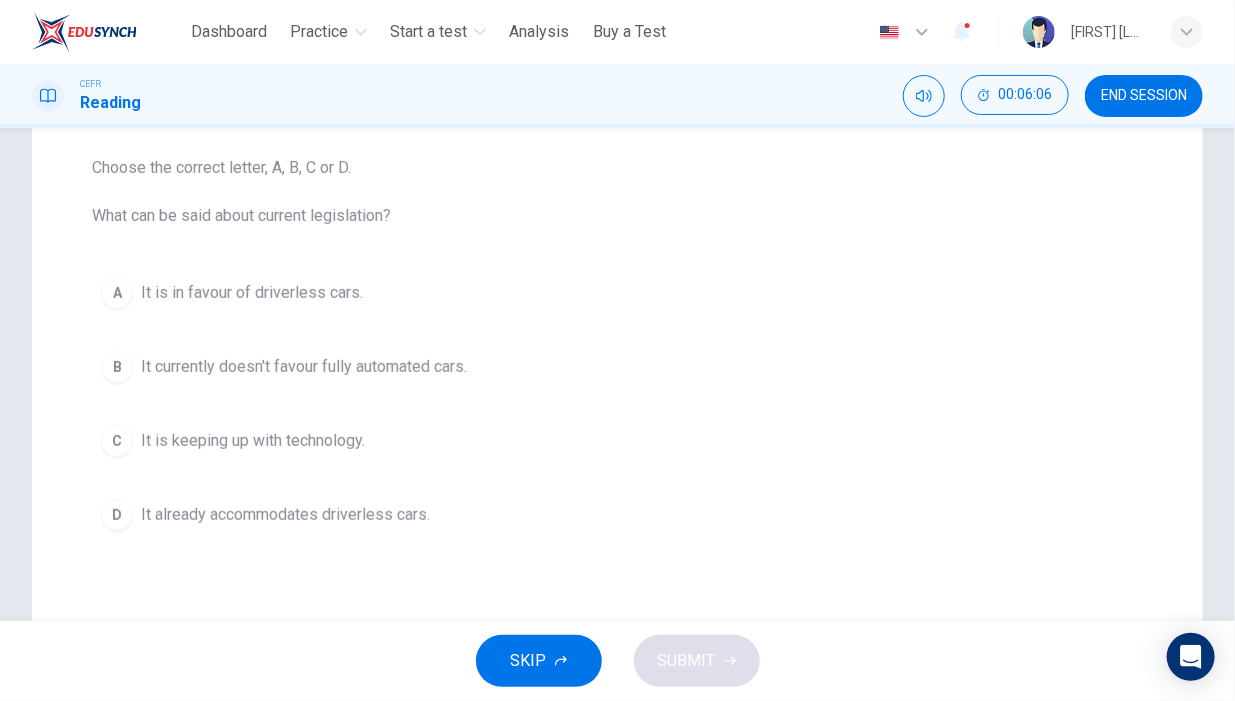 click on "It currently doesn't favour fully automated cars." at bounding box center [304, 367] 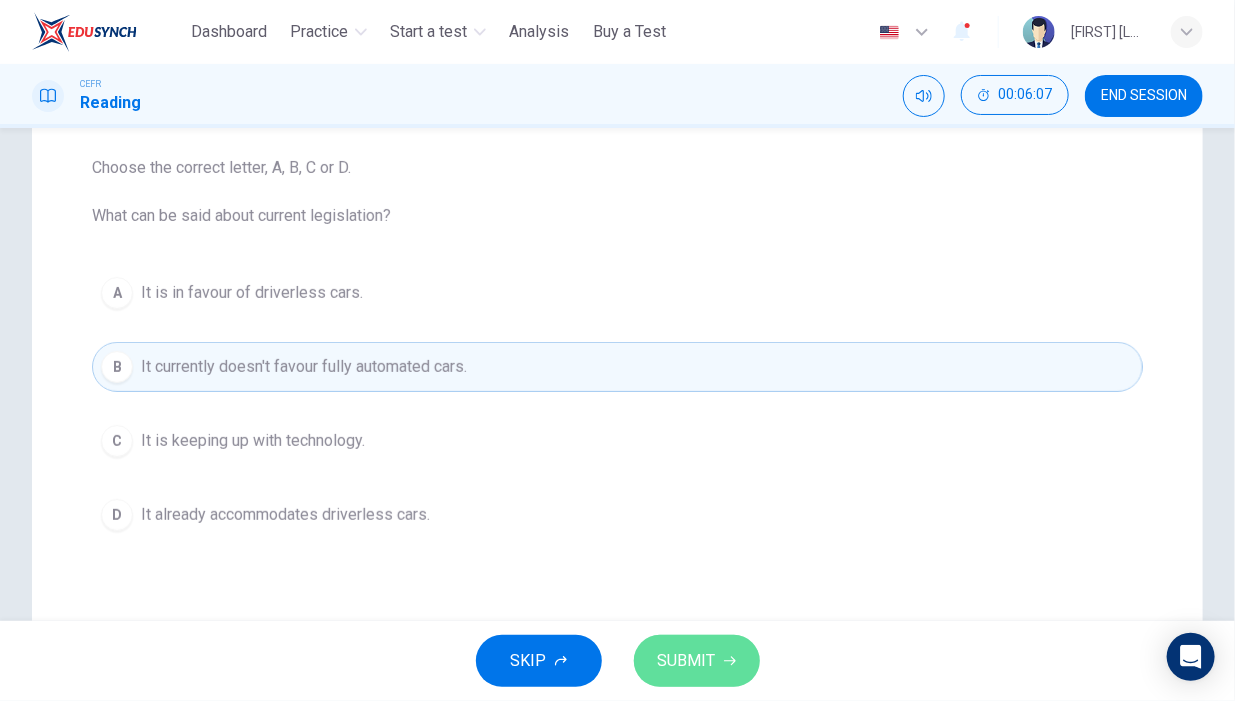 click on "SUBMIT" at bounding box center [687, 661] 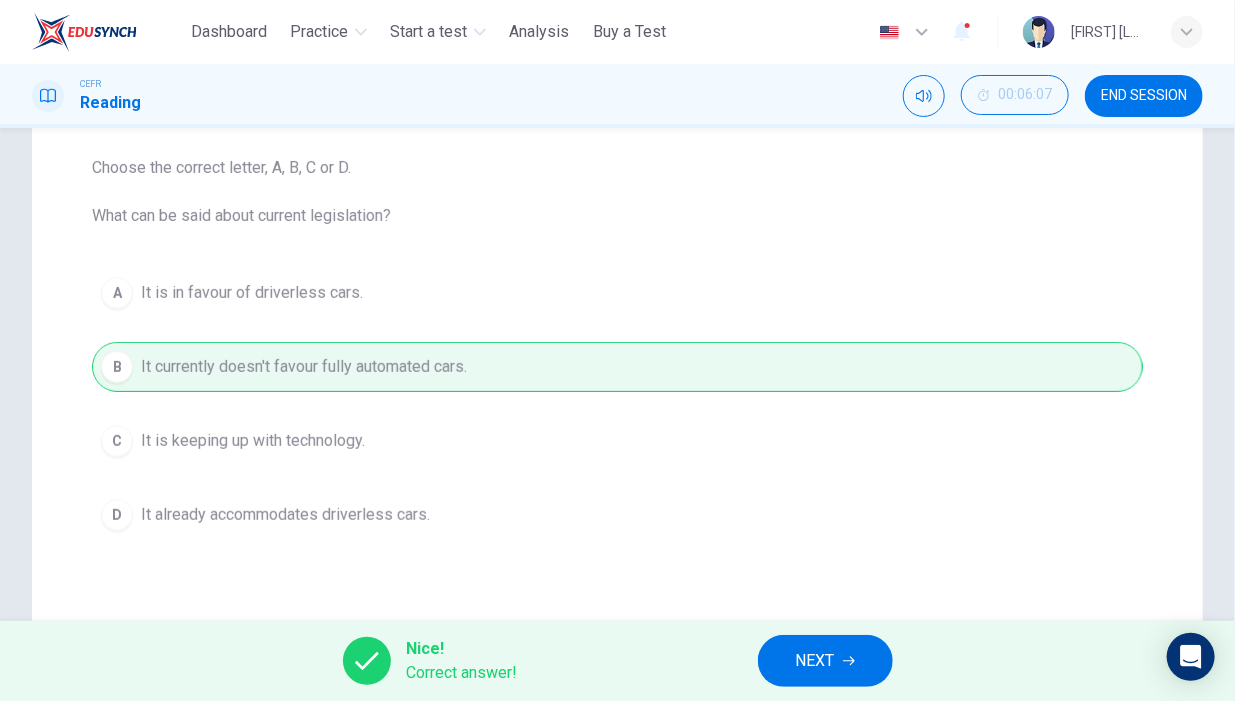 click on "NEXT" at bounding box center (815, 661) 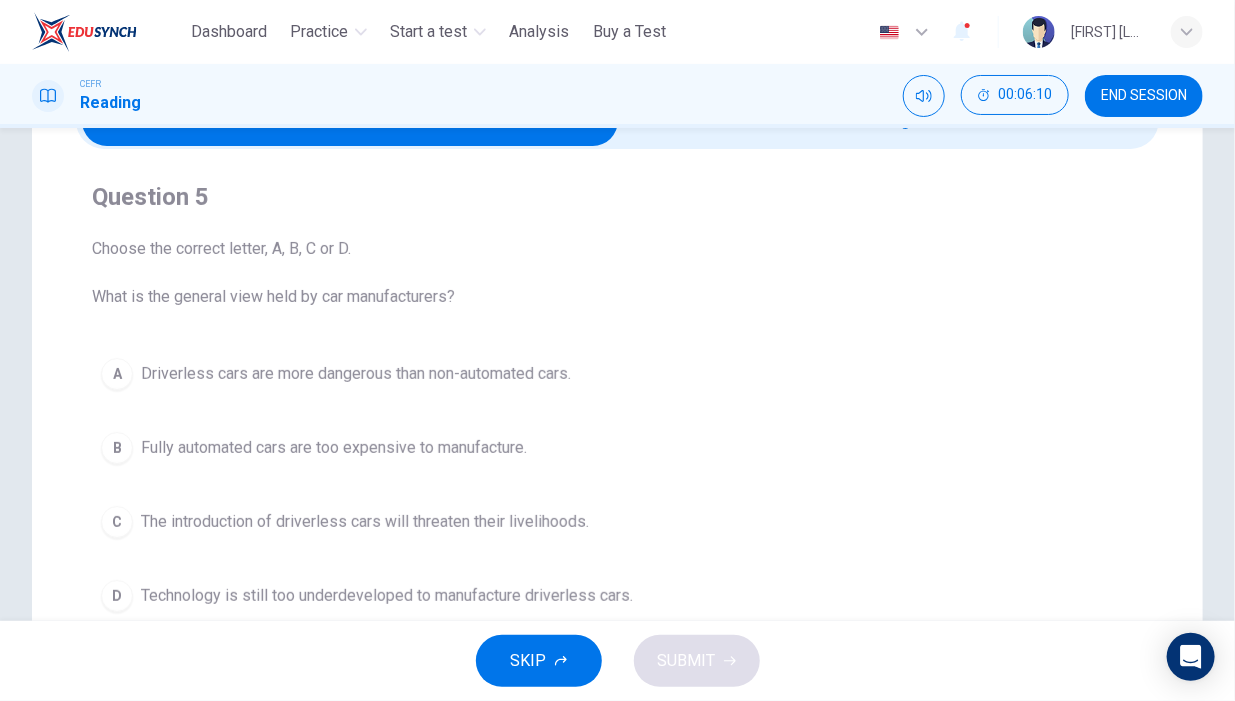 scroll, scrollTop: 0, scrollLeft: 0, axis: both 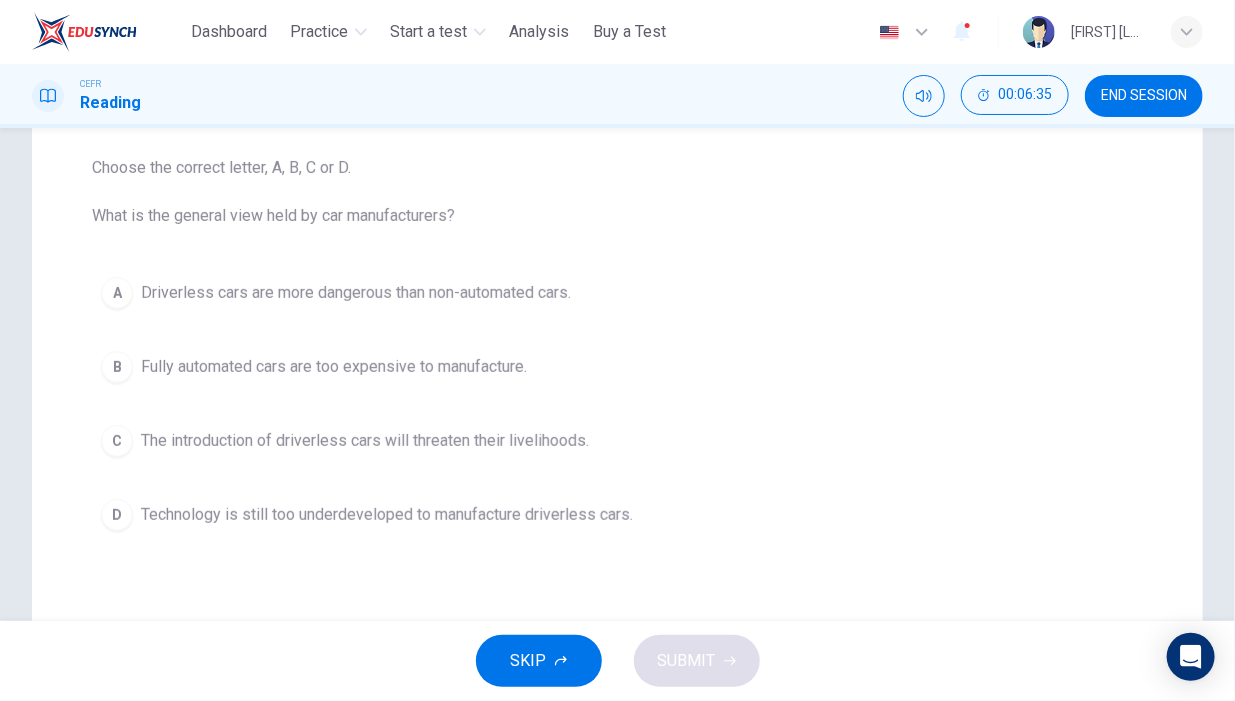 click on "Technology is still too underdeveloped to manufacture driverless cars." at bounding box center (387, 515) 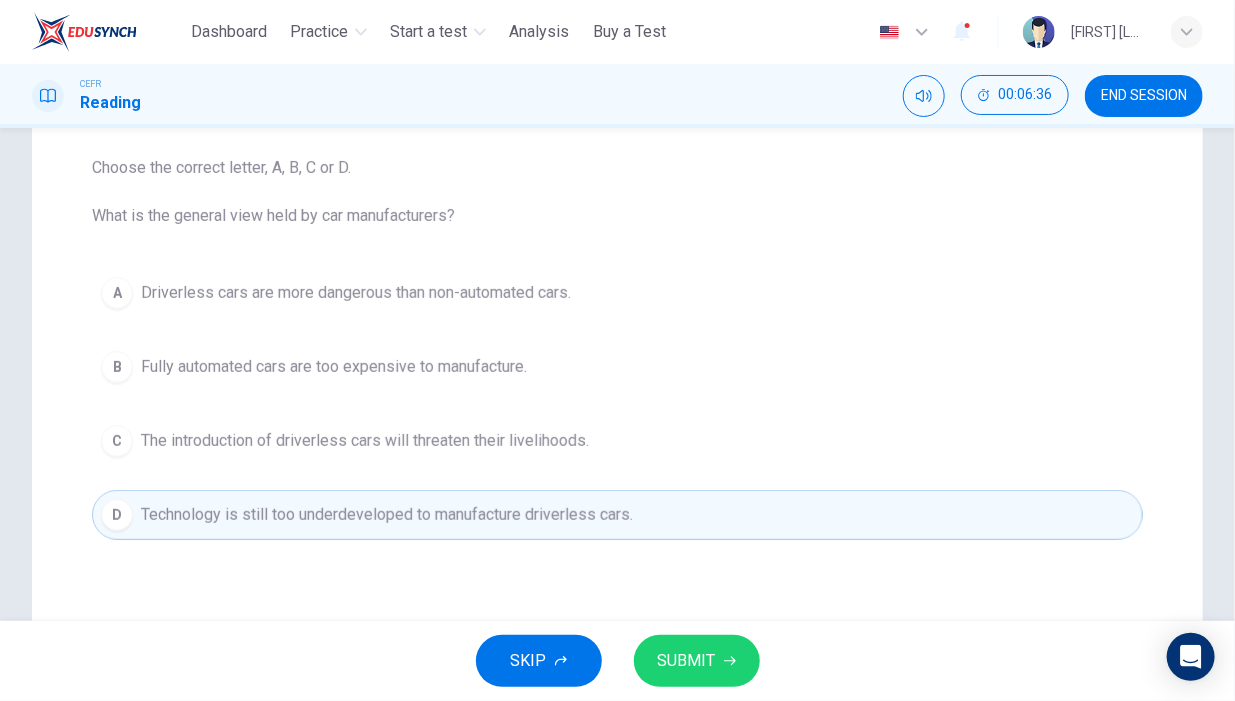 click on "SUBMIT" at bounding box center (687, 661) 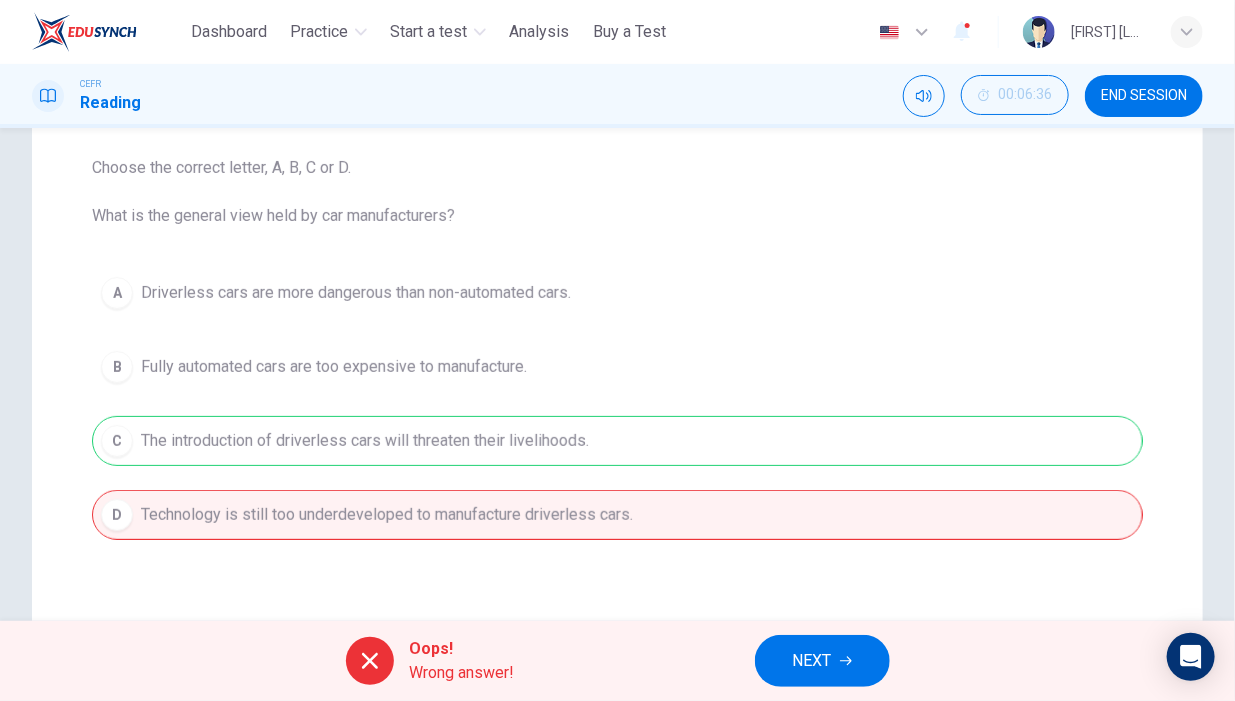 drag, startPoint x: 331, startPoint y: 447, endPoint x: 629, endPoint y: 432, distance: 298.3773 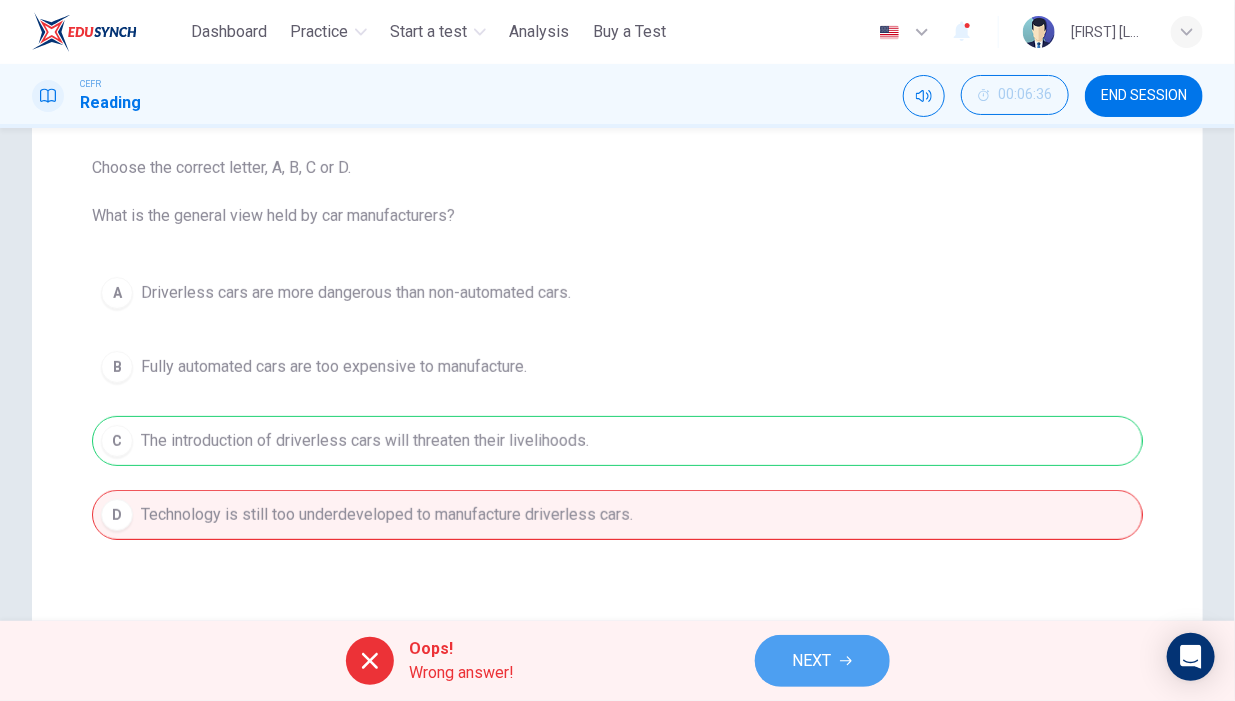 click on "NEXT" at bounding box center (812, 661) 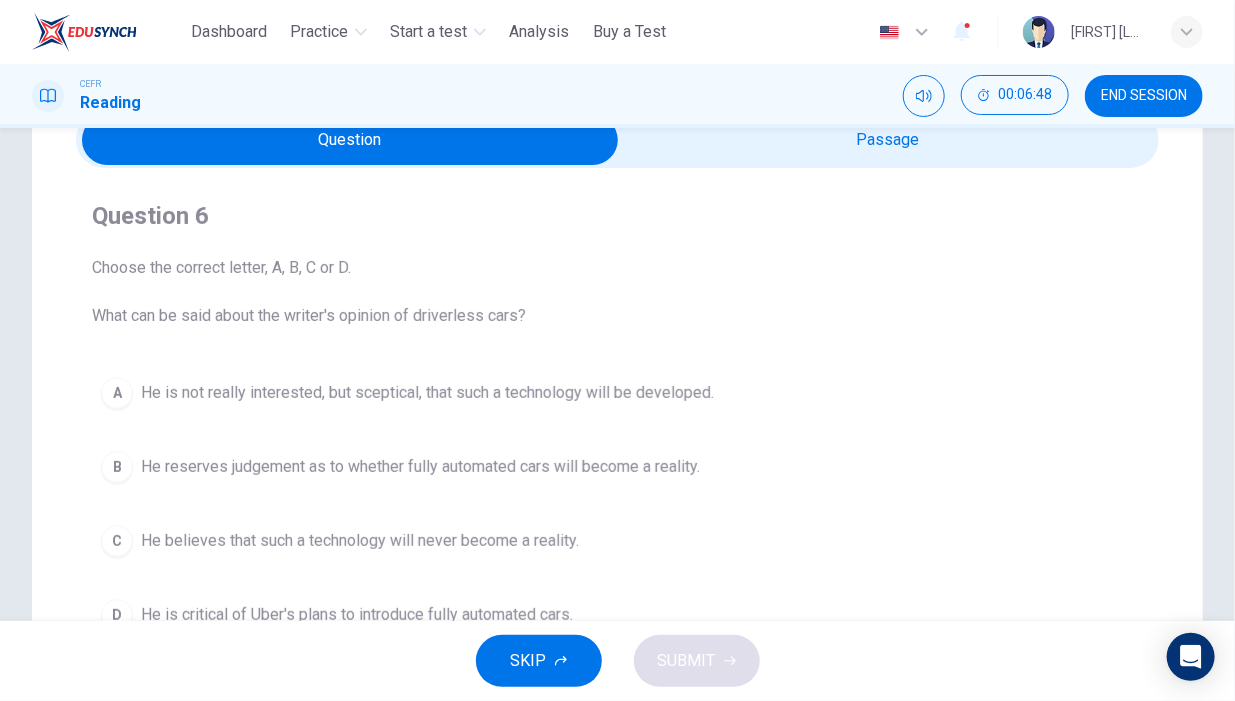 scroll, scrollTop: 0, scrollLeft: 0, axis: both 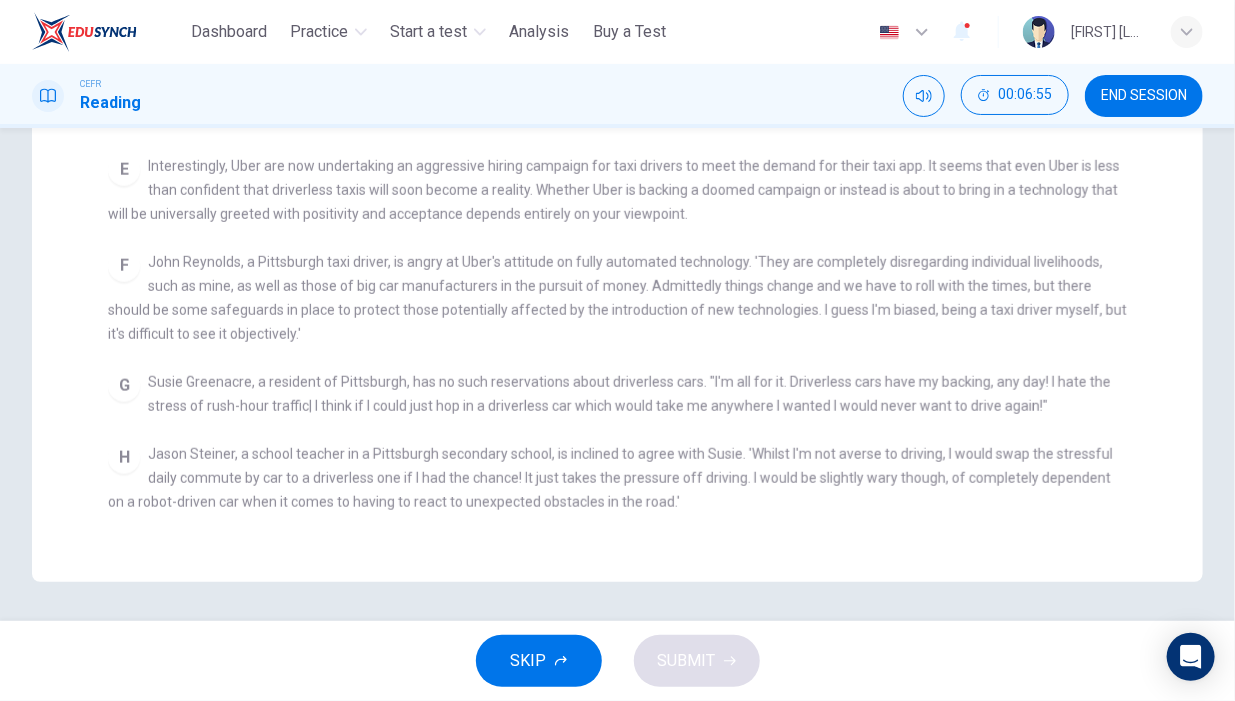 drag, startPoint x: 357, startPoint y: 256, endPoint x: 605, endPoint y: 255, distance: 248.00201 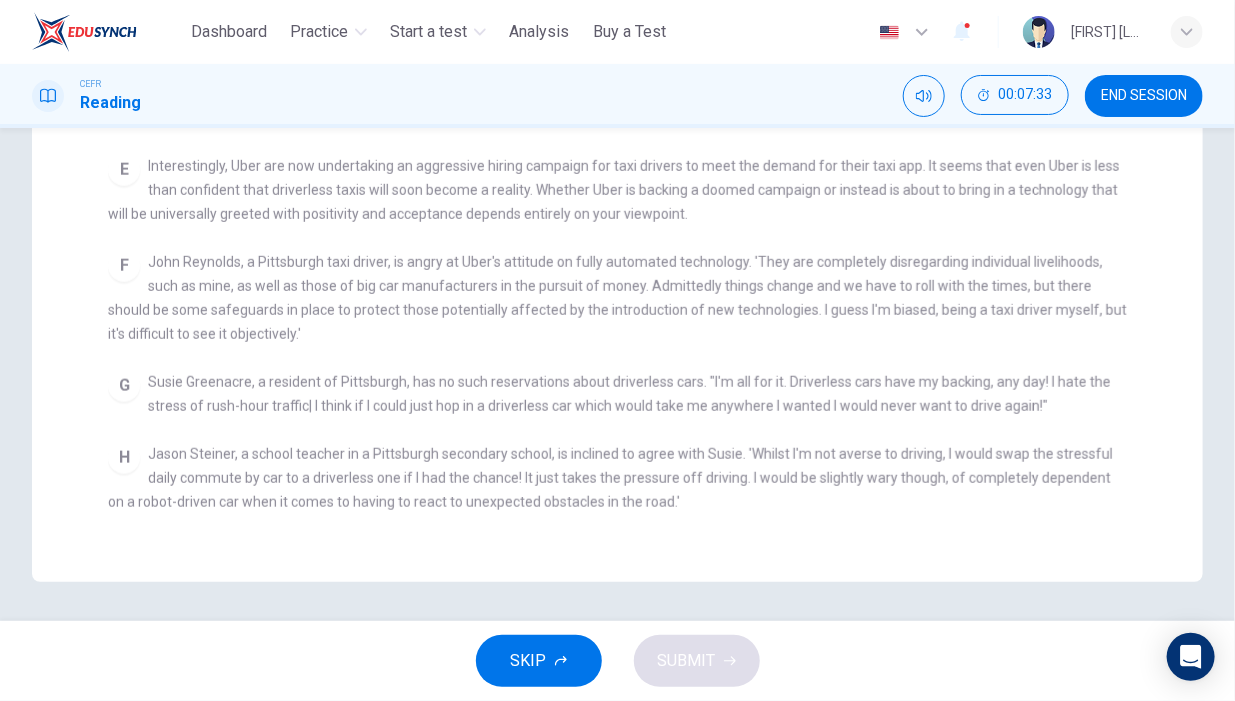 drag, startPoint x: 239, startPoint y: 478, endPoint x: 520, endPoint y: 460, distance: 281.57593 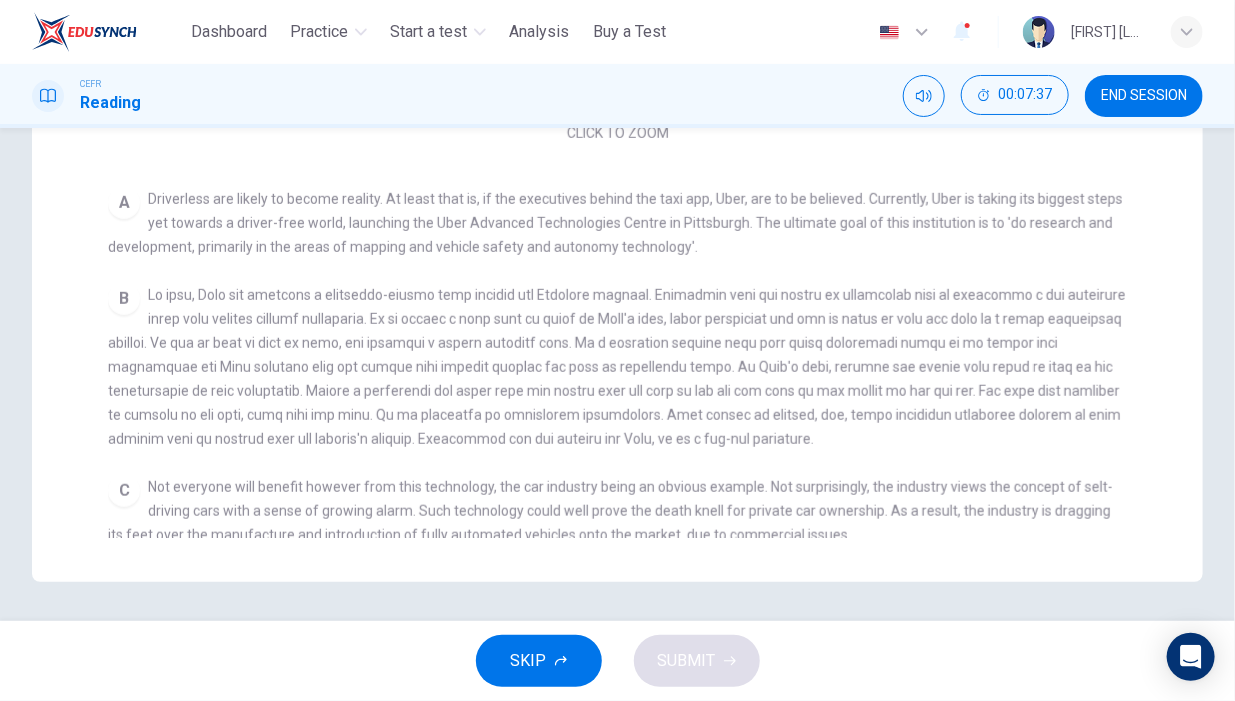 scroll, scrollTop: 0, scrollLeft: 0, axis: both 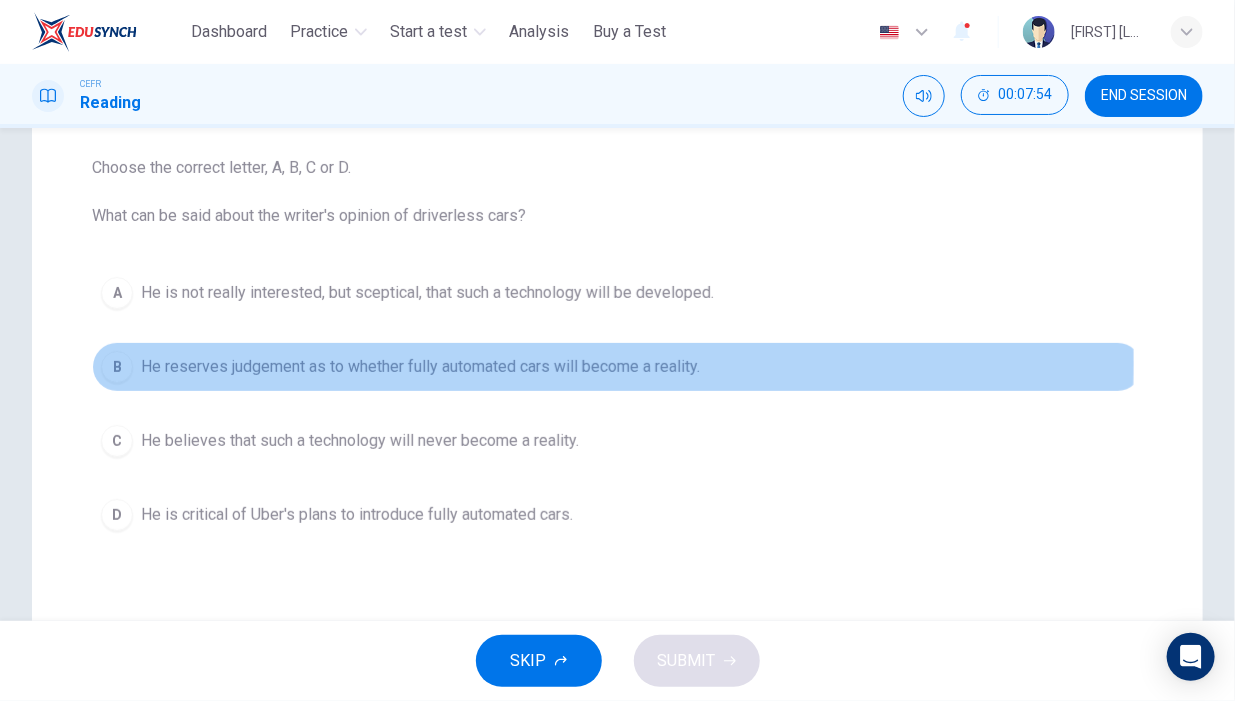 click on "He reserves judgement as to whether fully automated cars will become a reality." at bounding box center (420, 367) 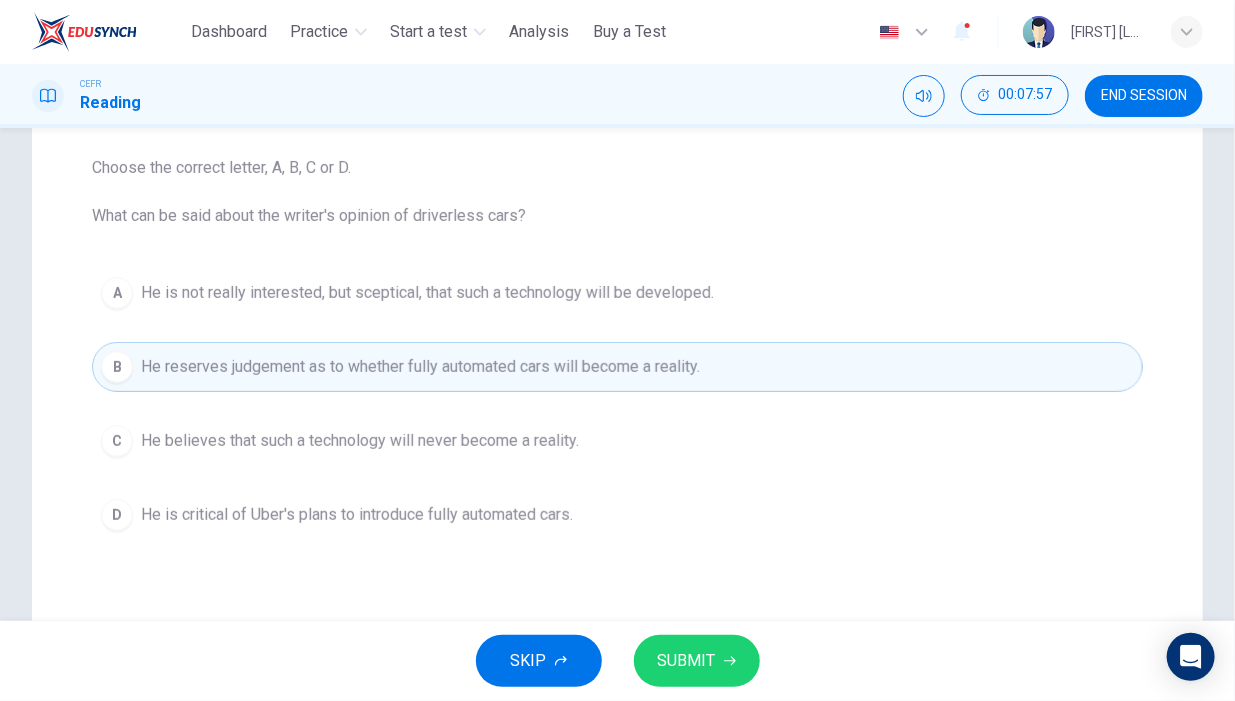 click on "SUBMIT" at bounding box center [687, 661] 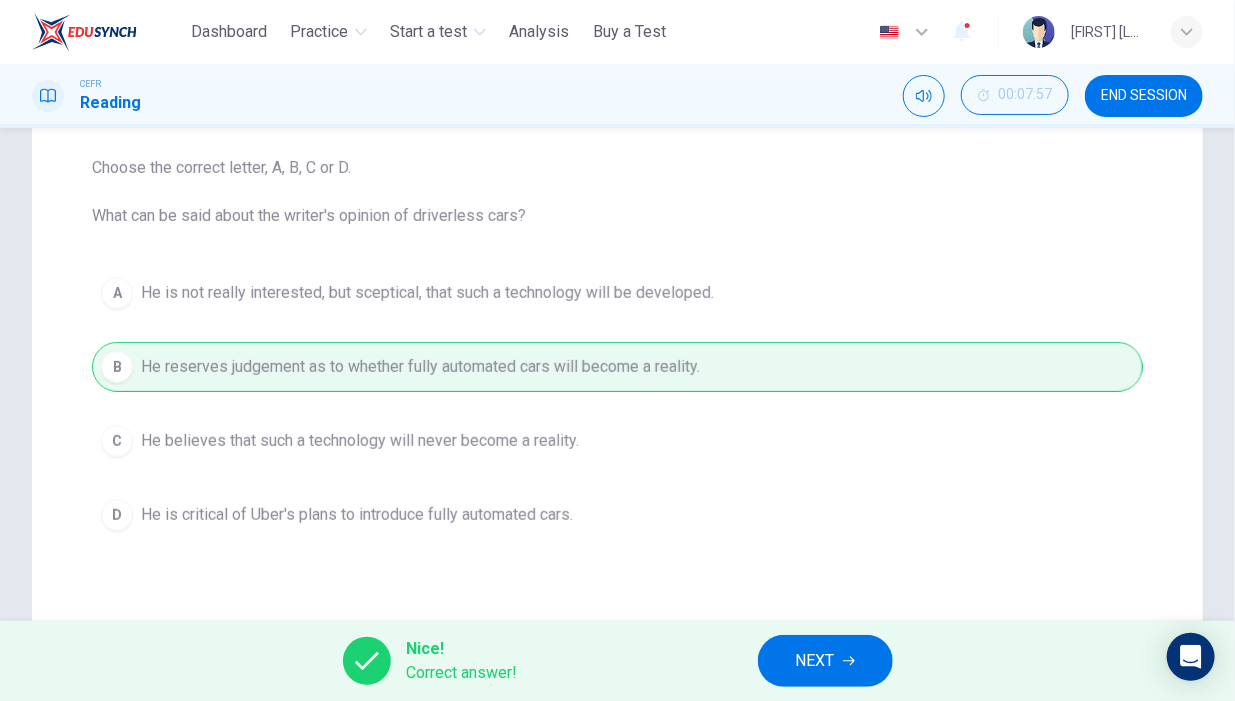 click on "NEXT" at bounding box center [825, 661] 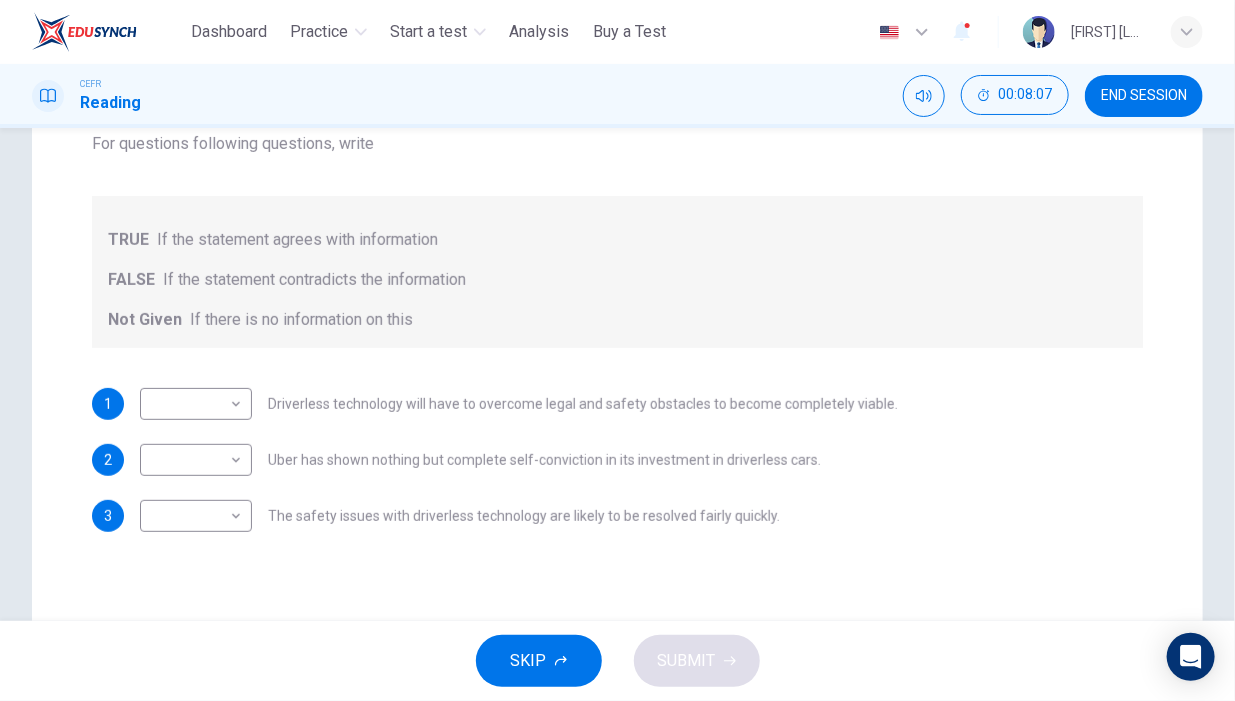 scroll, scrollTop: 300, scrollLeft: 0, axis: vertical 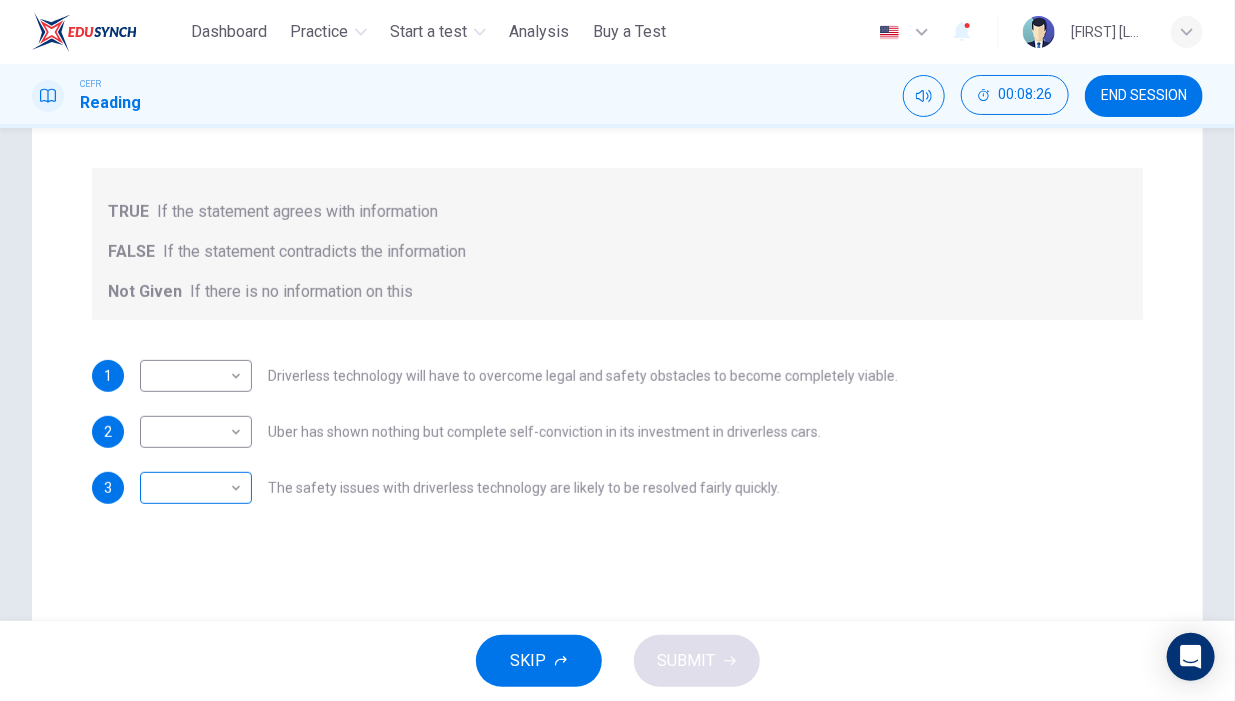 click on "This site uses cookies, as explained in our  Privacy Policy . If you agree to the use of cookies, please click the Accept button and continue to browse our site.   Privacy Policy Accept Dashboard Practice Start a test Analysis Buy a Test English ** ​ [FIRST] [LAST] CEFR Reading 00:08:26 END SESSION Question Passage Question 7 Do the following statements agree with the information given in the text? For questions following questions, write TRUE If the statement agrees with information FALSE If the statement contradicts the information Not Given If there is no information on this 1 ​ ​ Driverless technology will have to overcome legal and safety obstacles to become completely viable. 2 ​ ​ Uber has shown nothing but complete self-conviction in its investment in driverless cars. 3 ​ ​ The safety issues with driverless technology are likely to be resolved fairly quickly. Driverless cars CLICK TO ZOOM Click to Zoom A B C D E F G H SKIP SUBMIT Dashboard Practice Start a test Analysis Pricing" at bounding box center (617, 350) 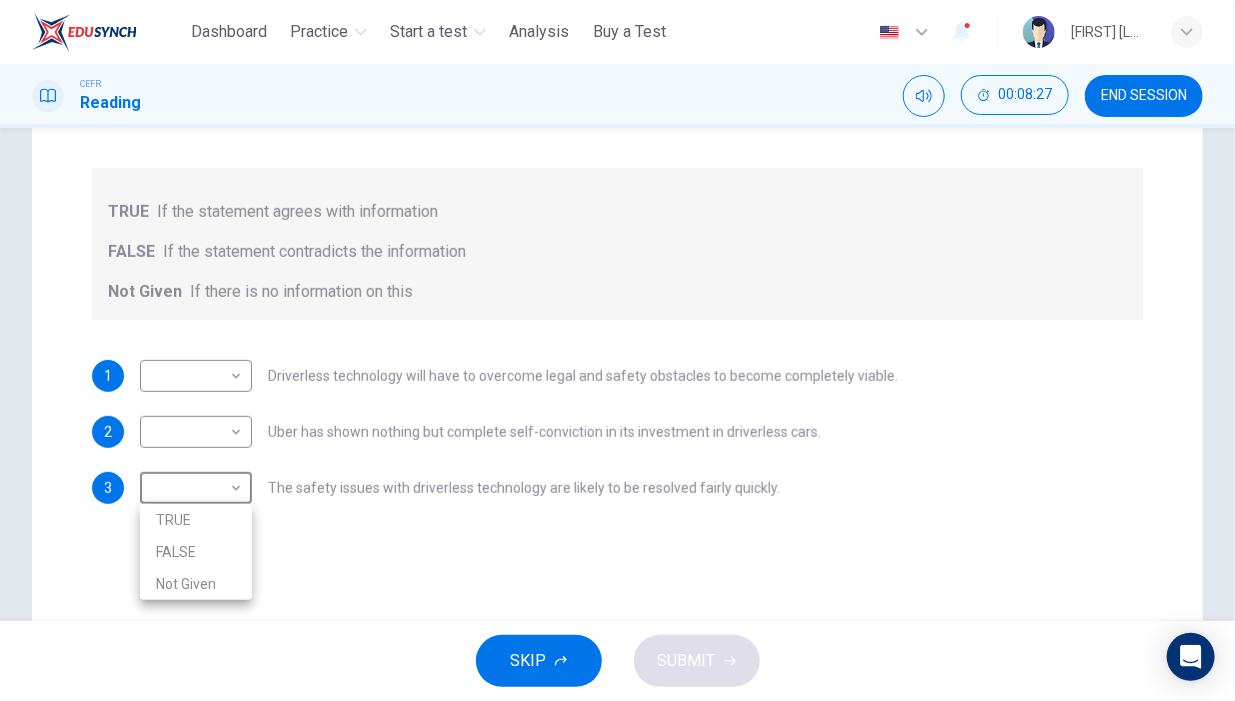 click on "Not Given" at bounding box center (196, 584) 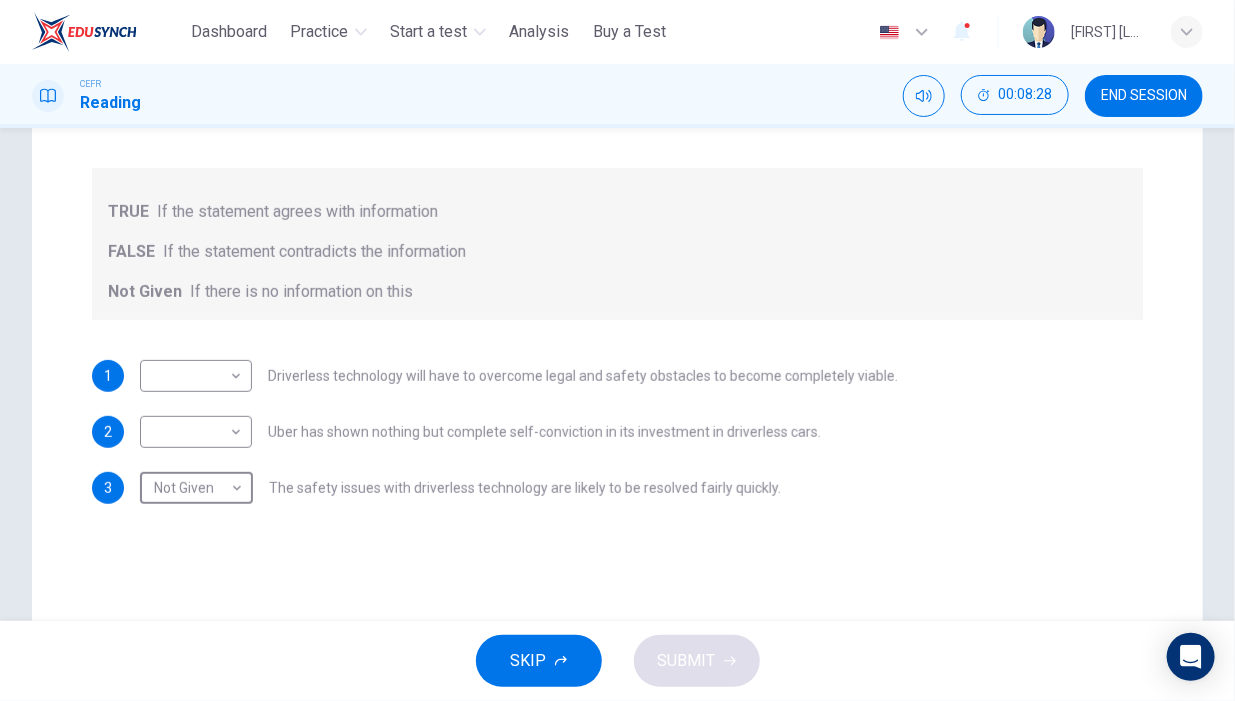 scroll, scrollTop: 0, scrollLeft: 0, axis: both 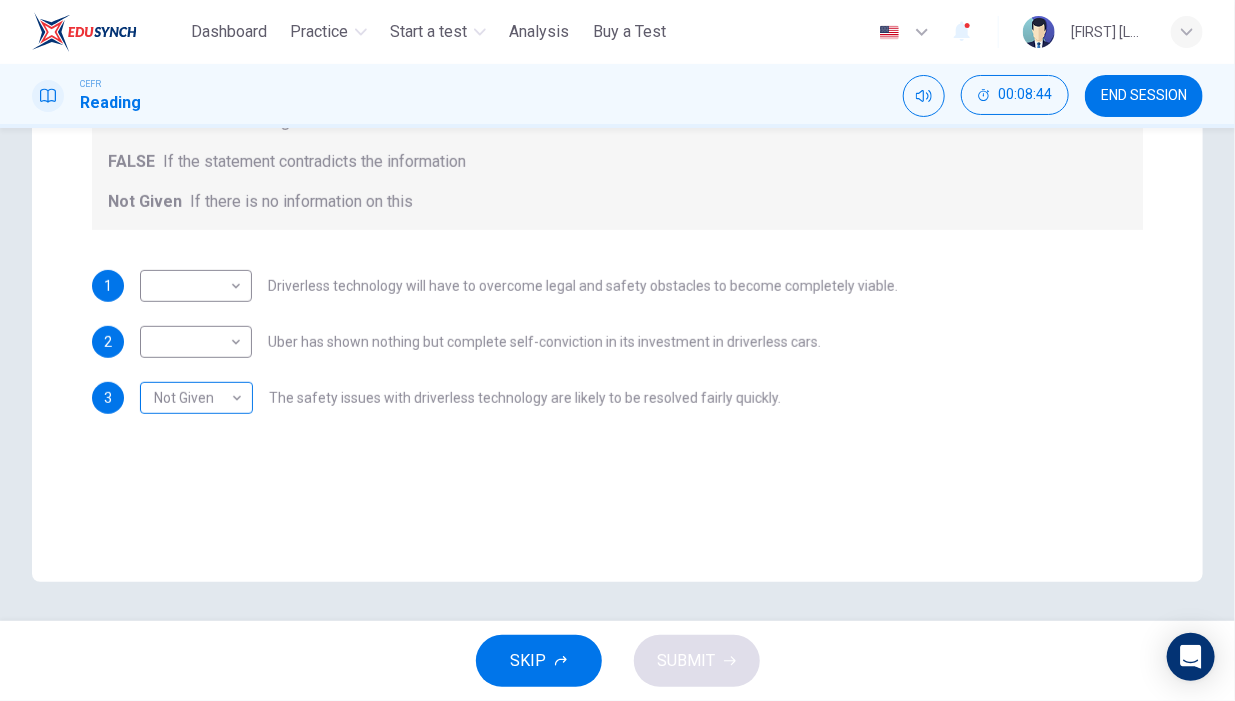 click on "This site uses cookies, as explained in our  Privacy Policy . If you agree to the use of cookies, please click the Accept button and continue to browse our site.   Privacy Policy Accept Dashboard Practice Start a test Analysis Buy a Test English ** ​ Wilson Ling Ing Loung CEFR Reading 00:08:44 END SESSION Question Passage Question 7 Do the following statements agree with the information given in the text? For questions following questions, write TRUE If the statement agrees with information FALSE If the statement contradicts the information Not Given If there is no information on this 1 ​ ​ Driverless technology will have to overcome legal and safety obstacles to become completely viable. 2 ​ ​ Uber has shown nothing but complete self-conviction in its investment in driverless cars. 3 Not Given ********* ​ The safety issues with driverless technology are likely to be resolved fairly quickly. Driverless cars CLICK TO ZOOM Click to Zoom A B C D E F G H SKIP SUBMIT Dashboard Practice Start a test" at bounding box center (617, 350) 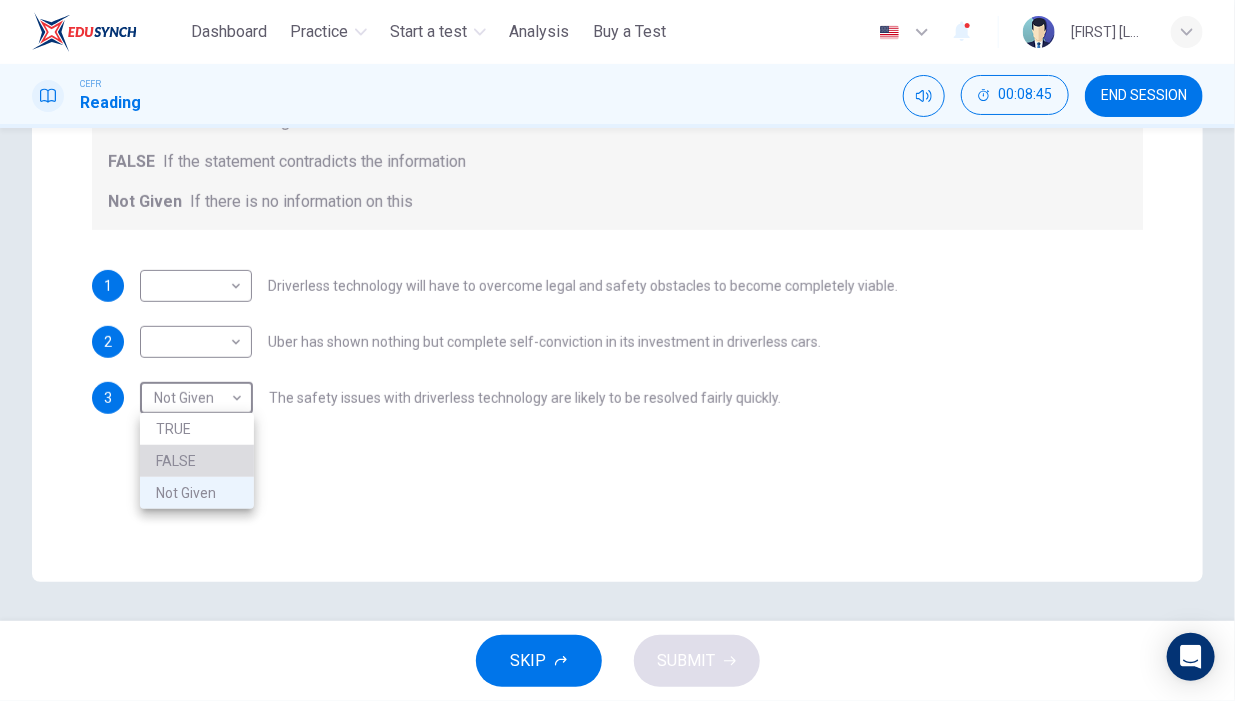 click on "FALSE" at bounding box center (197, 461) 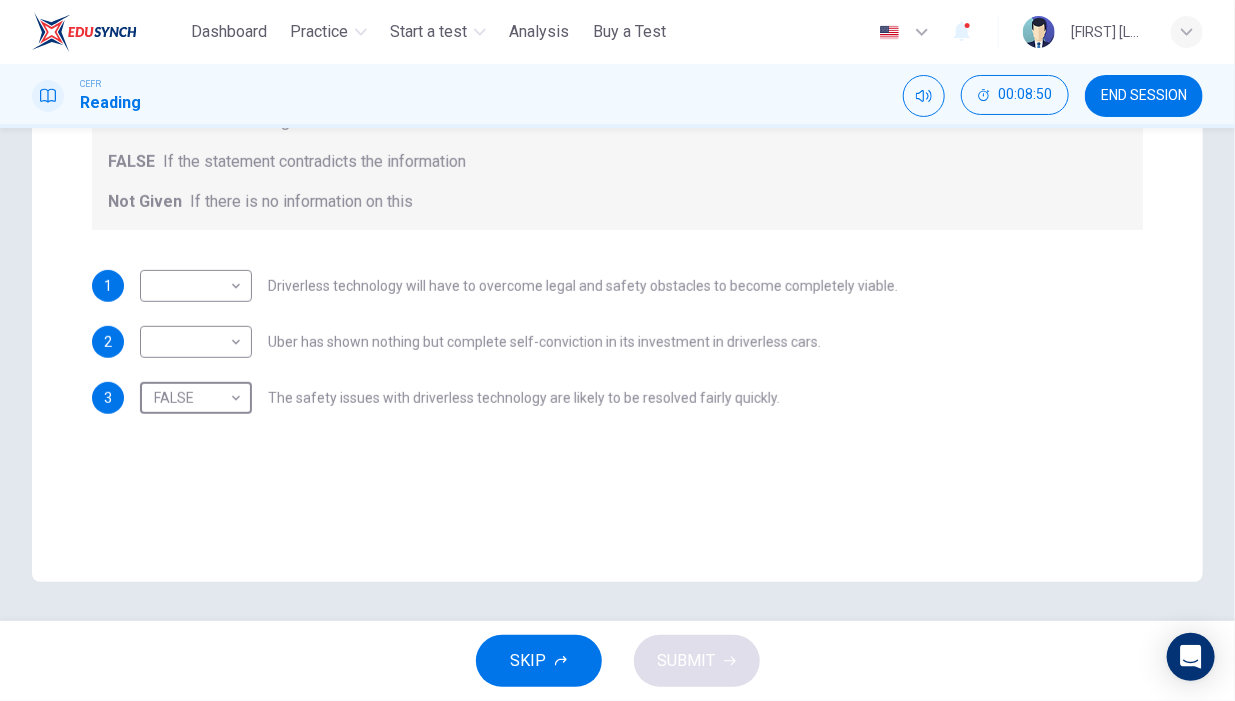 scroll, scrollTop: 290, scrollLeft: 0, axis: vertical 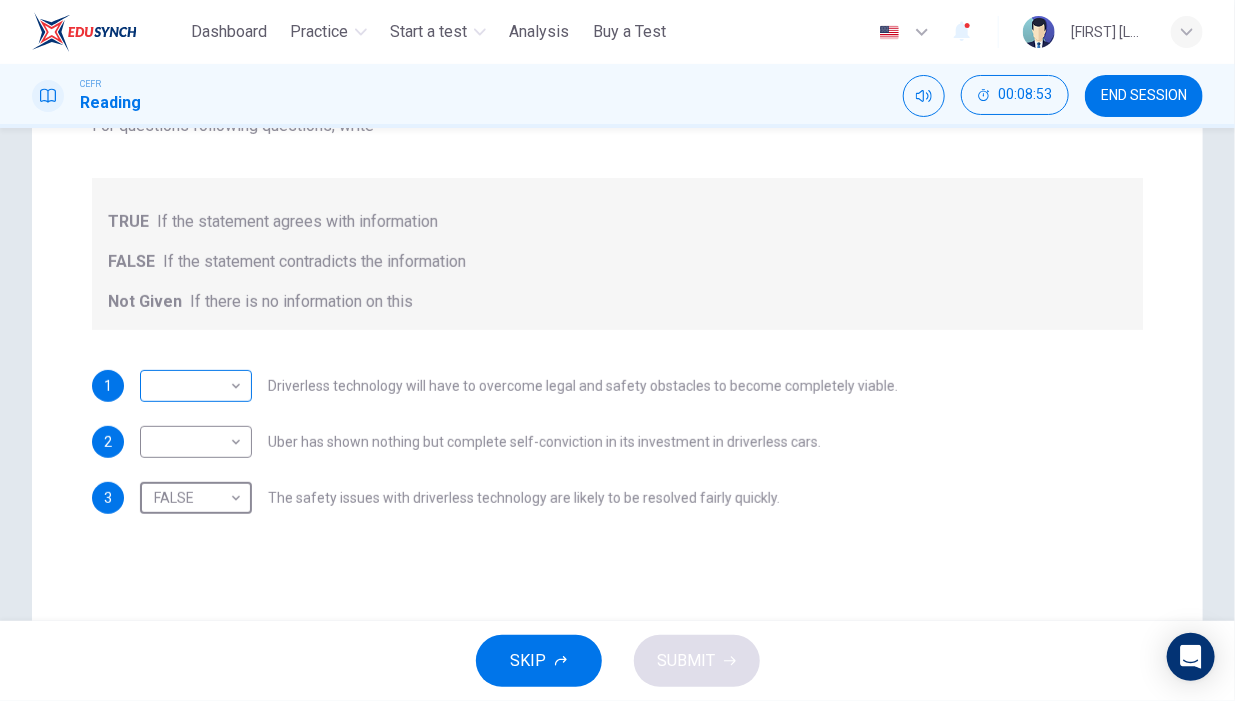 click on "This site uses cookies, as explained in our  Privacy Policy . If you agree to the use of cookies, please click the Accept button and continue to browse our site.   Privacy Policy Accept Dashboard Practice Start a test Analysis Buy a Test English ** ​ Wilson Ling Ing Loung CEFR Reading 00:08:53 END SESSION Question Passage Question 7 Do the following statements agree with the information given in the text? For questions following questions, write TRUE If the statement agrees with information FALSE If the statement contradicts the information Not Given If there is no information on this 1 ​ ​ Driverless technology will have to overcome legal and safety obstacles to become completely viable. 2 ​ ​ Uber has shown nothing but complete self-conviction in its investment in driverless cars. 3 FALSE ***** ​ The safety issues with driverless technology are likely to be resolved fairly quickly. Driverless cars CLICK TO ZOOM Click to Zoom A B C D E F G H SKIP SUBMIT Dashboard Practice Start a test Analysis" at bounding box center [617, 350] 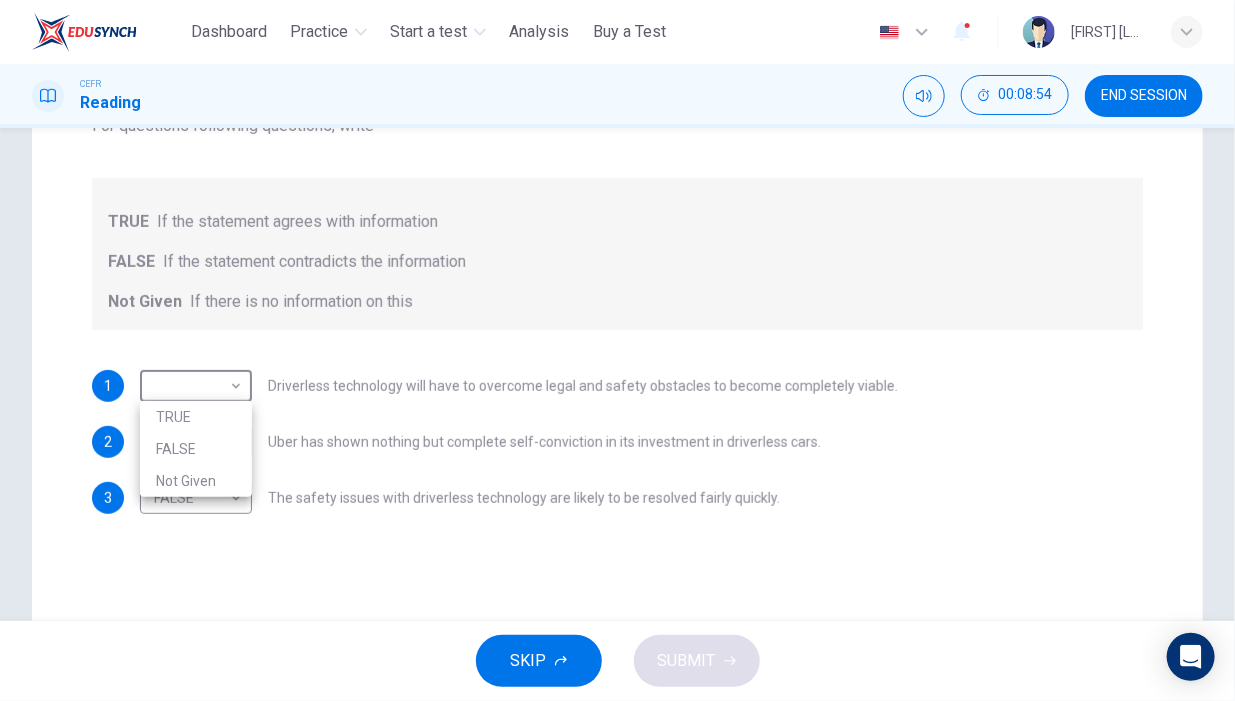 click on "TRUE" at bounding box center [196, 417] 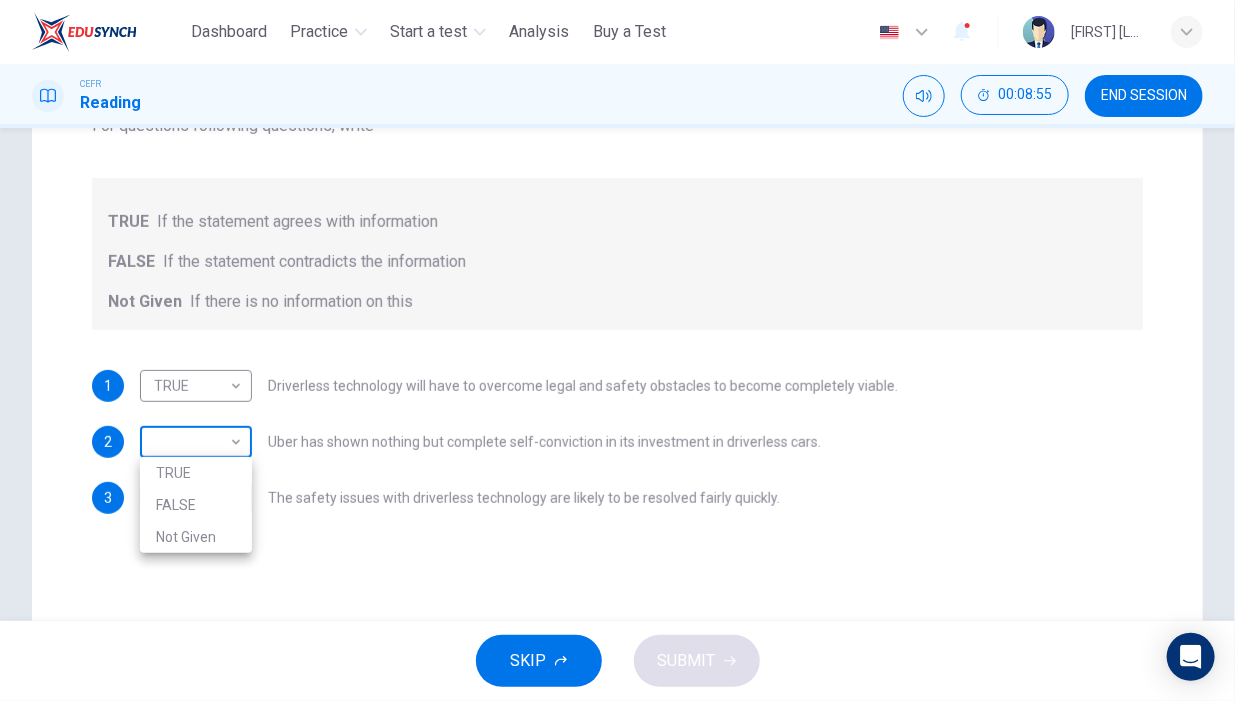 click on "This site uses cookies, as explained in our  Privacy Policy . If you agree to the use of cookies, please click the Accept button and continue to browse our site.   Privacy Policy Accept Dashboard Practice Start a test Analysis Buy a Test English ** ​ [FIRST] [LAST] CEFR Reading 00:08:55 END SESSION Question Passage Question 7 Do the following statements agree with the information given in the text? For questions following questions, write TRUE If the statement agrees with information FALSE If the statement contradicts the information Not Given If there is no information on this 1 TRUE **** ​ Driverless technology will have to overcome legal and safety obstacles to become completely viable. 2 ​ ​ Uber has shown nothing but complete self-conviction in its investment in driverless cars. 3 FALSE ***** ​ The safety issues with driverless technology are likely to be resolved fairly quickly. Driverless cars CLICK TO ZOOM Click to Zoom A B C D E F G H SKIP SUBMIT Dashboard Practice Start a test" at bounding box center [617, 350] 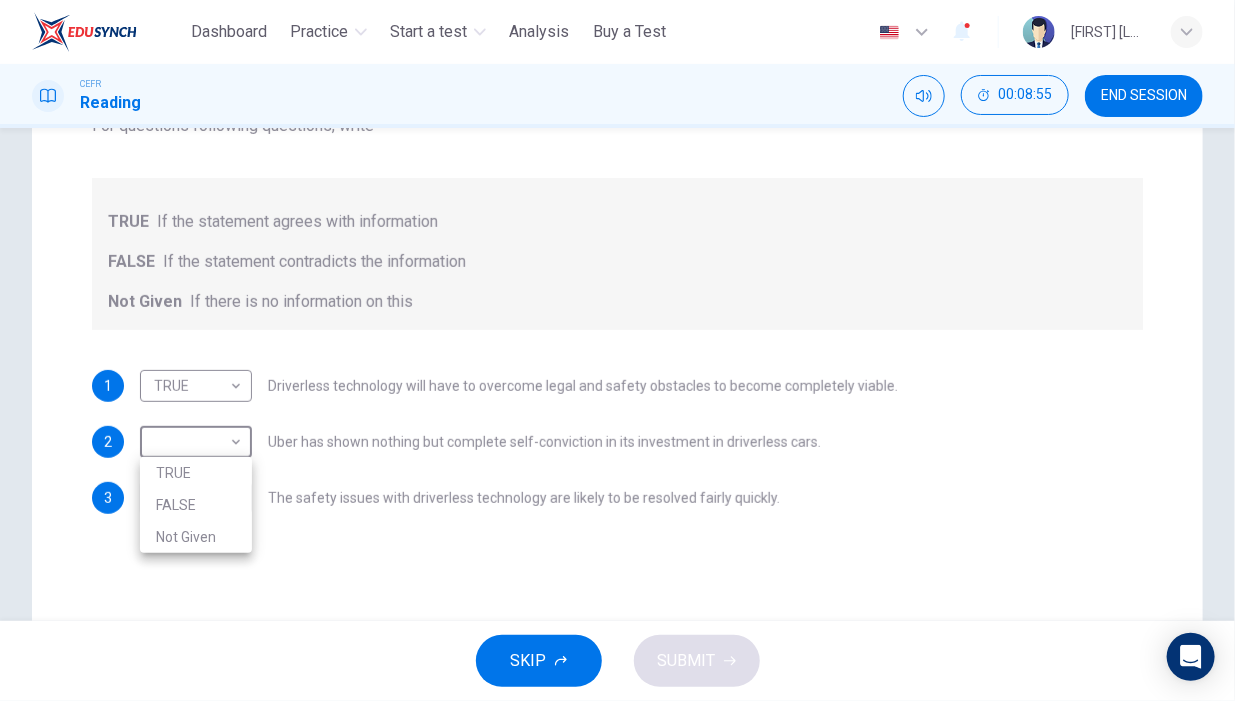 click on "Not Given" at bounding box center (196, 537) 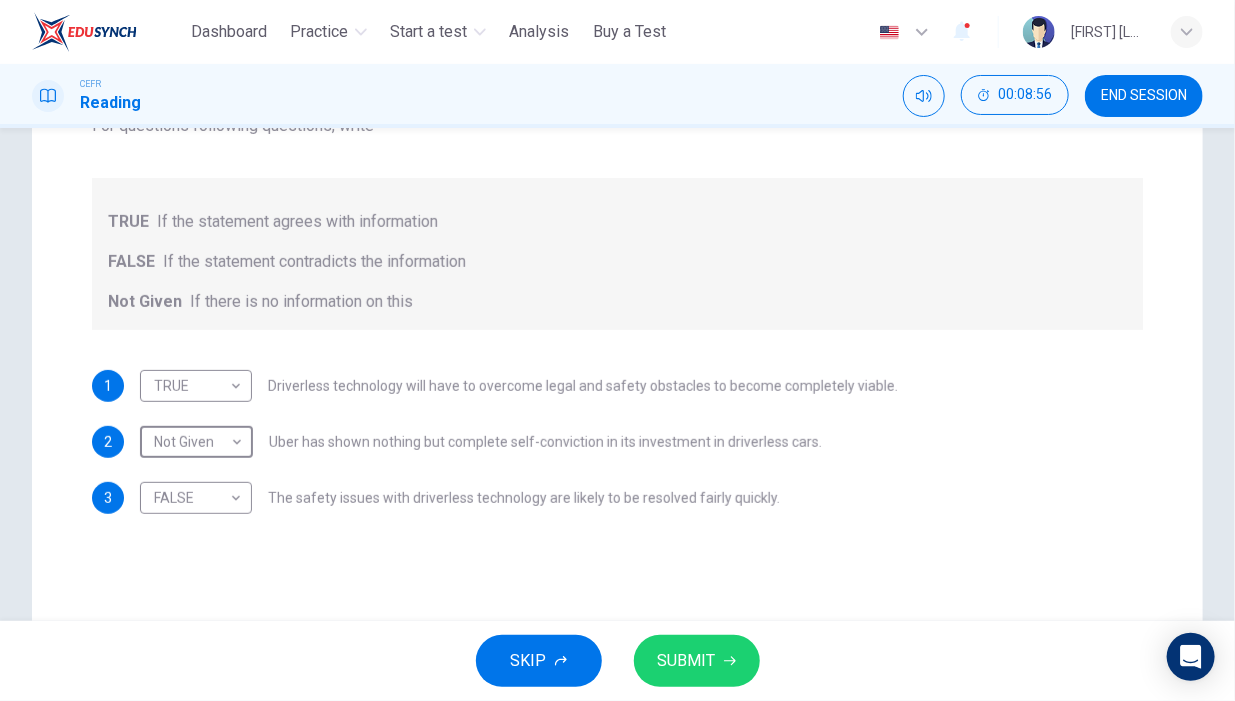 click on "SUBMIT" at bounding box center (697, 661) 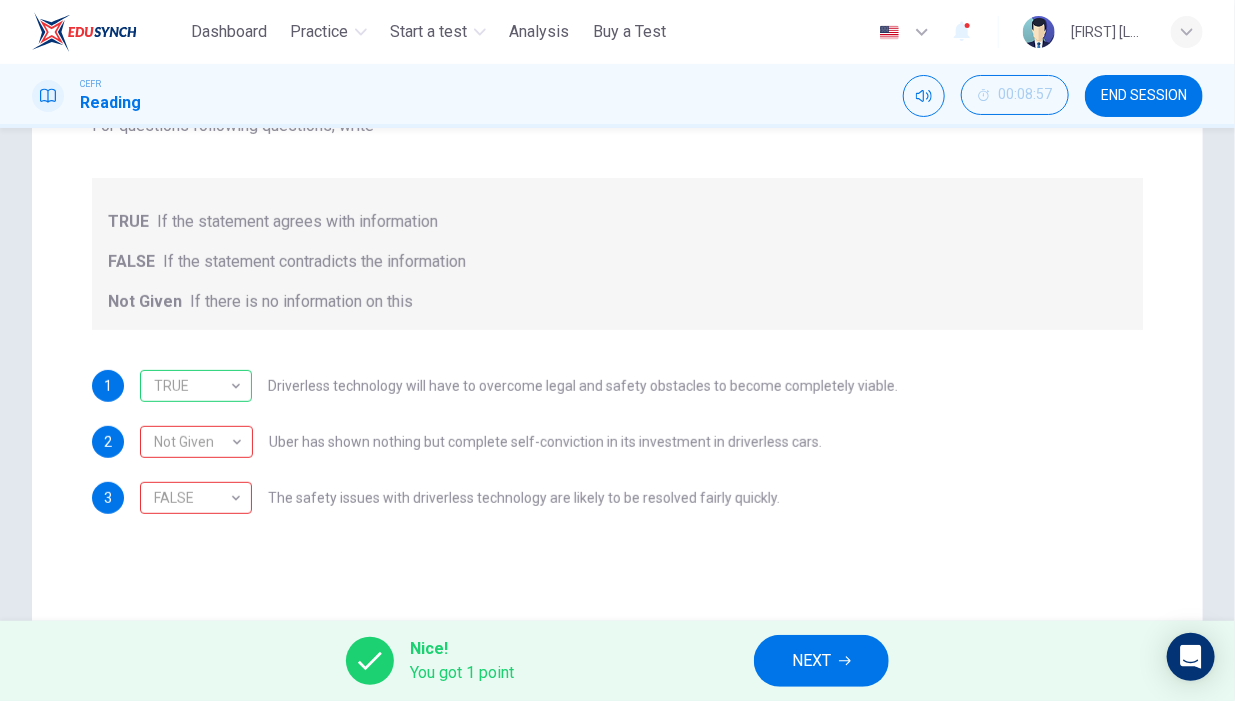 click on "NEXT" at bounding box center [821, 661] 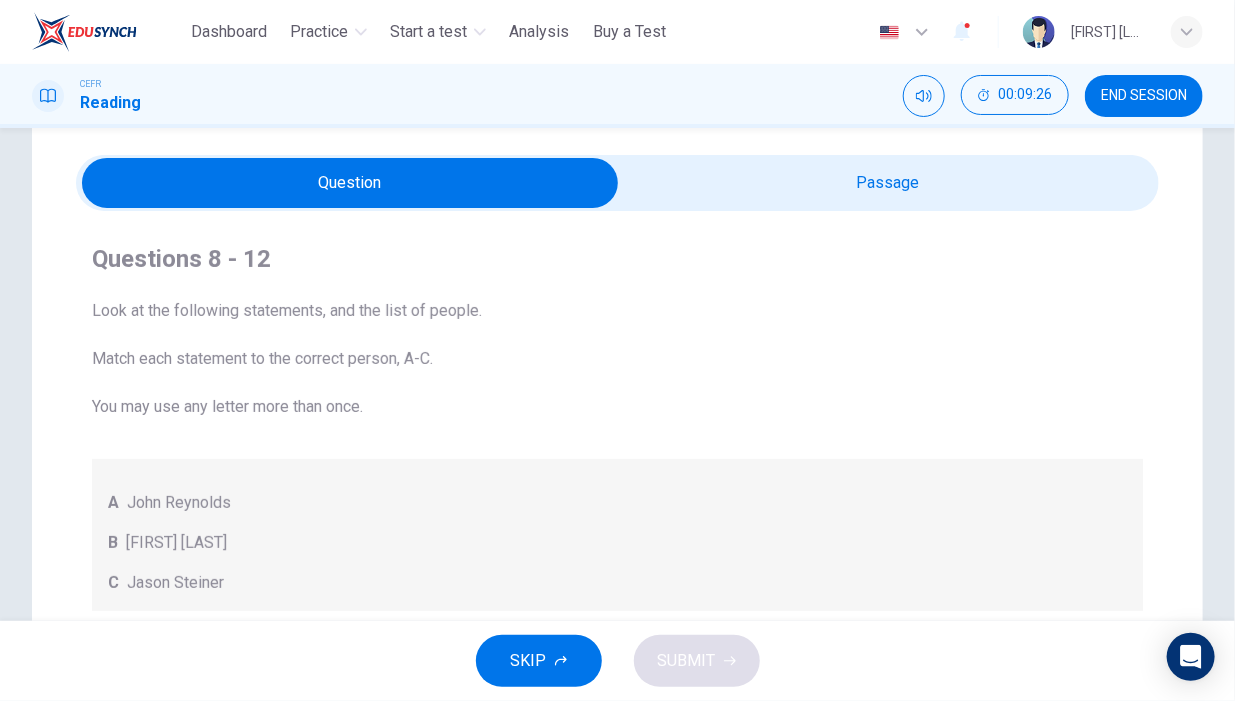 scroll, scrollTop: 0, scrollLeft: 0, axis: both 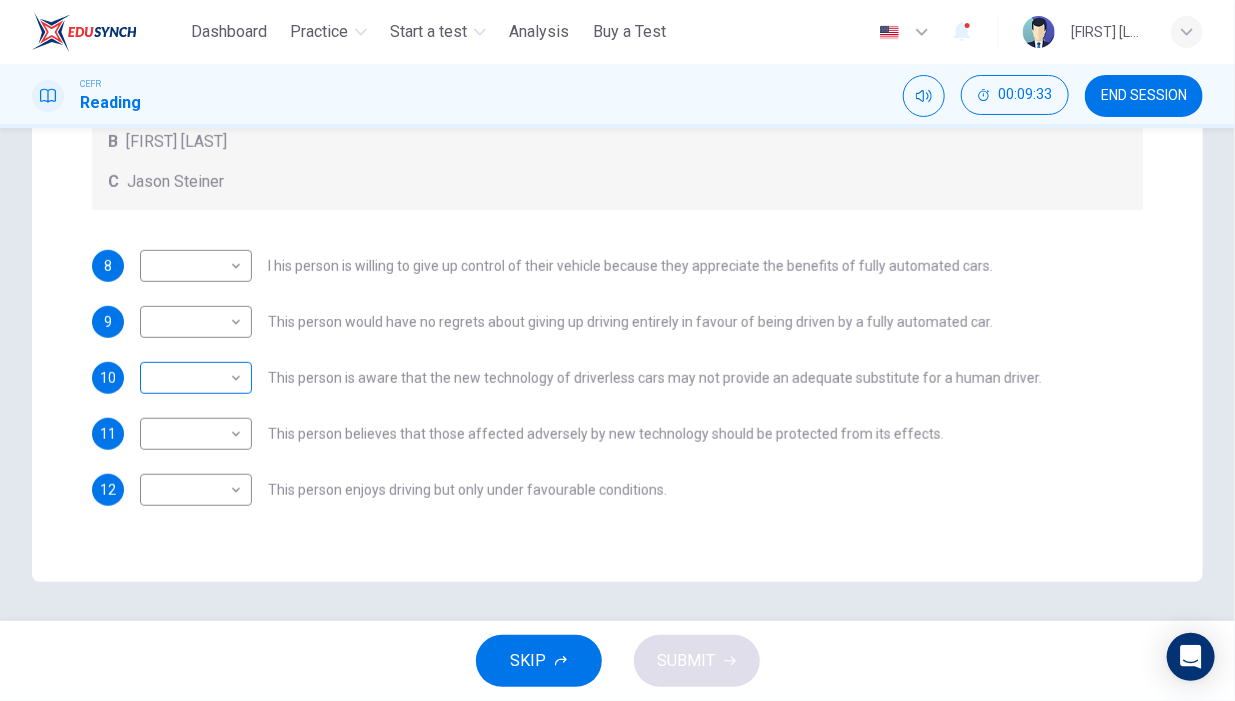 click on "This site uses cookies, as explained in our  Privacy Policy . If you agree to the use of cookies, please click the Accept button and continue to browse our site.   Privacy Policy Accept Dashboard Practice Start a test Analysis Buy a Test English ** ​ Wilson Ling Ing Loung CEFR Reading 00:09:33 END SESSION Question Passage Questions 8 - 12 Look at the following statements, and the list of people. Match each statement to the correct person, A-C. You may use any letter more than once.
A [FIRST] [LAST] B [FIRST] [LAST] C [FIRST] [LAST] 8 ​ ​ I his person is willing to give up control of their vehicle because they appreciate the benefits of fully automated cars. 9 ​ ​ This person would have no regrets about giving up driving entirely in favour of being driven by a fully automated car. 10 ​ ​ This person is aware that the new technology of driverless cars may not provide an adequate substitute for a human driver. 11 ​ ​ 12 ​ ​ This person enjoys driving but only under favourable conditions. A" at bounding box center (617, 350) 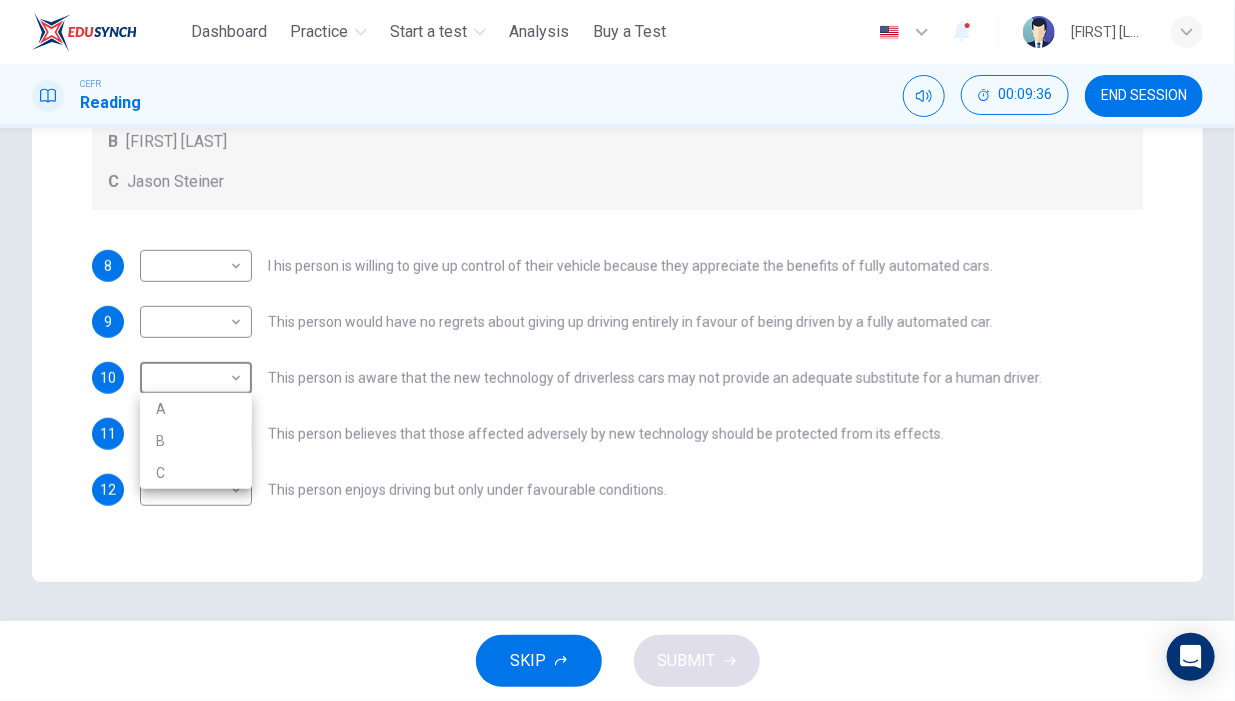 click on "A" at bounding box center (196, 409) 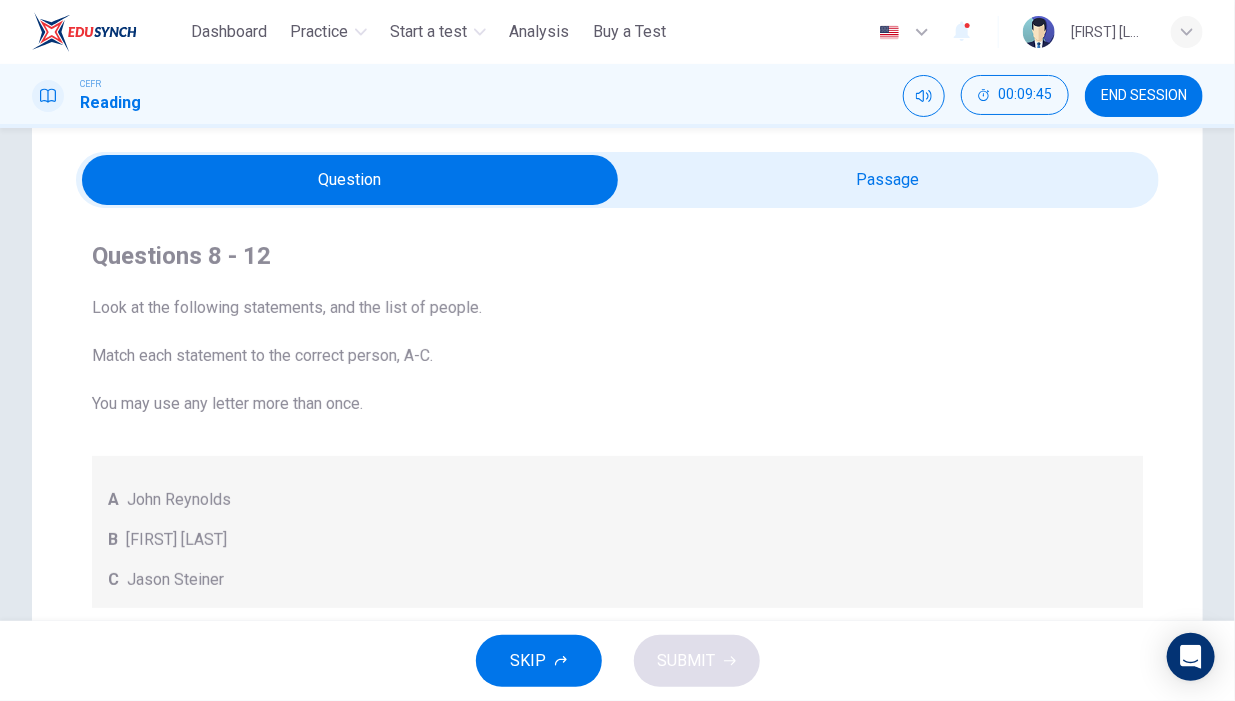 scroll, scrollTop: 58, scrollLeft: 0, axis: vertical 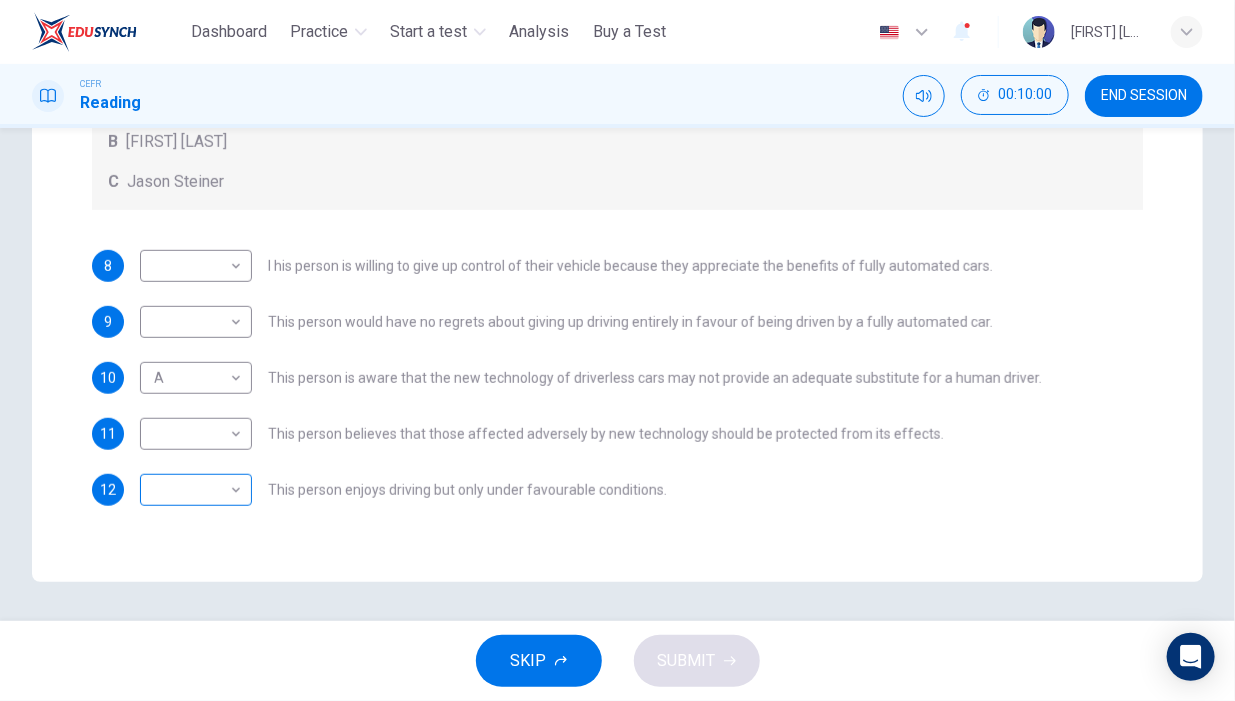 click on "This site uses cookies, as explained in our  Privacy Policy . If you agree to the use of cookies, please click the Accept button and continue to browse our site.   Privacy Policy Accept Dashboard Practice Start a test Analysis Buy a Test English ** ​ Wilson Ling Ing Loung CEFR Reading 00:10:00 END SESSION Question Passage Questions 8 - 12 Look at the following statements, and the list of people. Match each statement to the correct person, A-C. You may use any letter more than once.
A [FIRST] [LAST] B [FIRST] [LAST] C [FIRST] [LAST] 8 ​ ​ I his person is willing to give up control of their vehicle because they appreciate the benefits of fully automated cars. 9 ​ ​ This person would have no regrets about giving up driving entirely in favour of being driven by a fully automated car. 10 A * ​ This person is aware that the new technology of driverless cars may not provide an adequate substitute for a human driver. 11 ​ ​ 12 ​ ​ This person enjoys driving but only under favourable conditions. A" at bounding box center [617, 350] 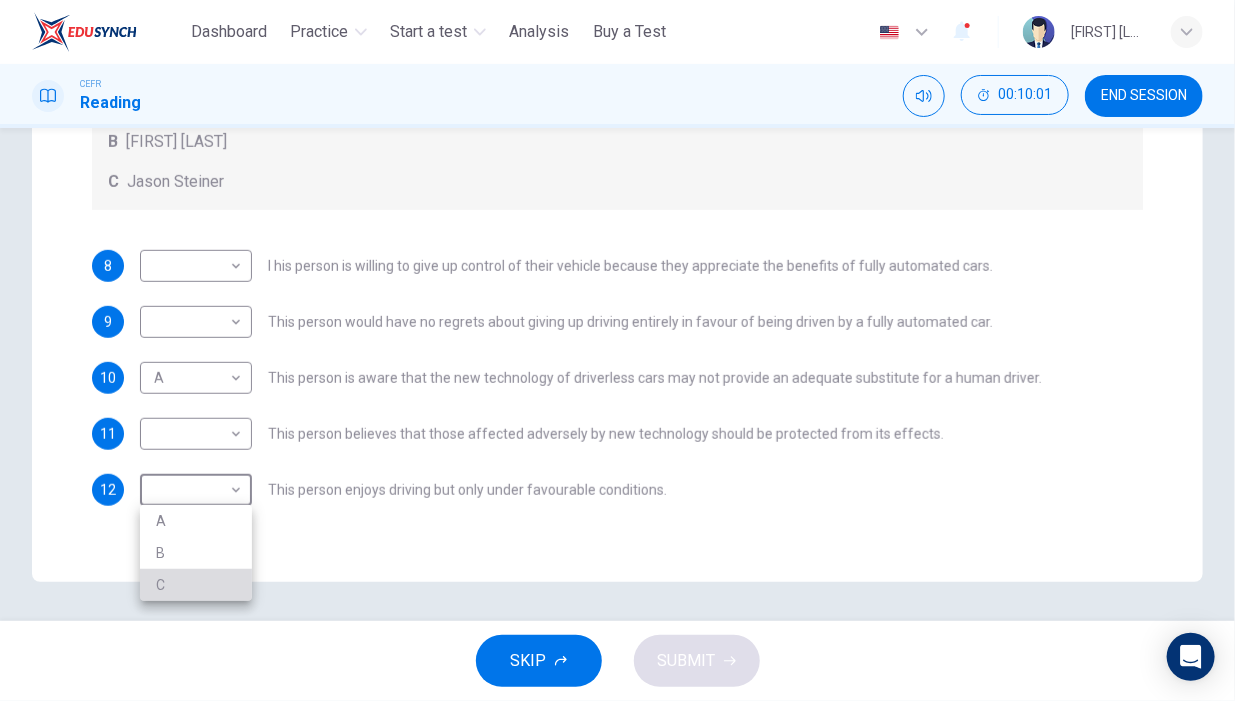 click on "C" at bounding box center (196, 585) 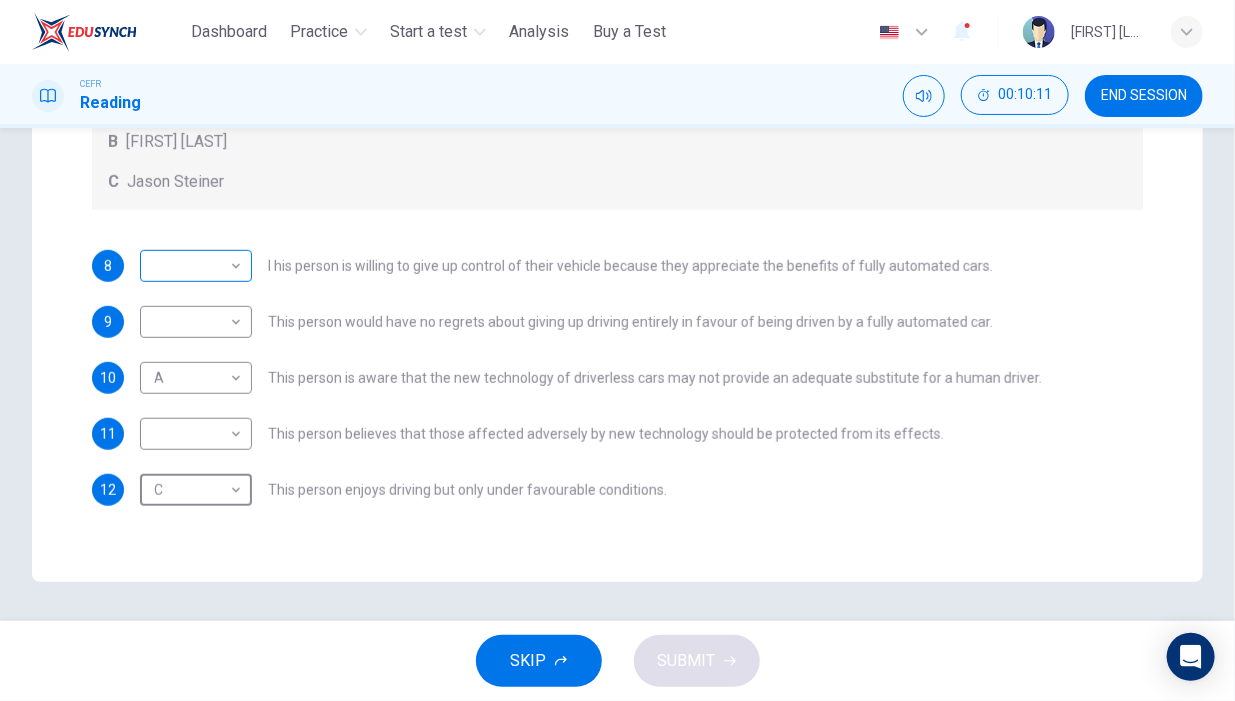 click on "This site uses cookies, as explained in our  Privacy Policy . If you agree to the use of cookies, please click the Accept button and continue to browse our site.   Privacy Policy Accept Dashboard Practice Start a test Analysis Buy a Test English ** ​ Wilson Ling Ing Loung CEFR Reading 00:10:11 END SESSION Question Passage Questions 8 - 12 Look at the following statements, and the list of people. Match each statement to the correct person, A-C. You may use any letter more than once.
A [FIRST] [LAST] B [FIRST] [LAST] C [FIRST] [LAST] 8 ​ ​ I his person is willing to give up control of their vehicle because they appreciate the benefits of fully automated cars. 9 ​ ​ This person would have no regrets about giving up driving entirely in favour of being driven by a fully automated car. 10 A * ​ This person is aware that the new technology of driverless cars may not provide an adequate substitute for a human driver. 11 ​ ​ 12 C * ​ This person enjoys driving but only under favourable conditions. A" at bounding box center (617, 350) 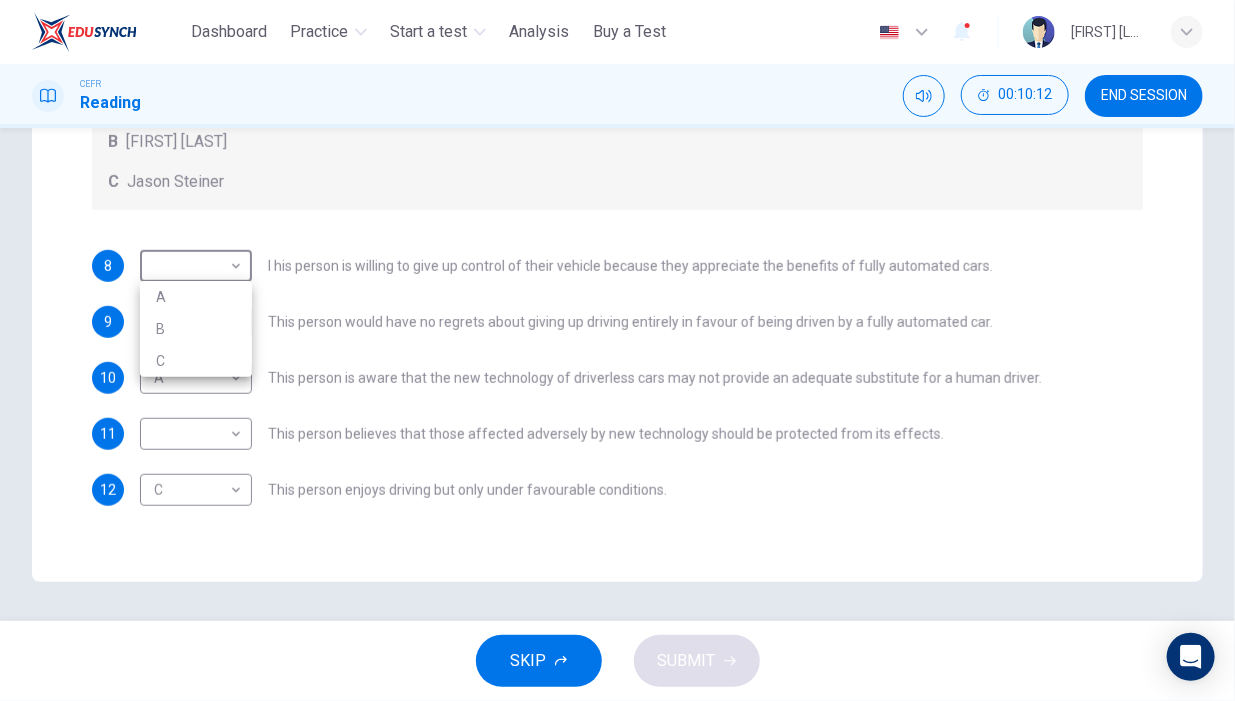 click on "B" at bounding box center (196, 329) 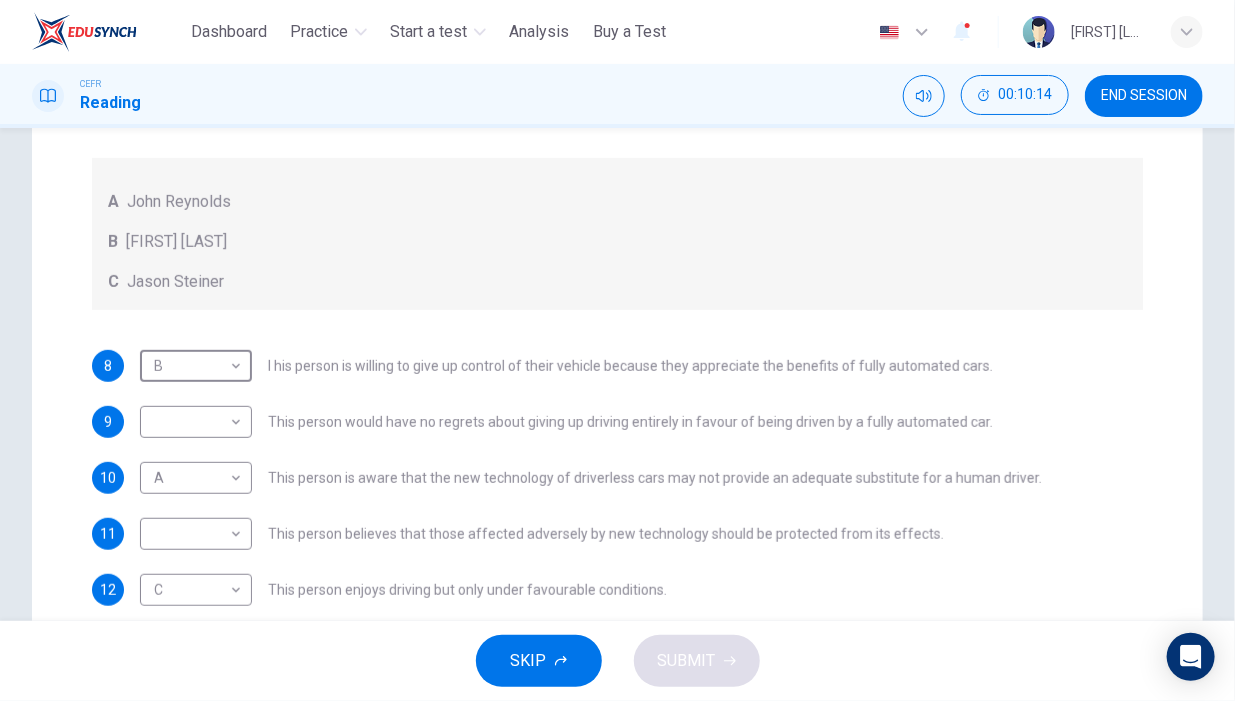 scroll, scrollTop: 0, scrollLeft: 0, axis: both 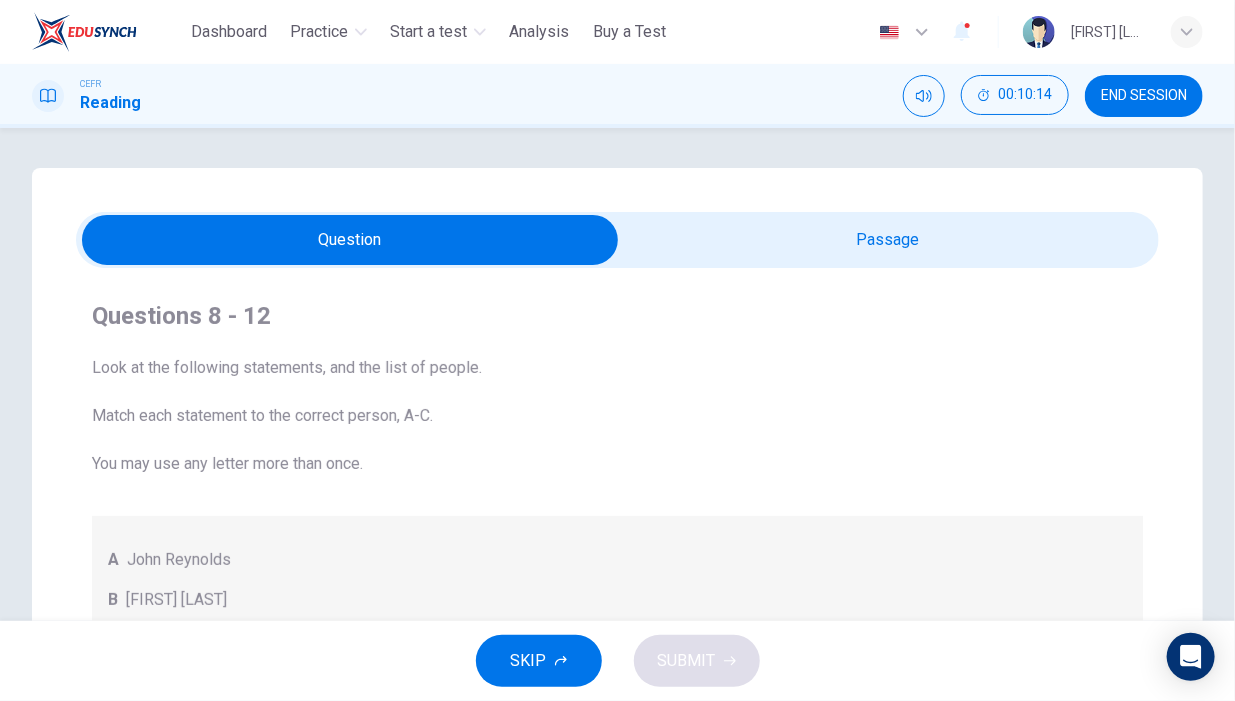 click on "Question Passage Questions 8 - 12 Look at the following statements, and the list of people. Match each statement to the correct person, A-C. You may use any letter more than once.
A [FIRST] [LAST] B [FIRST] [LAST] C [FIRST] [LAST] 8 B * ​ I his person is willing to give up control of their vehicle because they appreciate the benefits of fully automated cars. 9 ​ ​ This person would have no regrets about giving up driving entirely in favour of being driven by a fully automated car. 10 A * ​ This person is aware that the new technology of driverless cars may not provide an adequate substitute for a human driver. 11 ​ ​ This person believes that those affected adversely by new technology should be protected from its effects. 12 C * ​ This person enjoys driving but only under favourable conditions. Driverless cars CLICK TO ZOOM Click to Zoom A B C D E F G H" at bounding box center [617, 604] 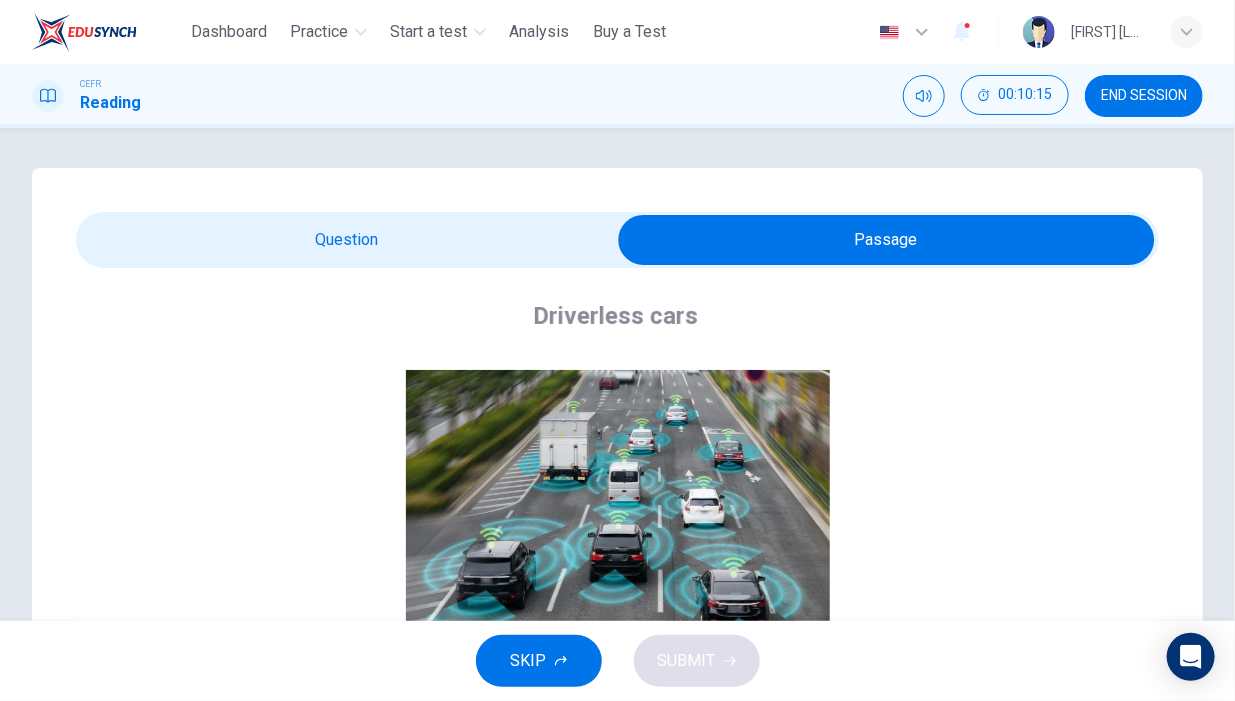 scroll, scrollTop: 534, scrollLeft: 0, axis: vertical 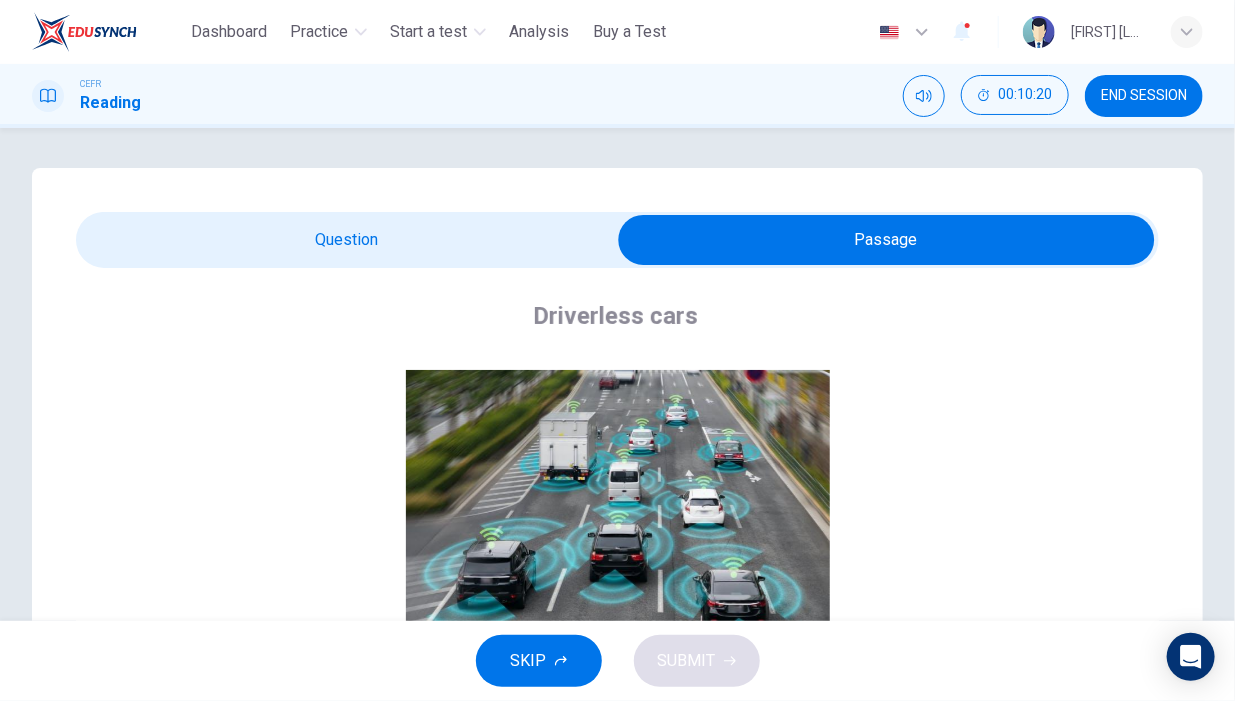 click at bounding box center (617, 240) 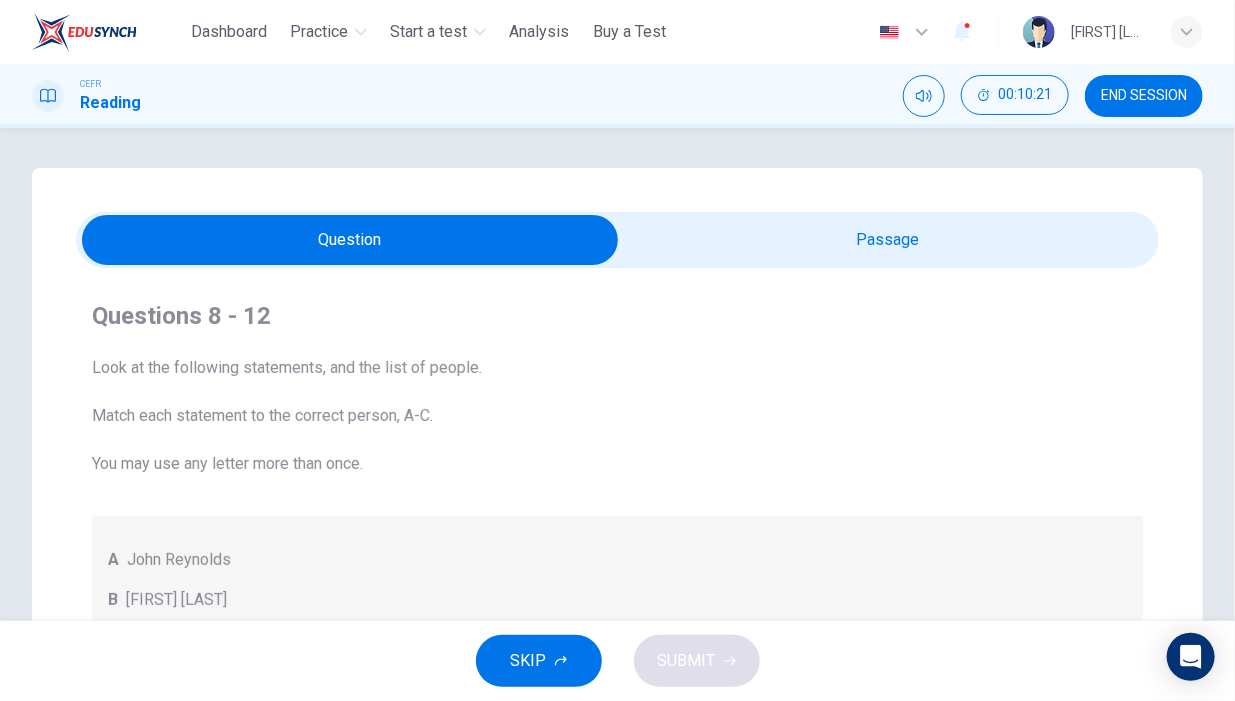 scroll, scrollTop: 458, scrollLeft: 0, axis: vertical 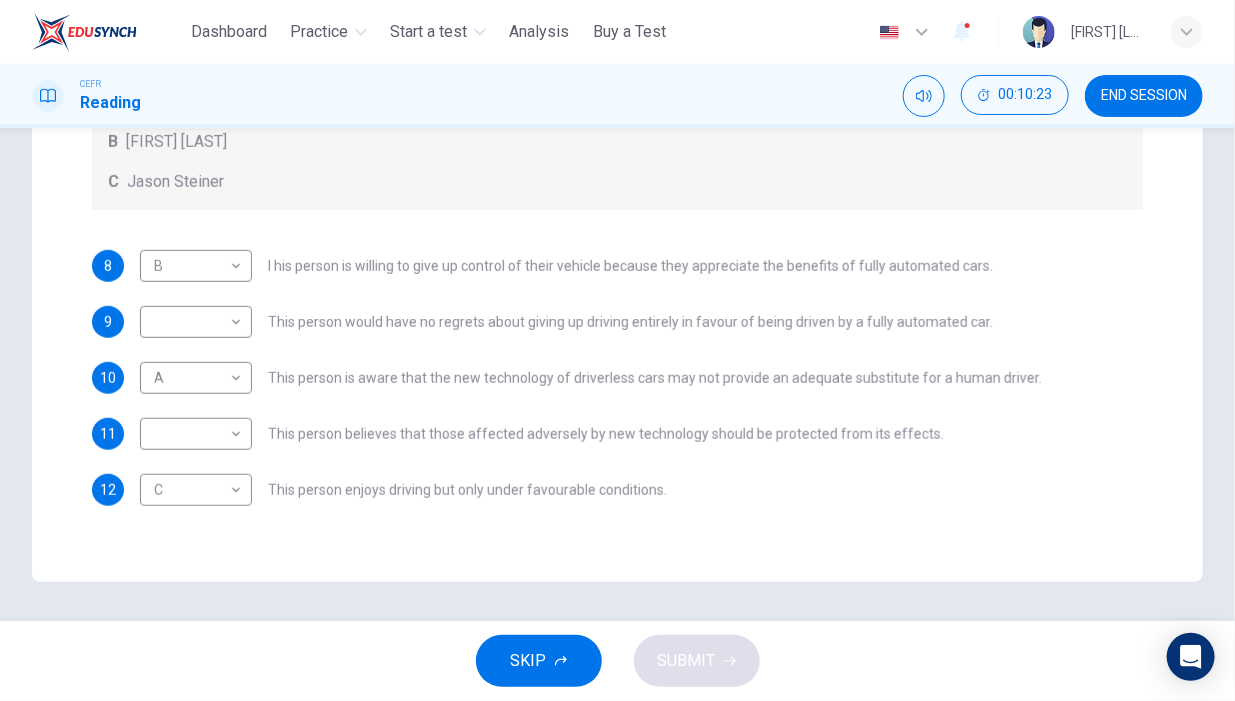 drag, startPoint x: 388, startPoint y: 319, endPoint x: 537, endPoint y: 311, distance: 149.21461 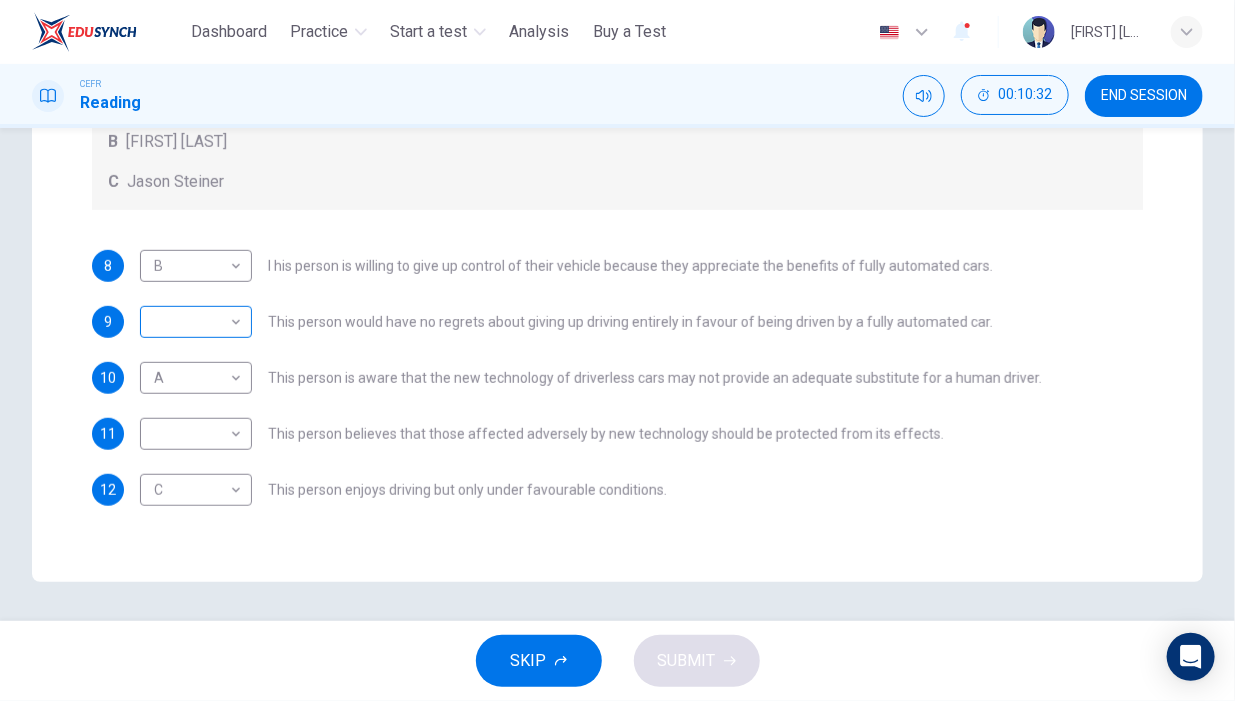 click on "This site uses cookies, as explained in our  Privacy Policy . If you agree to the use of cookies, please click the Accept button and continue to browse our site.   Privacy Policy Accept Dashboard Practice Start a test Analysis Buy a Test English ** ​ [FIRST] [LAST] CEFR Reading 00:10:32 END SESSION Question Passage Questions 8 - 12 Look at the following statements, and the list of people. Match each statement to the correct person, A-C. You may use any letter more than once.
A [FIRST] [LAST] B [FIRST] [LAST] C [FIRST] [LAST] 8 B * ​ I his person is willing to give up control of their vehicle because they appreciate the benefits of fully automated cars. 9 ​ ​ This person would have no regrets about giving up driving entirely in favour of being driven by a fully automated car. 10 A * ​ This person is aware that the new technology of driverless cars may not provide an adequate substitute for a human driver. 11 ​ ​ 12 C * ​ This person enjoys driving but only under favourable conditions. A" at bounding box center (617, 350) 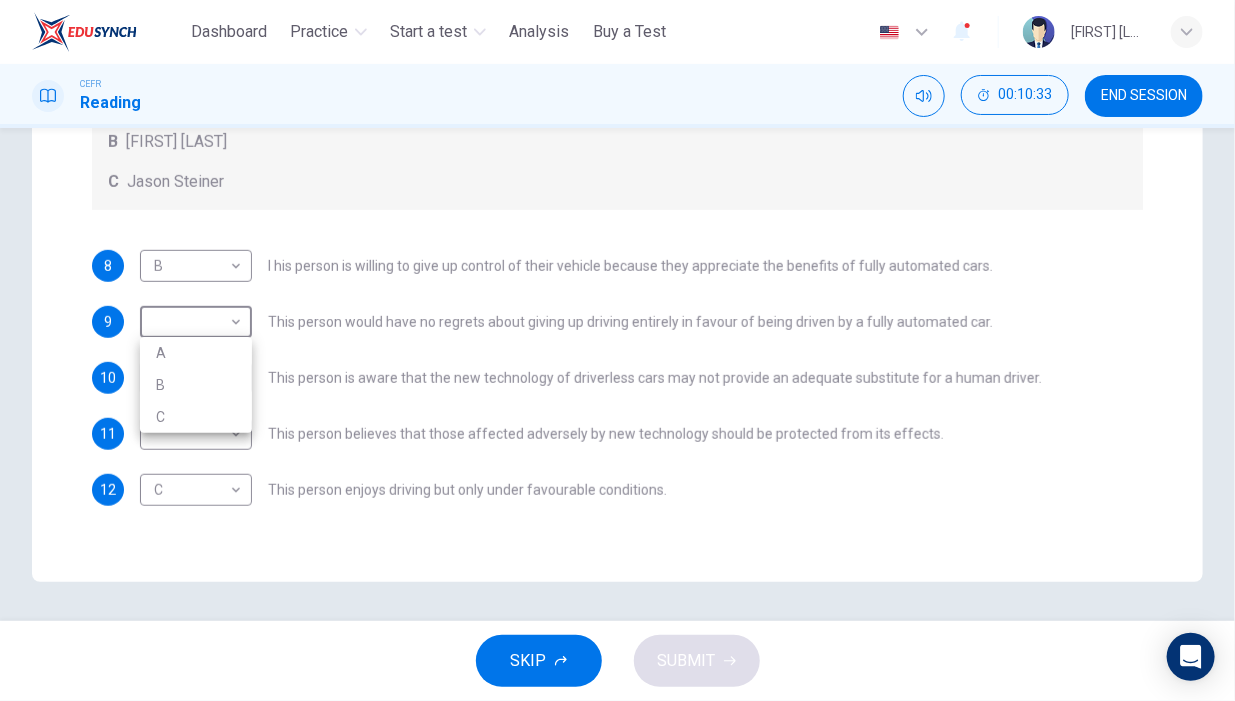 click on "B" at bounding box center (196, 385) 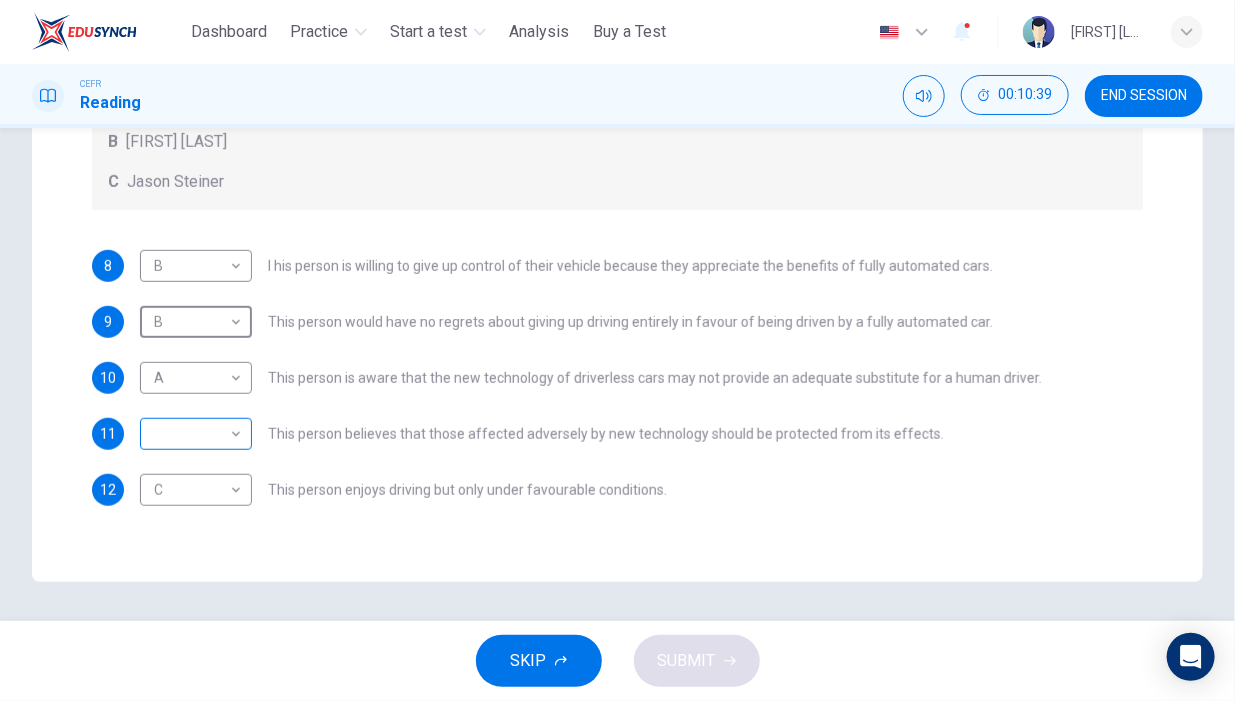 click on "This site uses cookies, as explained in our  Privacy Policy . If you agree to the use of cookies, please click the Accept button and continue to browse our site.   Privacy Policy Accept Dashboard Practice Start a test Analysis Buy a Test English ** ​ Wilson Ling Ing Loung CEFR Reading 00:10:39 END SESSION Question Passage Questions 8 - 12 Look at the following statements, and the list of people. Match each statement to the correct person, A-C. You may use any letter more than once.
A [FIRST] [LAST] B [FIRST] [LAST] C [FIRST] [LAST] 8 B * ​ I his person is willing to give up control of their vehicle because they appreciate the benefits of fully automated cars. 9 B * ​ This person would have no regrets about giving up driving entirely in favour of being driven by a fully automated car. 10 A * ​ This person is aware that the new technology of driverless cars may not provide an adequate substitute for a human driver. 11 ​ ​ 12 C * ​ This person enjoys driving but only under favourable conditions. A" at bounding box center [617, 350] 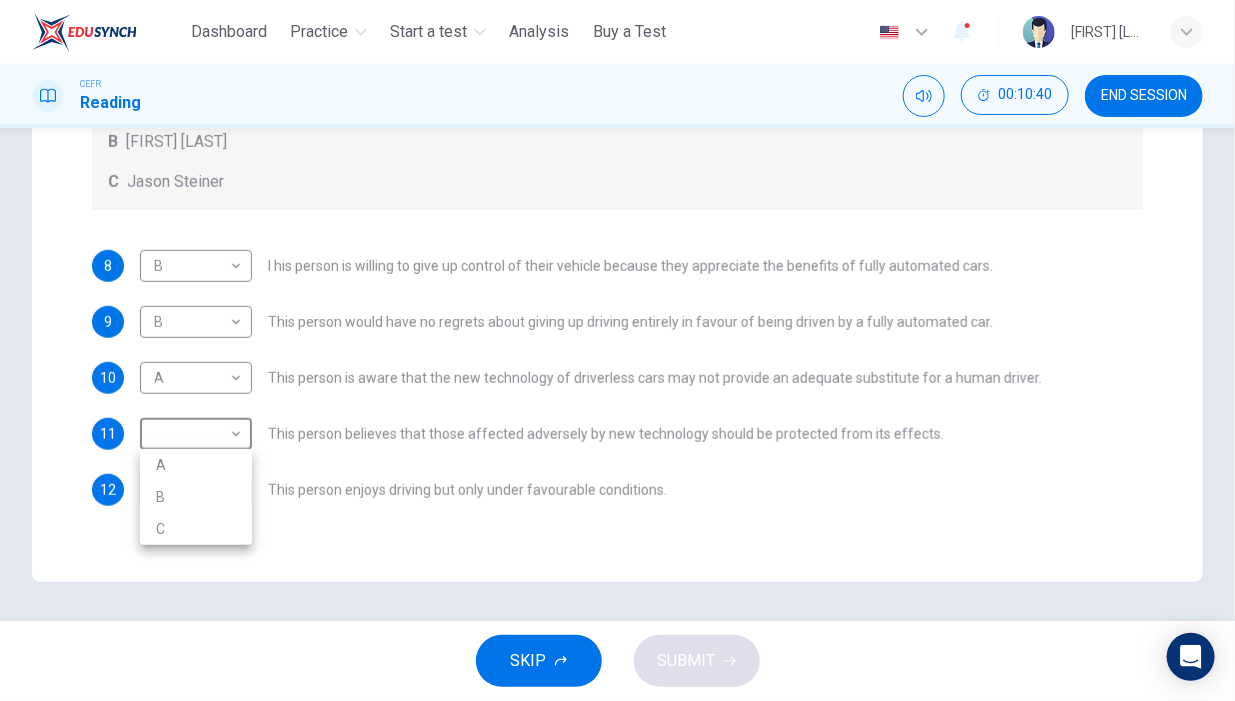 click on "A" at bounding box center (196, 465) 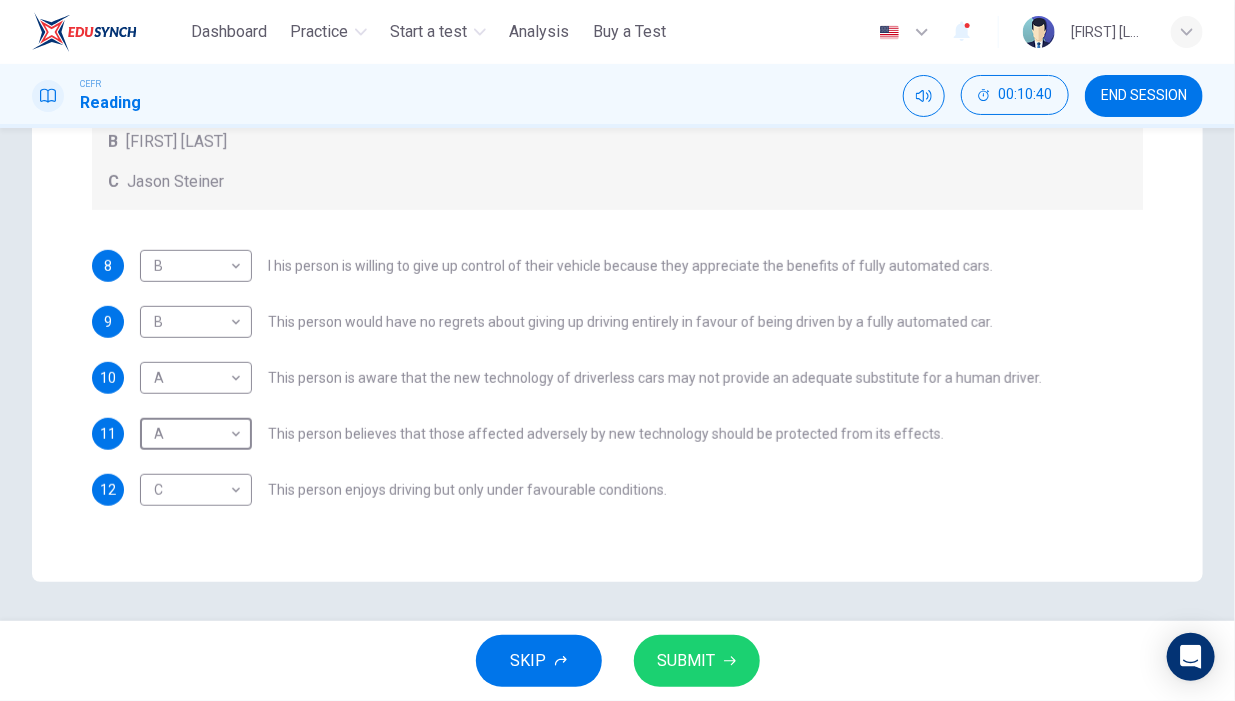 drag, startPoint x: 688, startPoint y: 658, endPoint x: 702, endPoint y: 643, distance: 20.518284 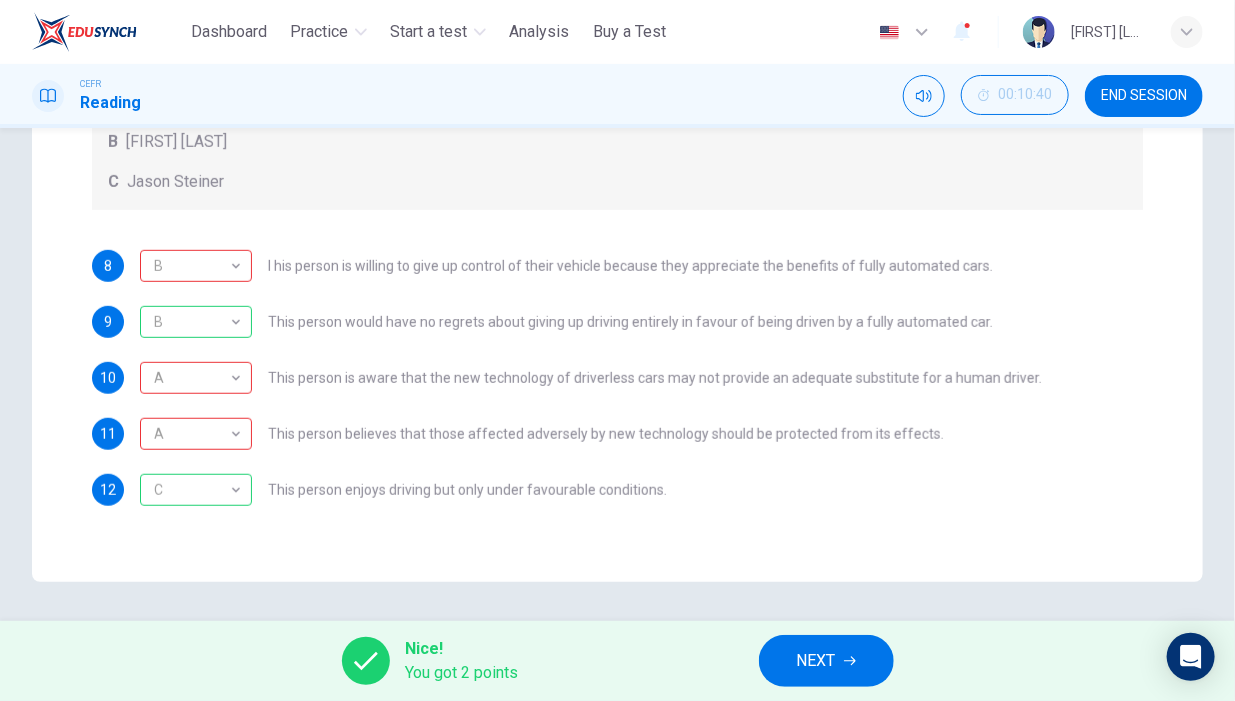 click on "NEXT" at bounding box center (826, 661) 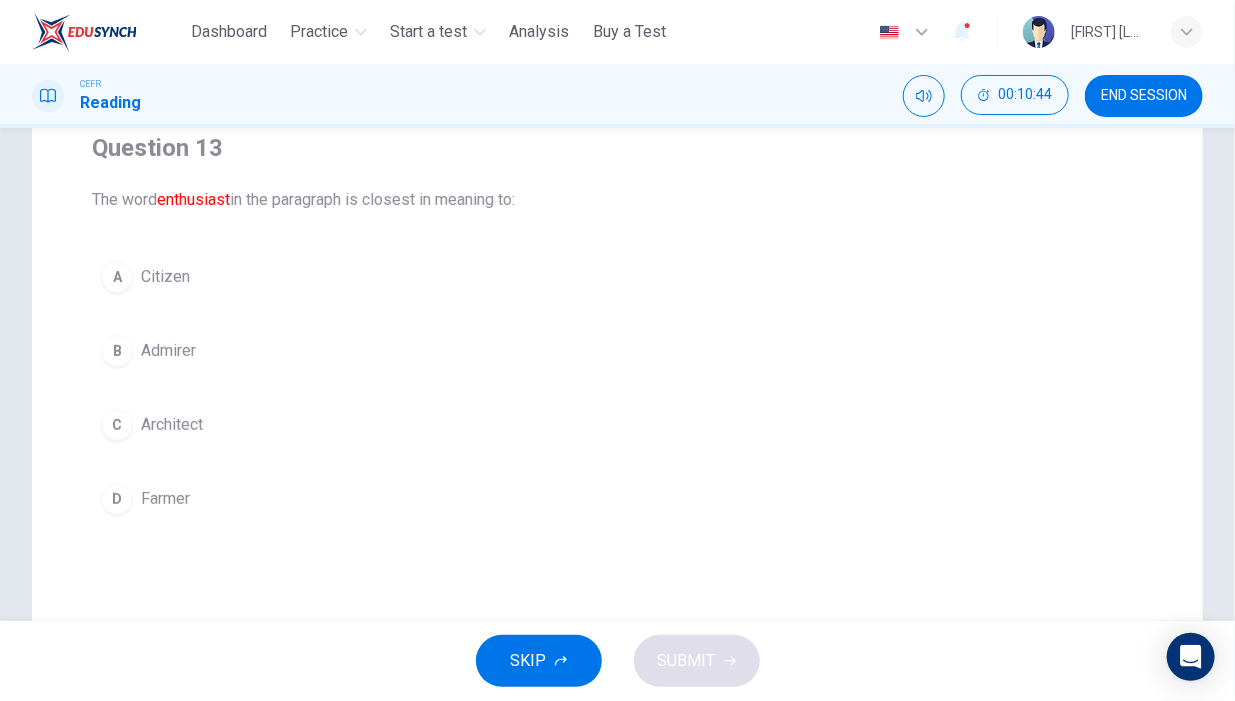 scroll, scrollTop: 0, scrollLeft: 0, axis: both 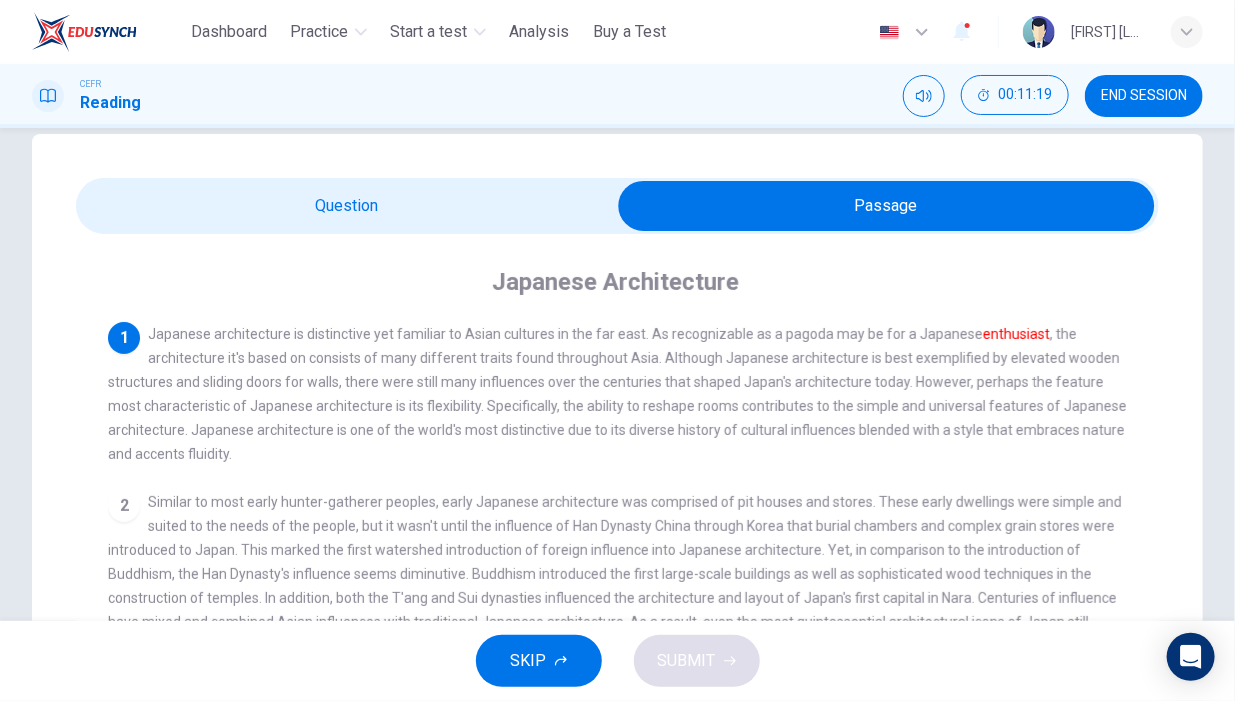 click on "Japanese Architecture 1 Japanese architecture is distinctive yet familiar to Asian cultures in the far east. As recognizable as a pagoda may be for a Japanese  enthusiast , the architecture it's based on consists of many different traits found throughout Asia. Although Japanese architecture is best exemplified by elevated wooden structures and sliding doors for walls, there were still many influences over the centuries that shaped Japan's architecture today. However, perhaps the feature most characteristic of Japanese architecture is its flexibility. Specifically, the ability to reshape rooms contributes to the simple and universal features of Japanese architecture. Japanese architecture is one of the world's most distinctive due to its diverse history of cultural influences blended with a style that embraces nature and accents fluidity. 2 3 4 5" at bounding box center (617, 652) 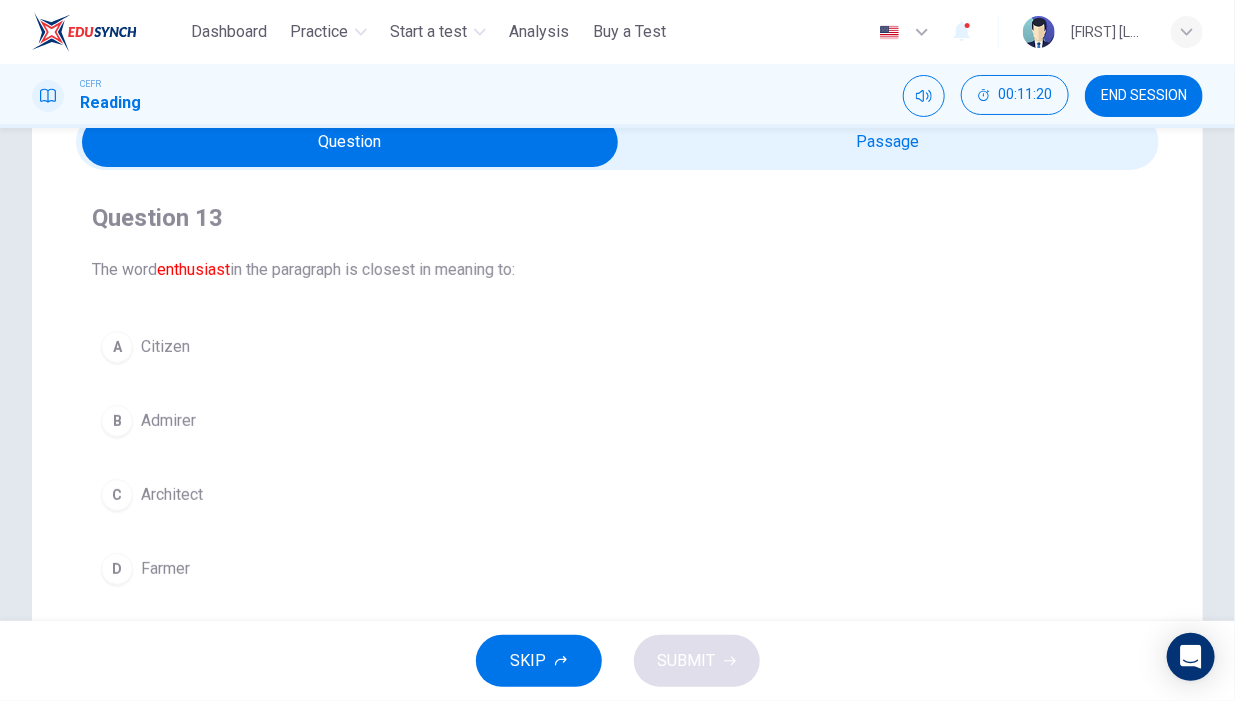 scroll, scrollTop: 134, scrollLeft: 0, axis: vertical 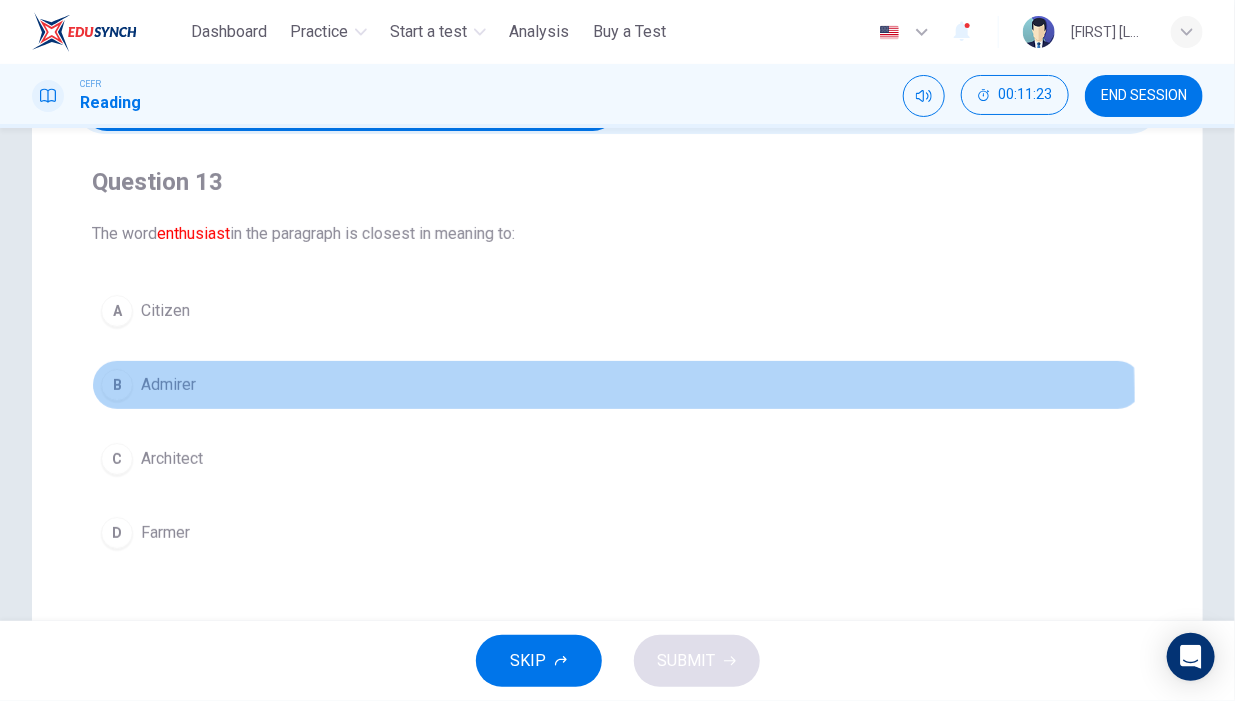 click on "B Admirer" at bounding box center (617, 385) 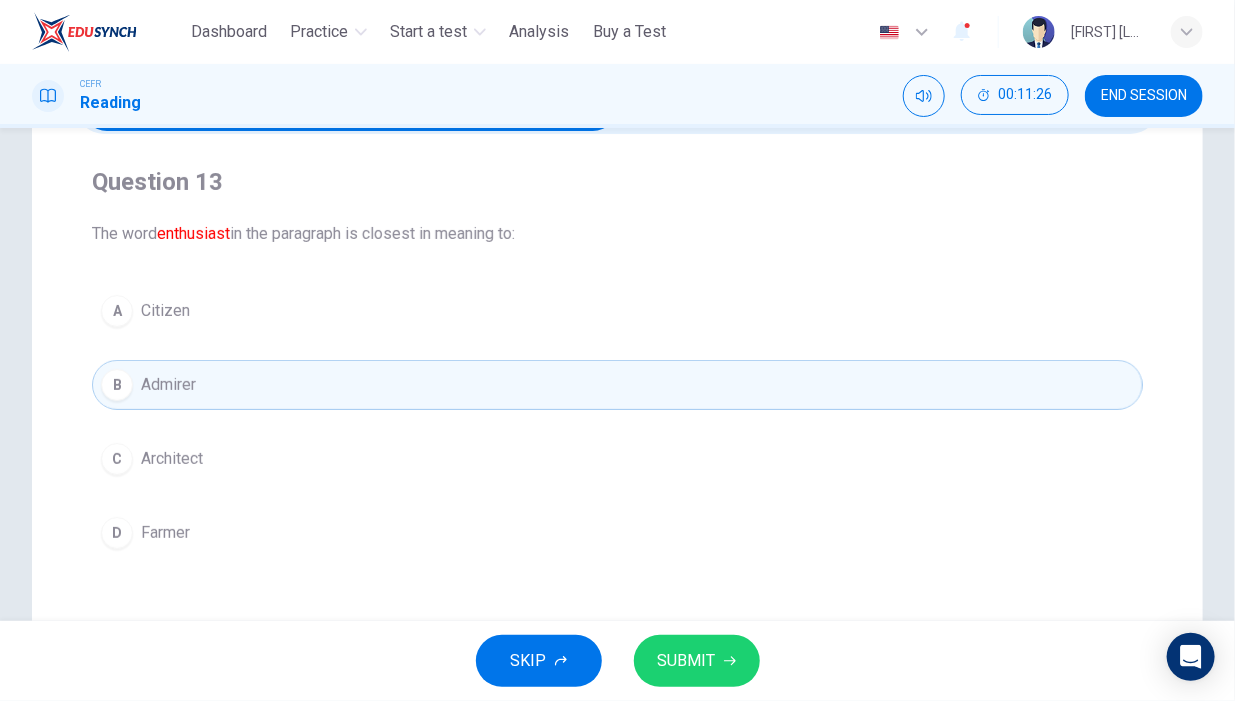 drag, startPoint x: 714, startPoint y: 666, endPoint x: 813, endPoint y: 429, distance: 256.84625 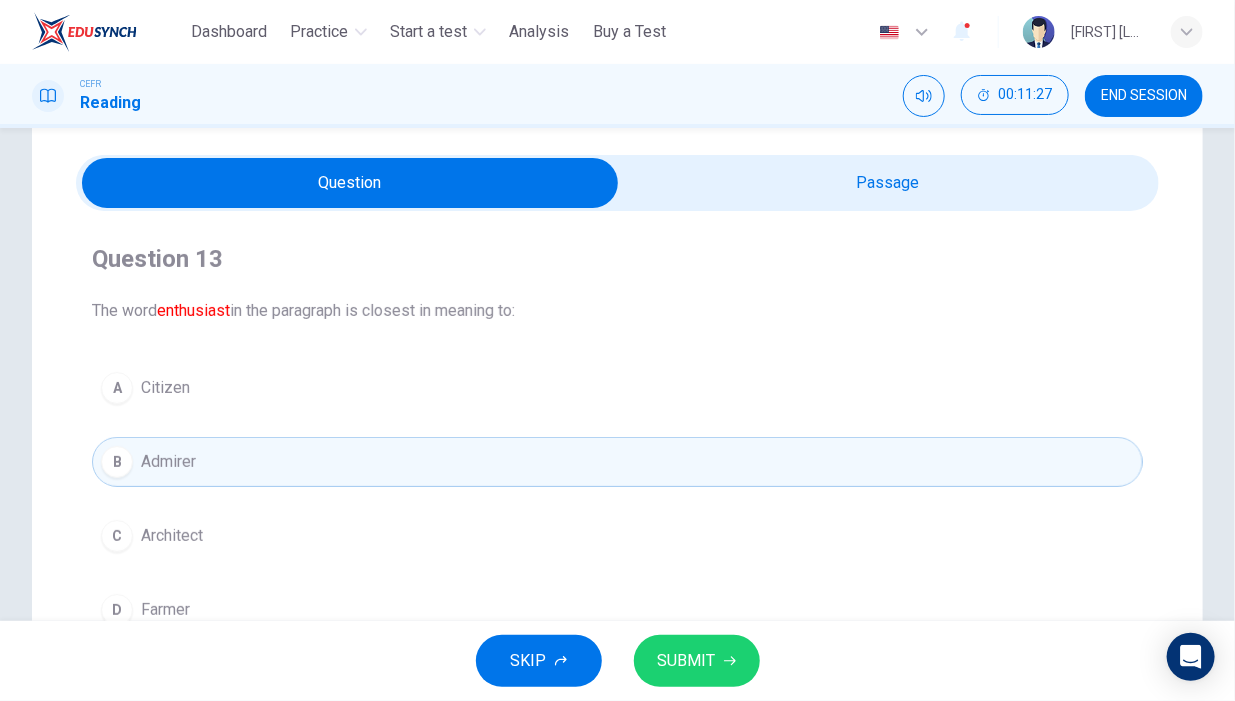 scroll, scrollTop: 0, scrollLeft: 0, axis: both 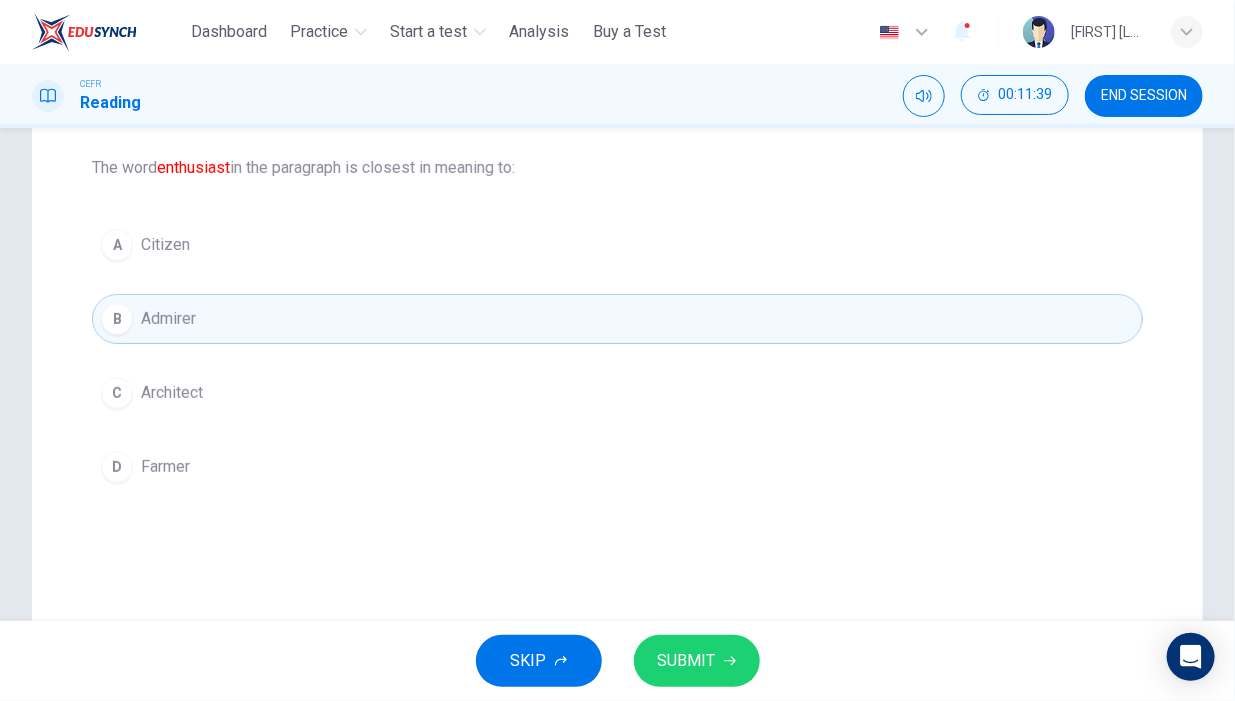 click on "C Architect" at bounding box center [617, 393] 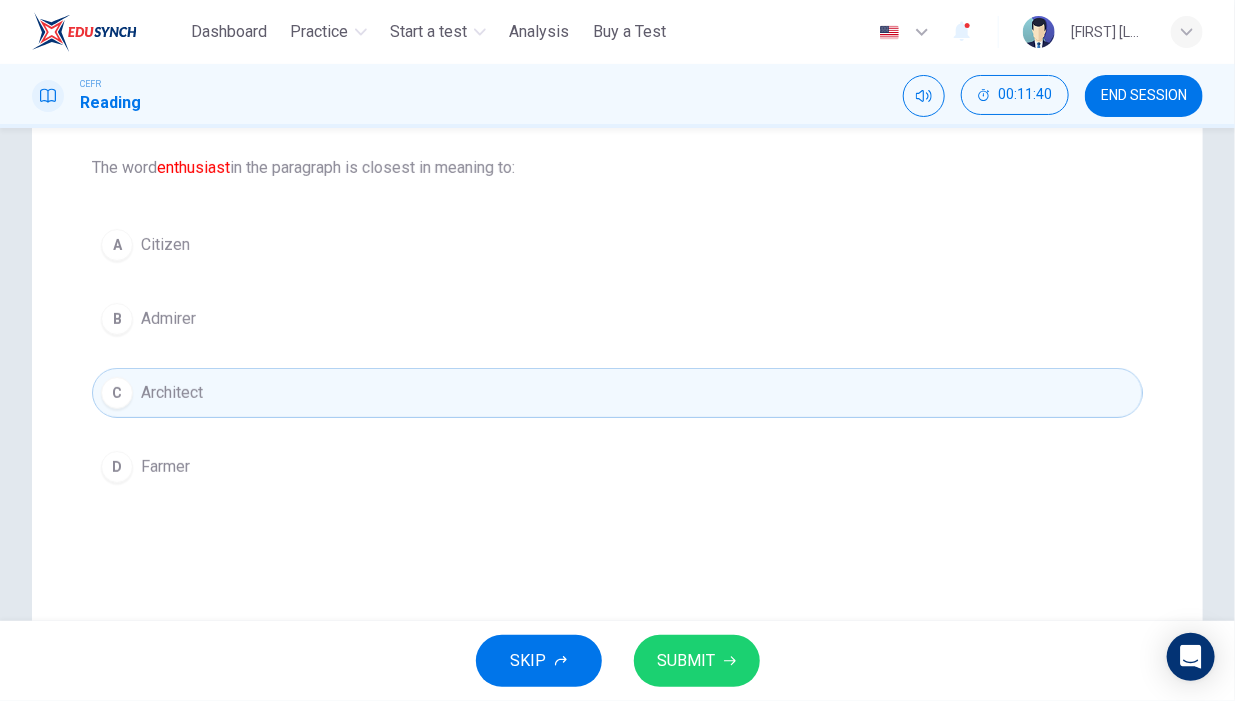 click on "SUBMIT" at bounding box center (687, 661) 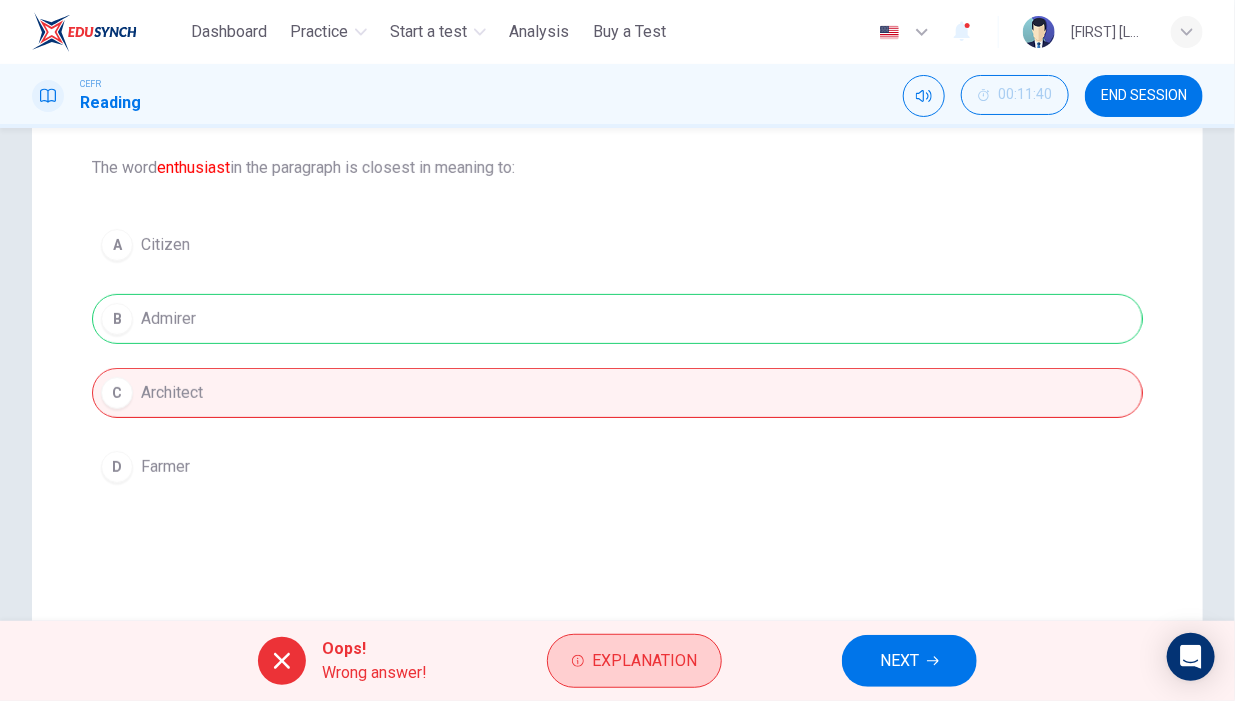 click on "Explanation" at bounding box center [644, 661] 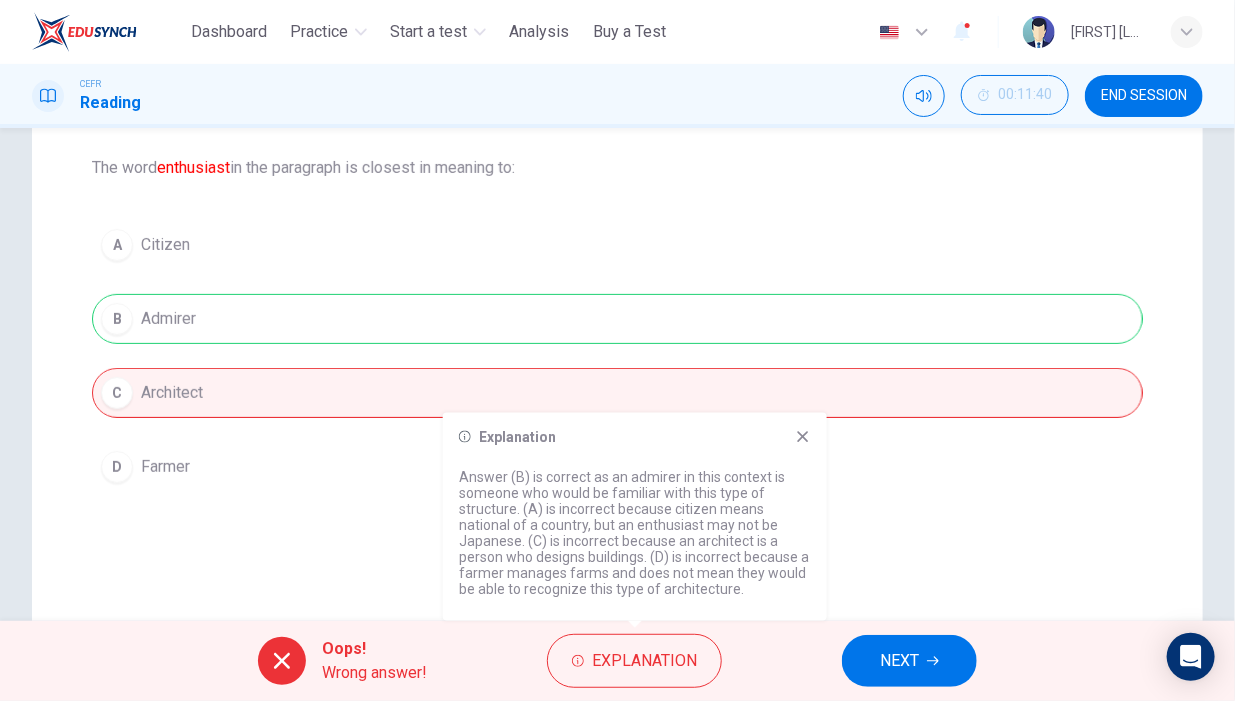 click 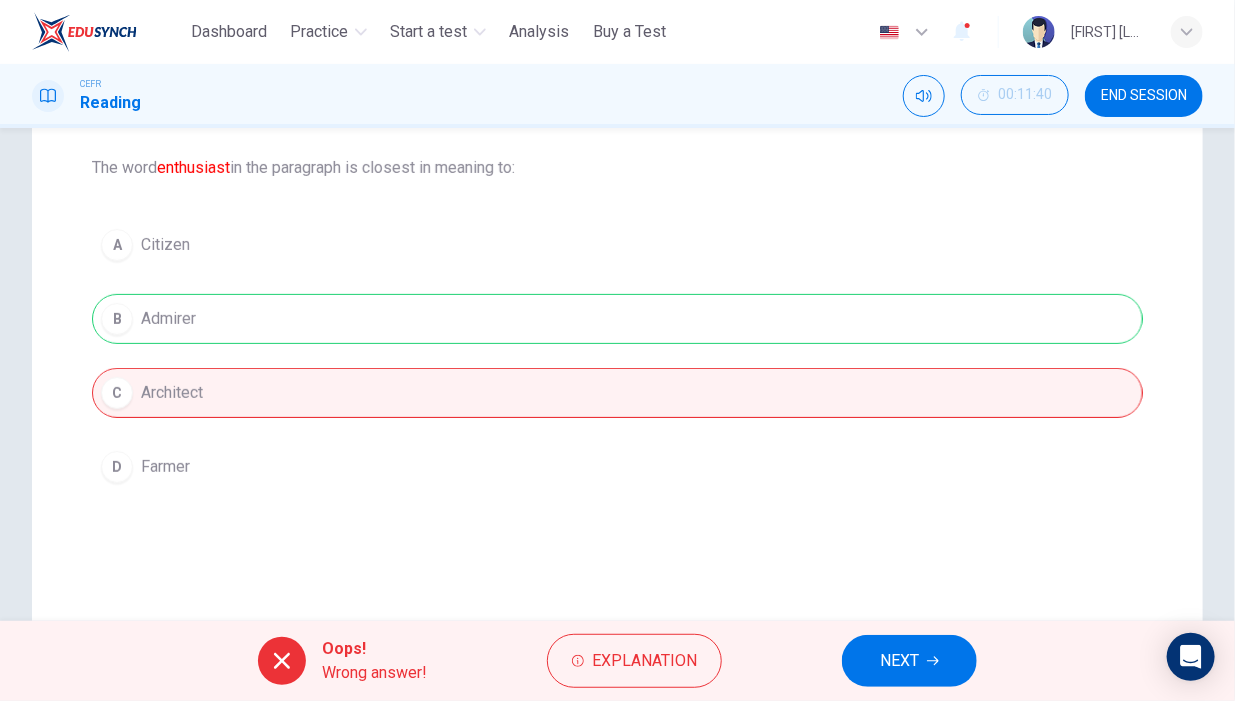 click on "NEXT" at bounding box center (899, 661) 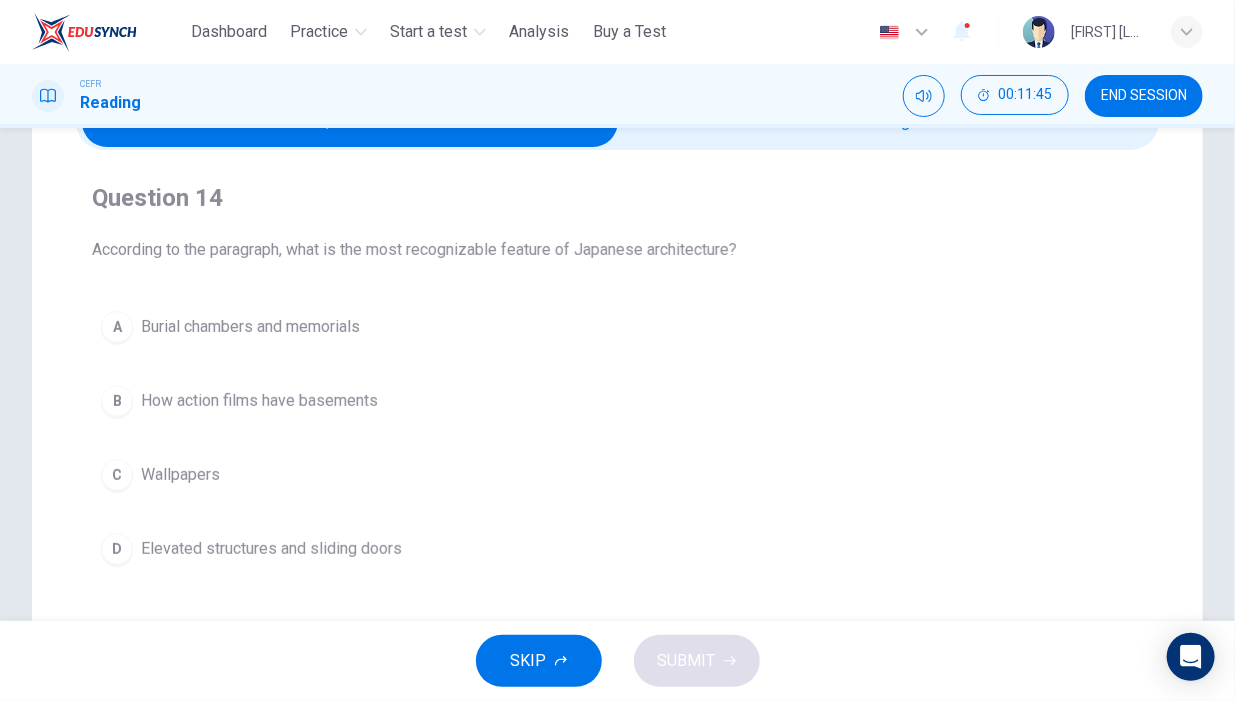 scroll, scrollTop: 90, scrollLeft: 0, axis: vertical 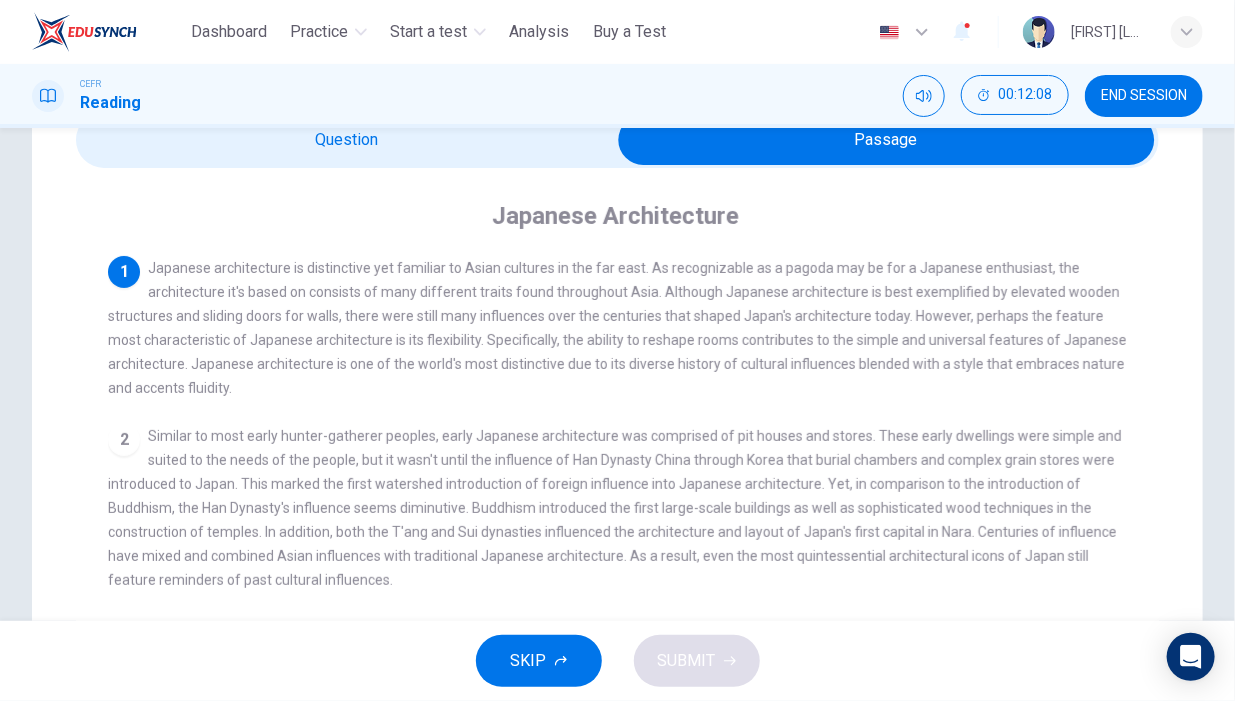 click at bounding box center (617, 140) 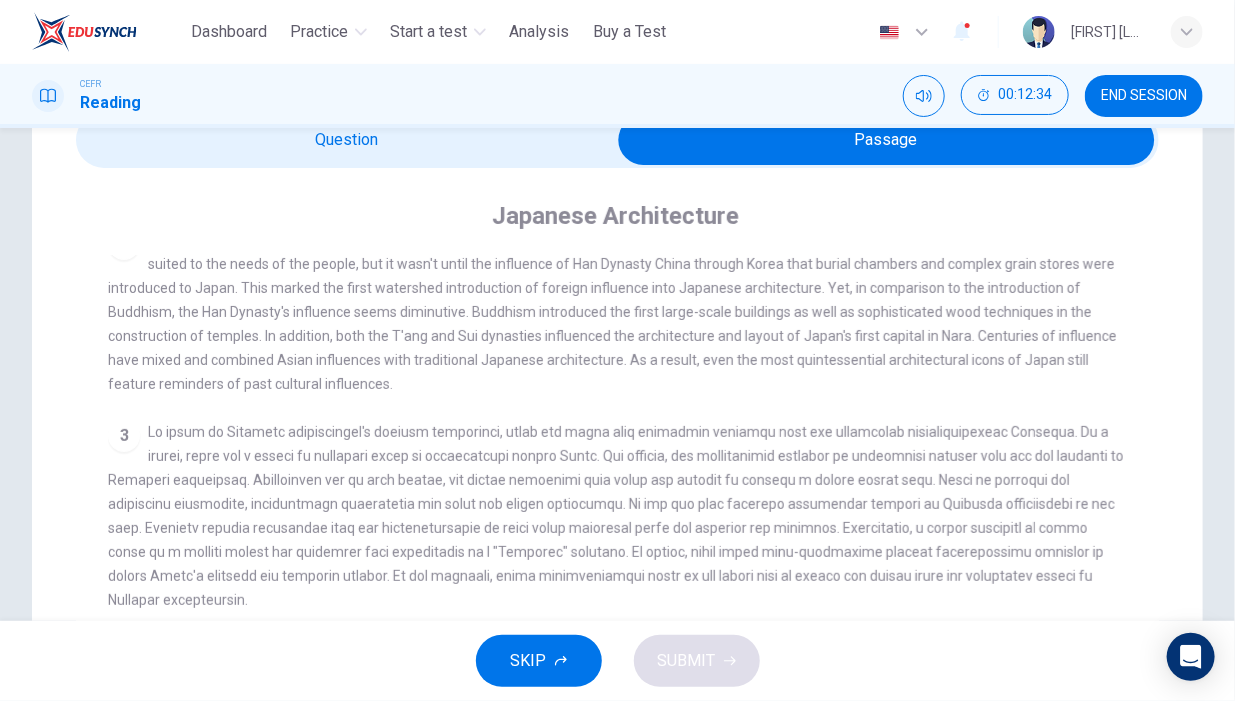scroll, scrollTop: 233, scrollLeft: 0, axis: vertical 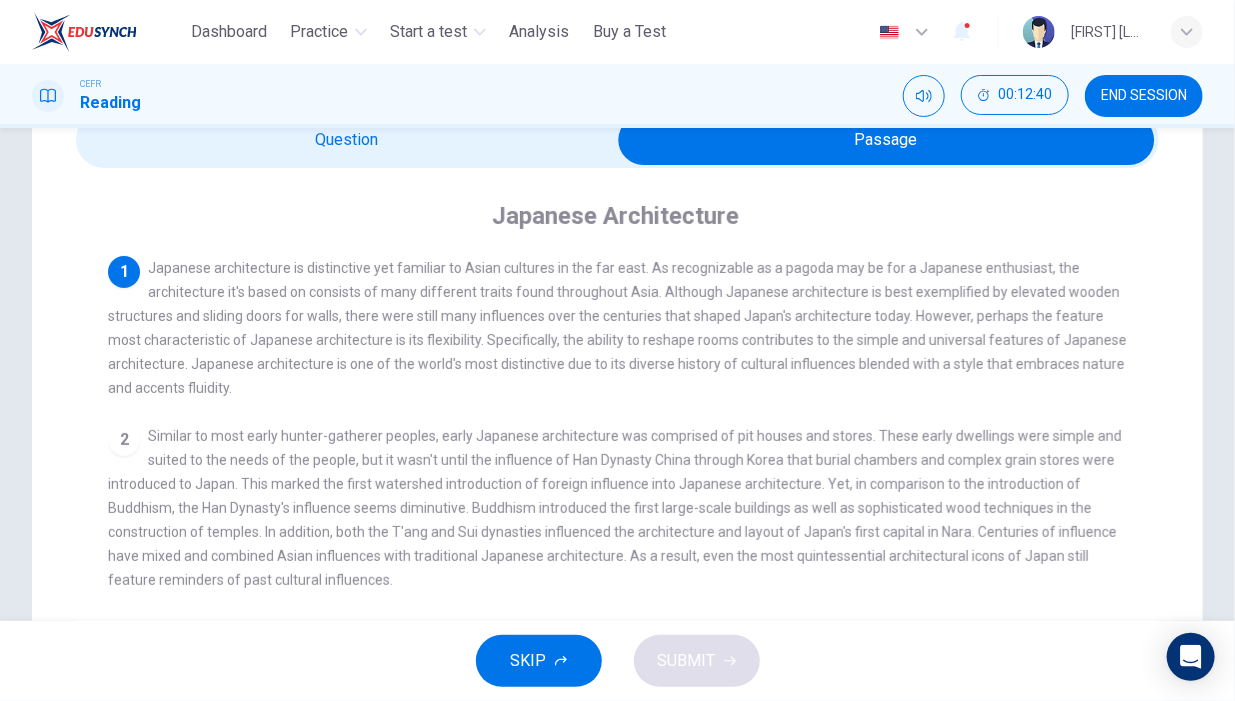 click on "1" at bounding box center (124, 272) 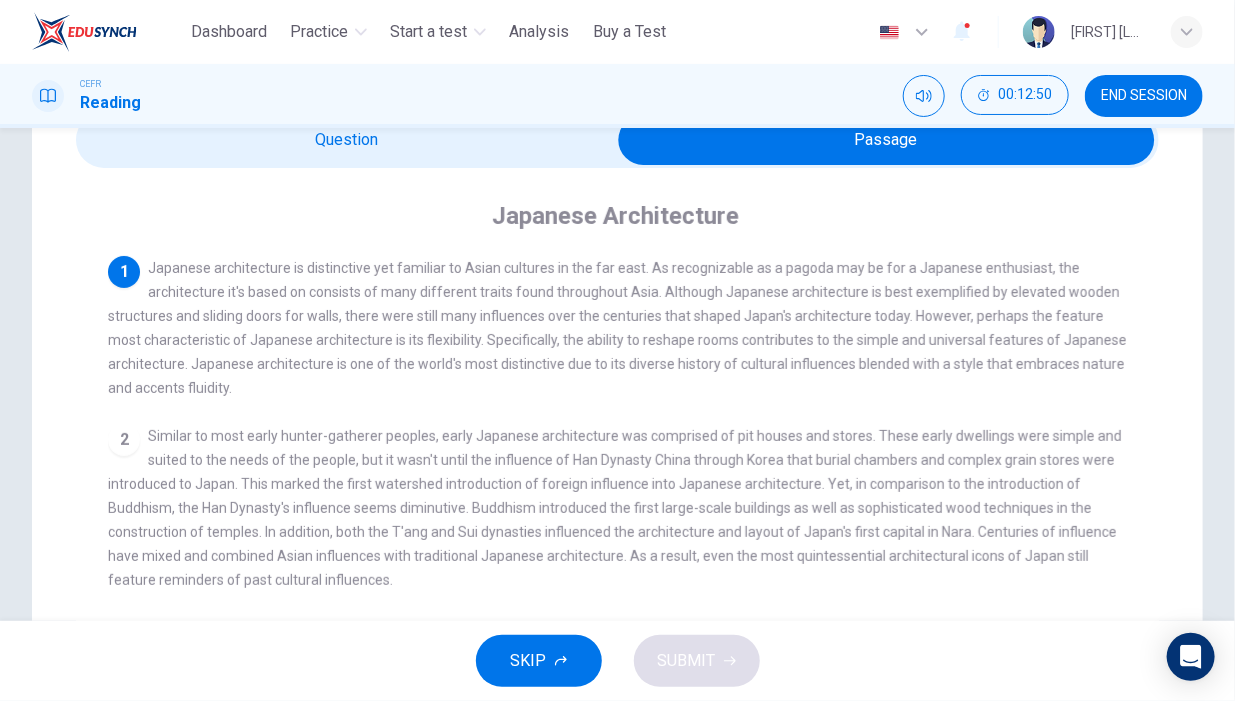 click on "CEFR Reading 00:12:50 END SESSION" at bounding box center (617, 96) 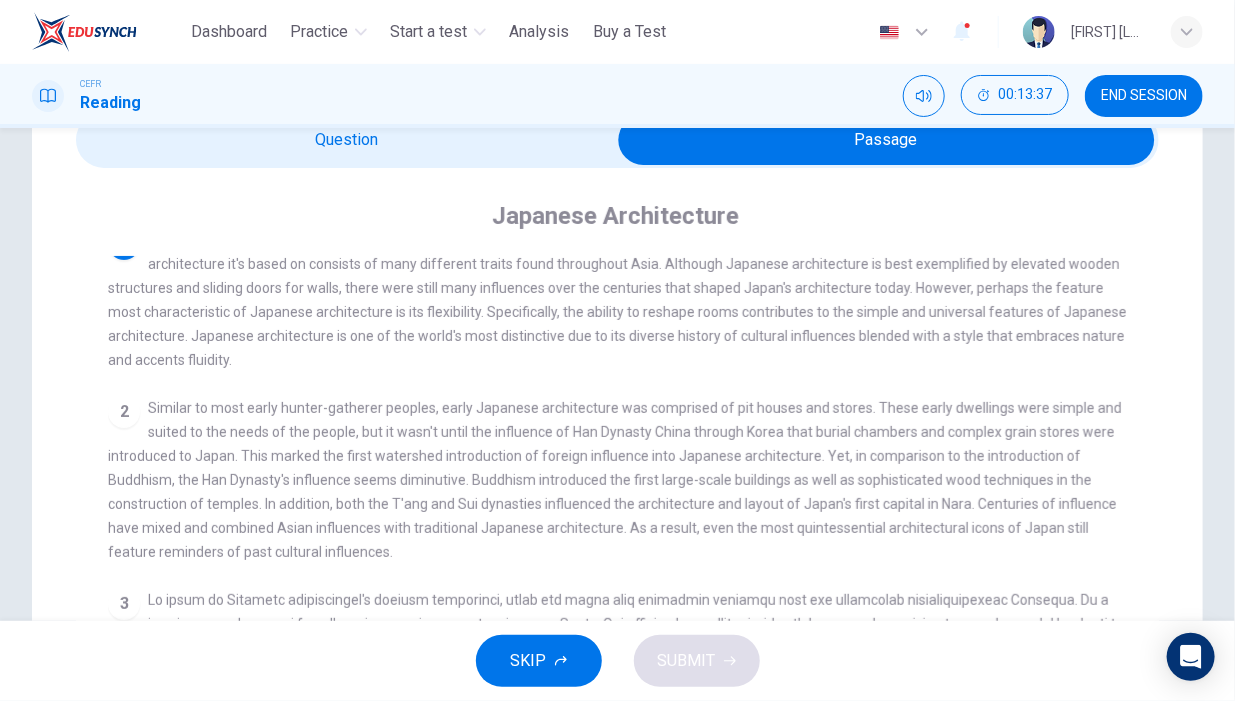 scroll, scrollTop: 0, scrollLeft: 0, axis: both 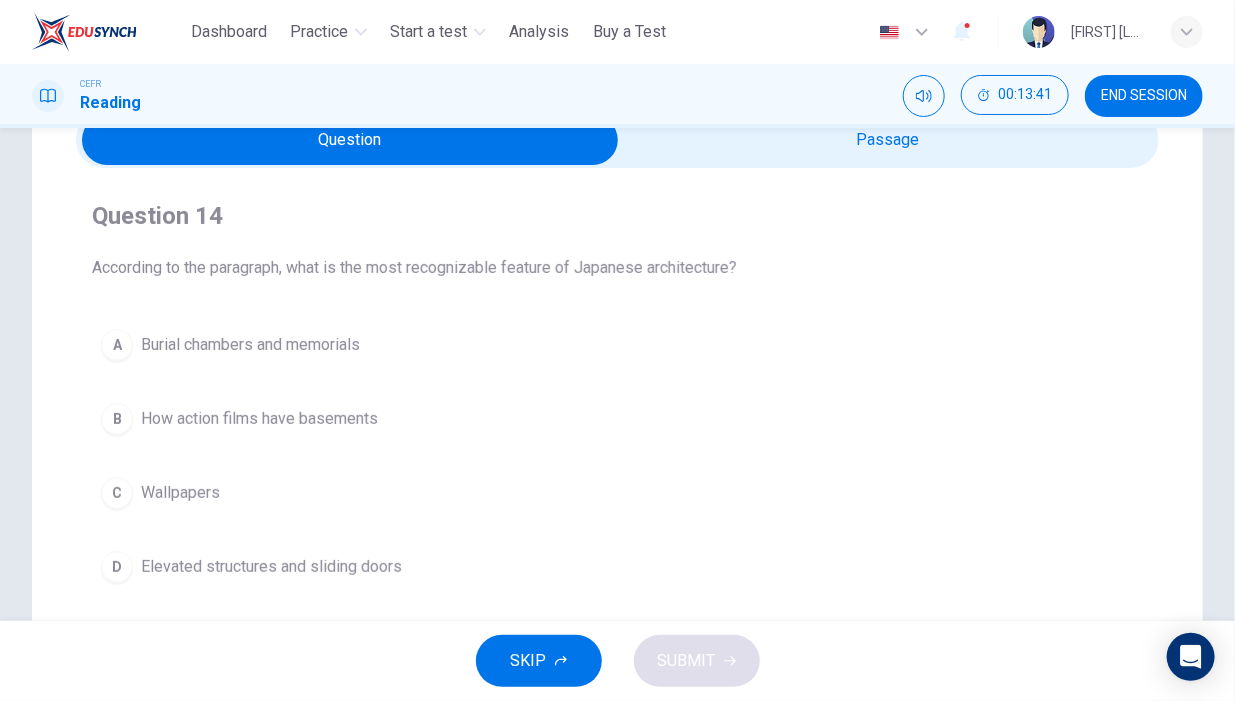 click on "A Burial chambers and memorials" at bounding box center (617, 345) 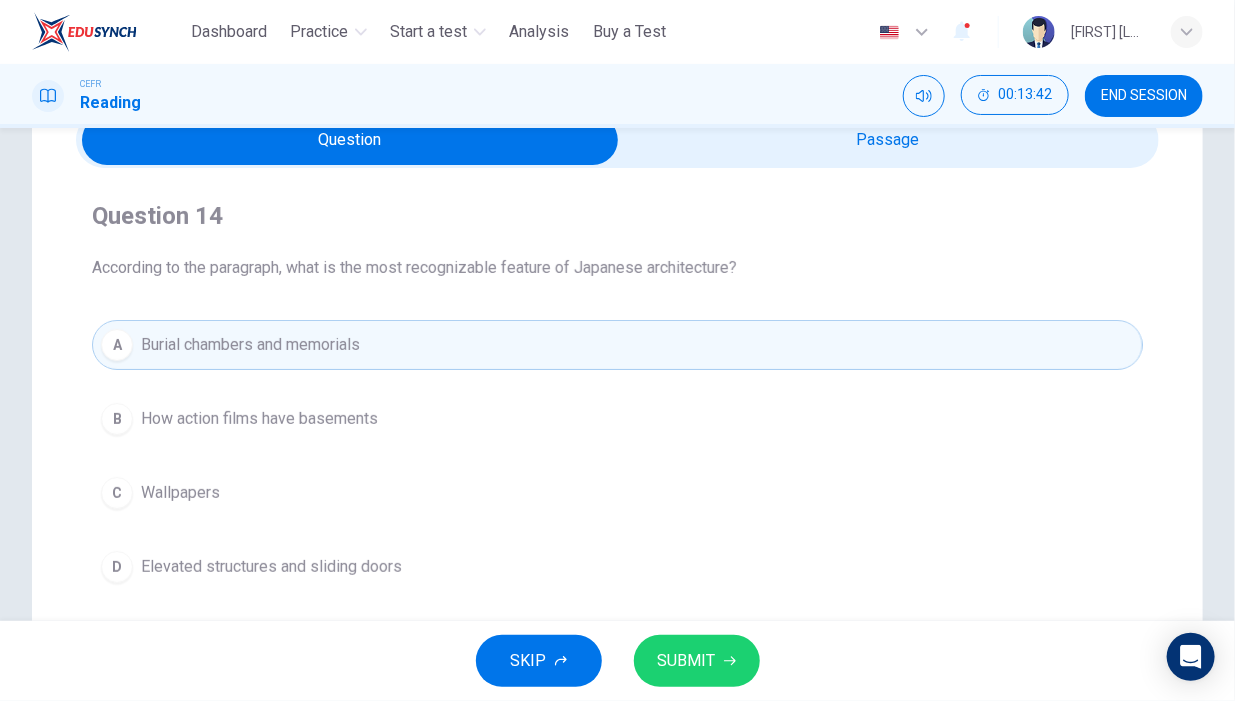 click on "SUBMIT" at bounding box center [687, 661] 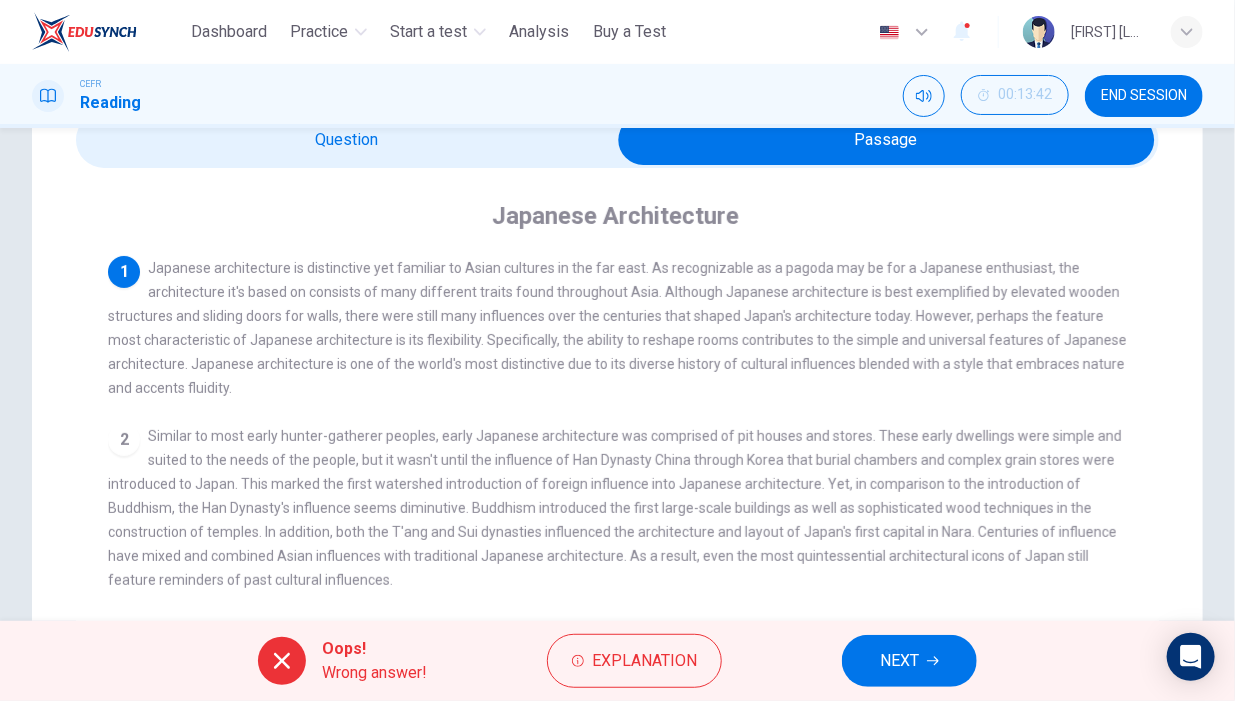 click on "CEFR Reading 00:13:42 END SESSION" at bounding box center (617, 96) 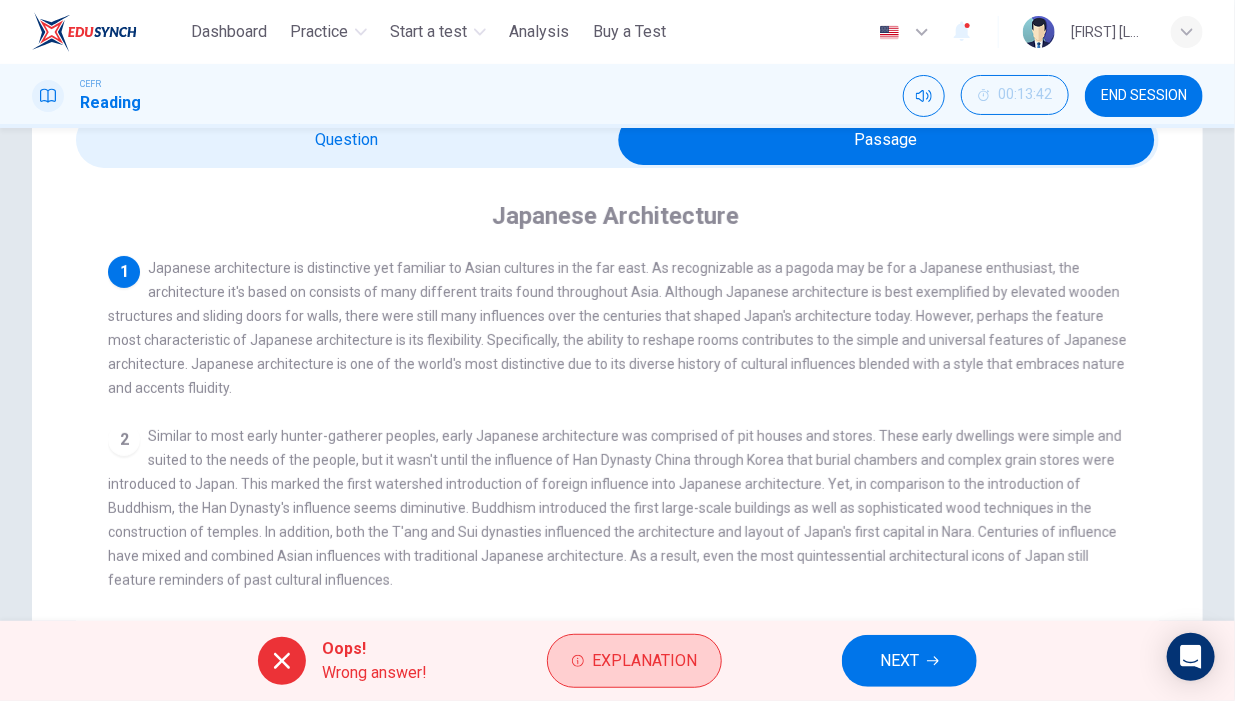 click on "Explanation" at bounding box center (644, 661) 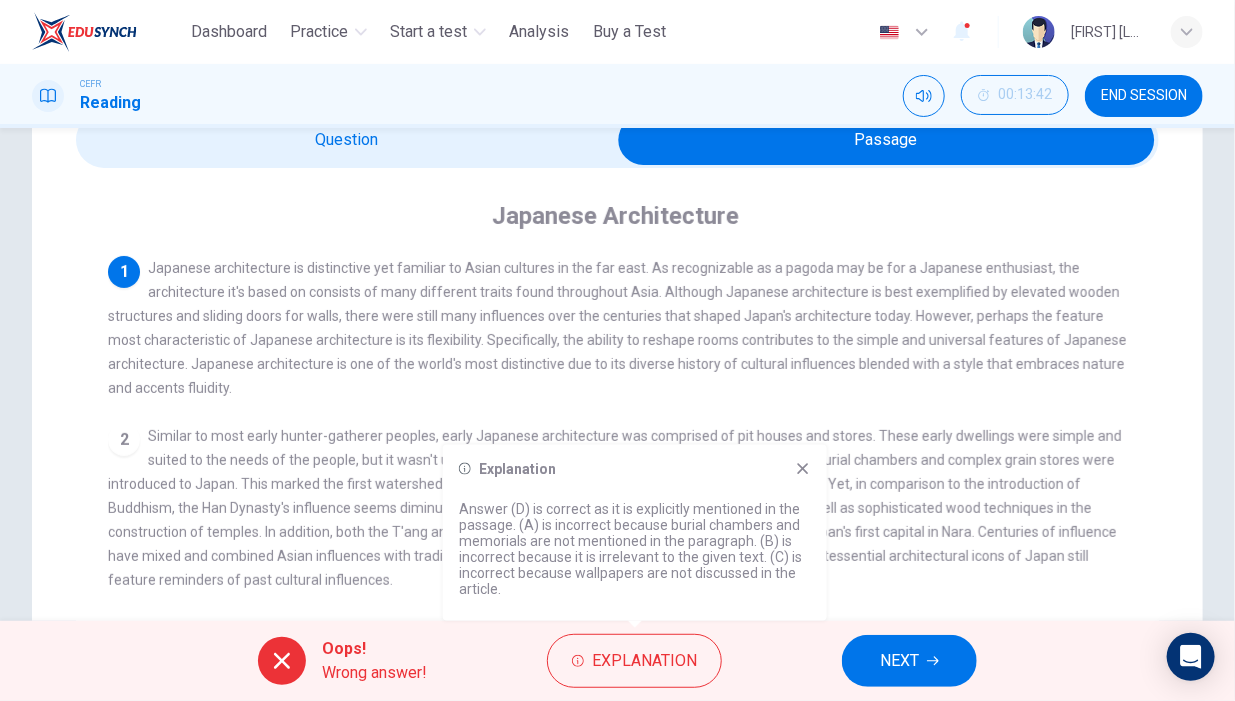 click 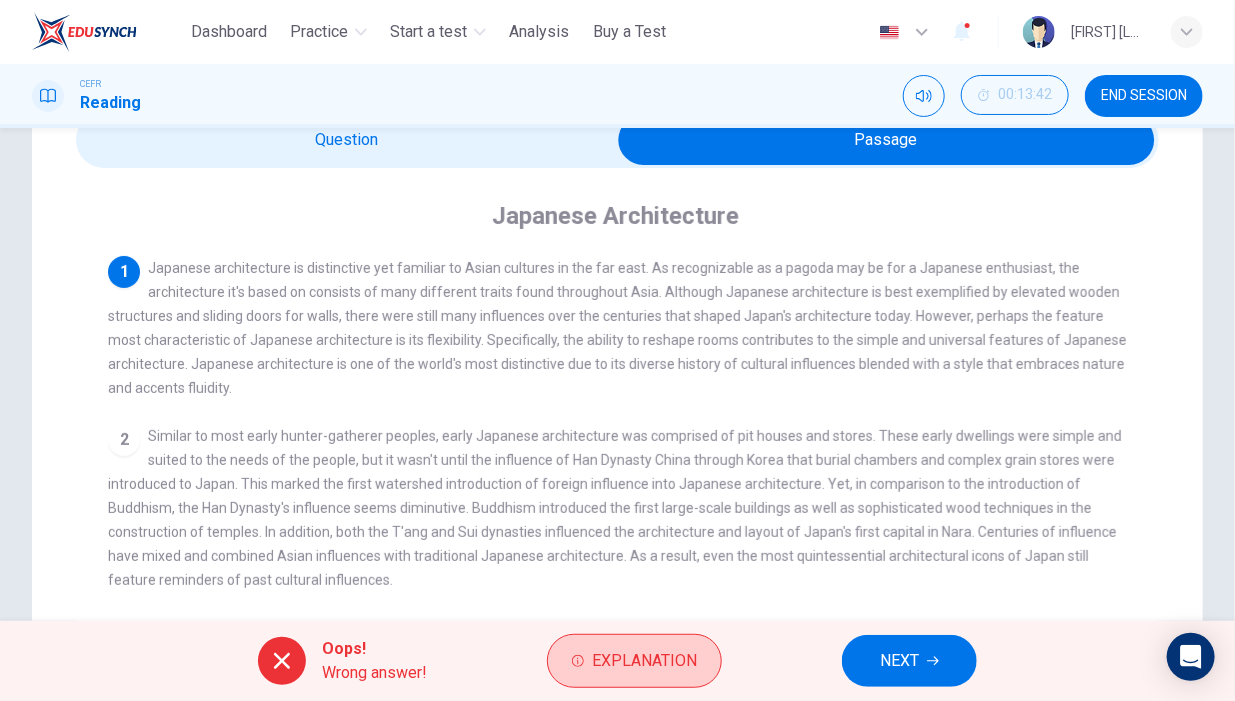 click on "Explanation" at bounding box center [644, 661] 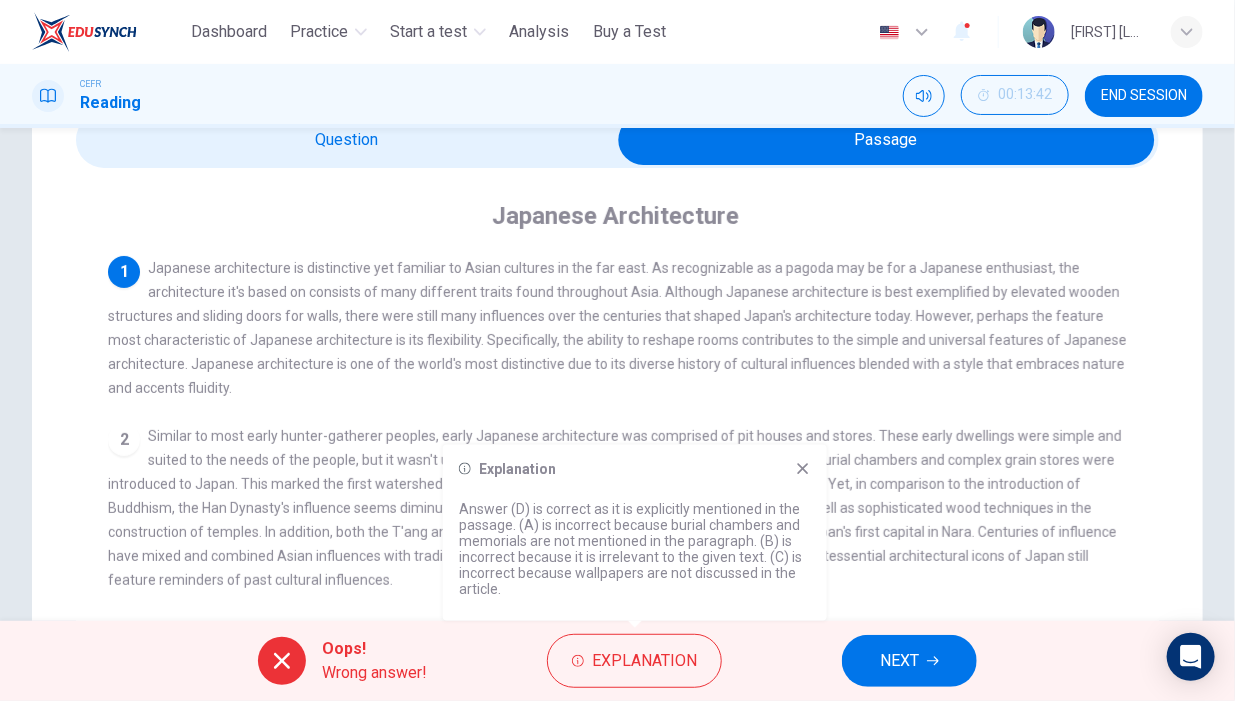 click on "1 Japanese architecture is distinctive yet familiar to Asian cultures in the far east. As recognizable as a pagoda may be for a Japanese enthusiast, the architecture it's based on consists of many different traits found throughout Asia. Although Japanese architecture is best exemplified by elevated wooden structures and sliding doors for walls, there were still many influences over the centuries that shaped Japan's architecture today. However, perhaps the feature most characteristic of Japanese architecture is its flexibility. Specifically, the ability to reshape rooms contributes to the simple and universal features of Japanese architecture. Japanese architecture is one of the world's most distinctive due to its diverse history of cultural influences blended with a style that embraces nature and accents fluidity." at bounding box center [618, 328] 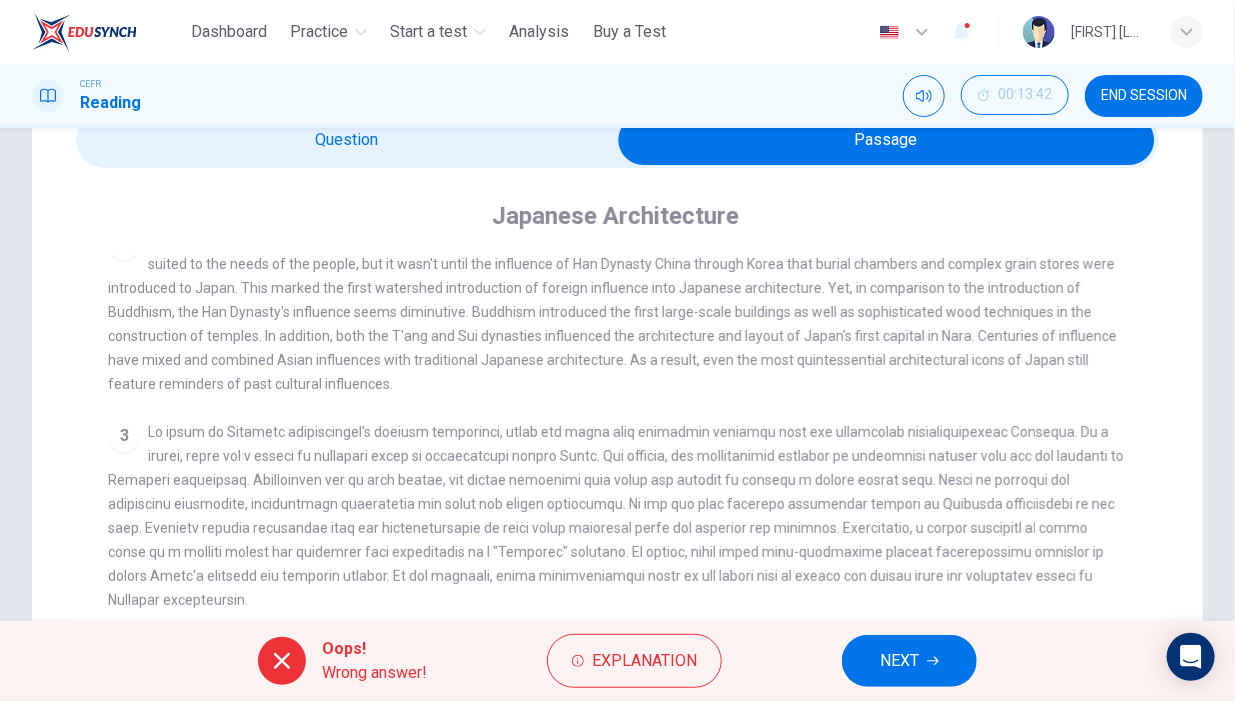 scroll, scrollTop: 233, scrollLeft: 0, axis: vertical 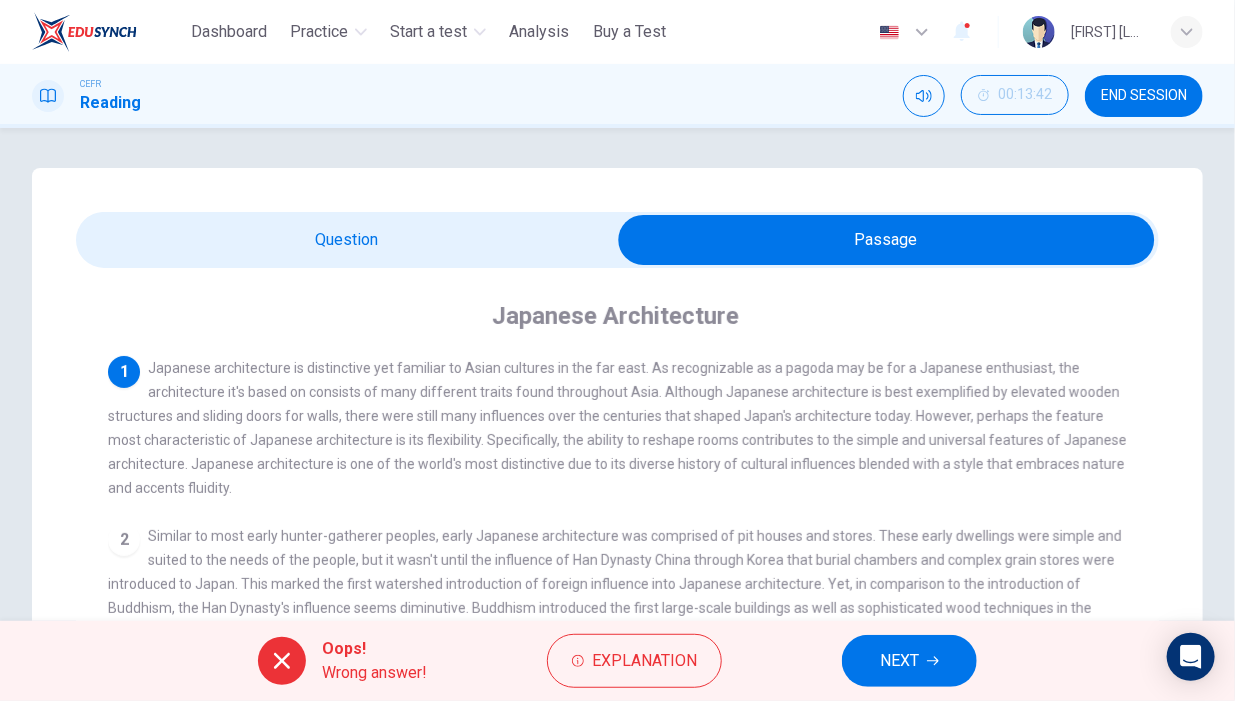 click on "Japanese Architecture 1 Japanese architecture is distinctive yet familiar to Asian cultures in the far east. As recognizable as a pagoda may be for a Japanese enthusiast, the architecture it's based on consists of many different traits found throughout Asia. Although Japanese architecture is best exemplified by elevated wooden structures and sliding doors for walls, there were still many influences over the centuries that shaped Japan's architecture today. However, perhaps the feature most characteristic of Japanese architecture is its flexibility. Specifically, the ability to reshape rooms contributes to the simple and universal features of Japanese architecture. Japanese architecture is one of the world's most distinctive due to its diverse history of cultural influences blended with a style that embraces nature and accents fluidity. 2 3 4 5" at bounding box center [617, 686] 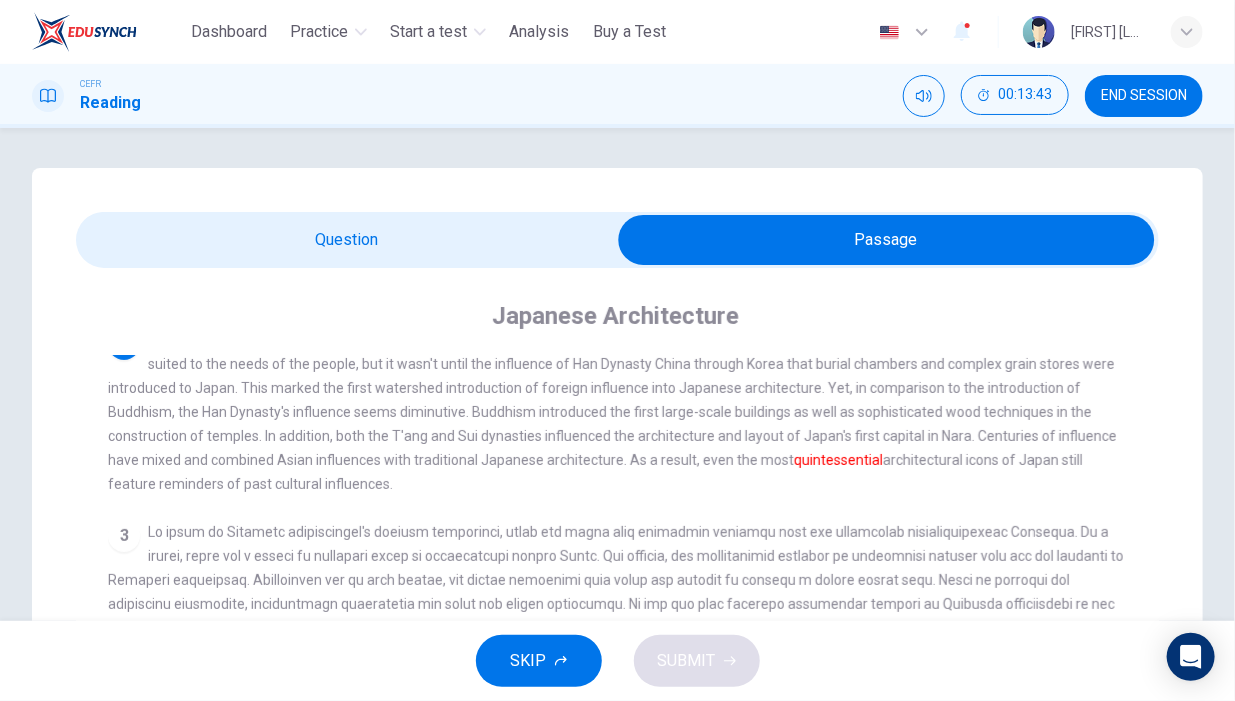 scroll, scrollTop: 233, scrollLeft: 0, axis: vertical 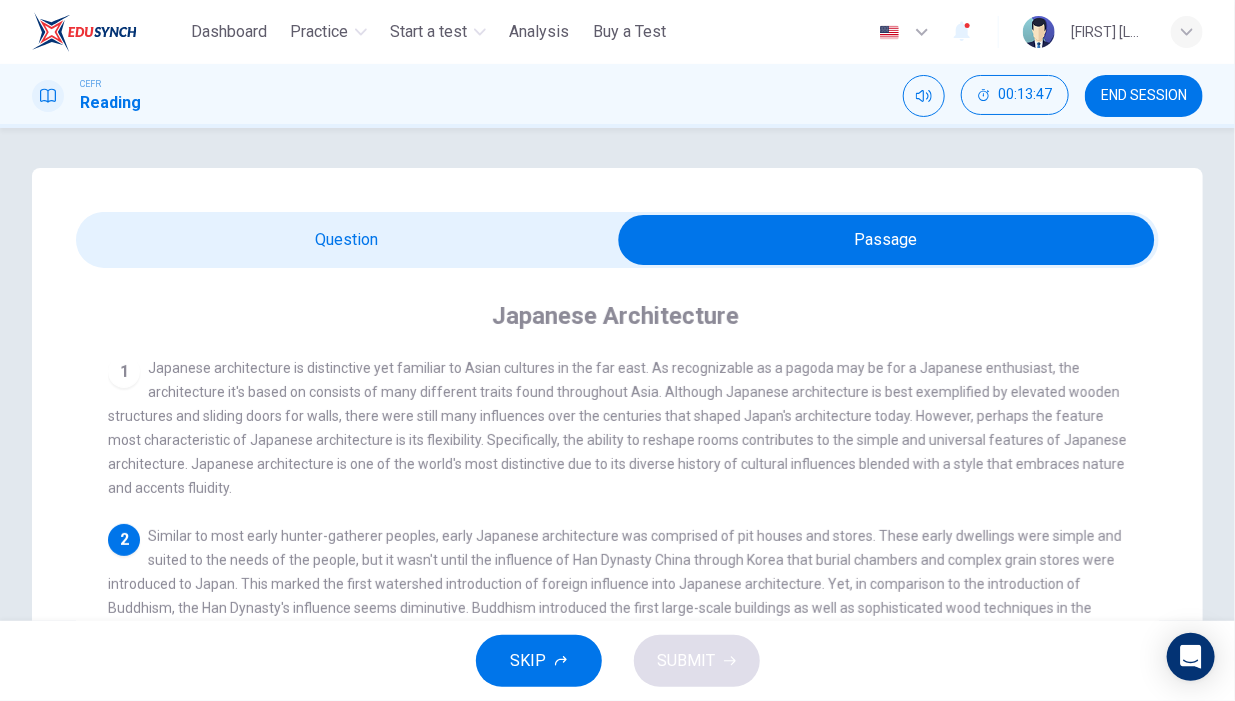 click on "Japanese Architecture 1 Japanese architecture is distinctive yet familiar to Asian cultures in the far east. As recognizable as a pagoda may be for a Japanese enthusiast, the architecture it's based on consists of many different traits found throughout Asia. Although Japanese architecture is best exemplified by elevated wooden structures and sliding doors for walls, there were still many influences over the centuries that shaped Japan's architecture today. However, perhaps the feature most characteristic of Japanese architecture is its flexibility. Specifically, the ability to reshape rooms contributes to the simple and universal features of Japanese architecture. Japanese architecture is one of the world's most distinctive due to its diverse history of cultural influences blended with a style that embraces nature and accents fluidity. 2 quintessential  architectural icons of Japan still feature reminders of past cultural influences. 3 4 5" at bounding box center (617, 686) 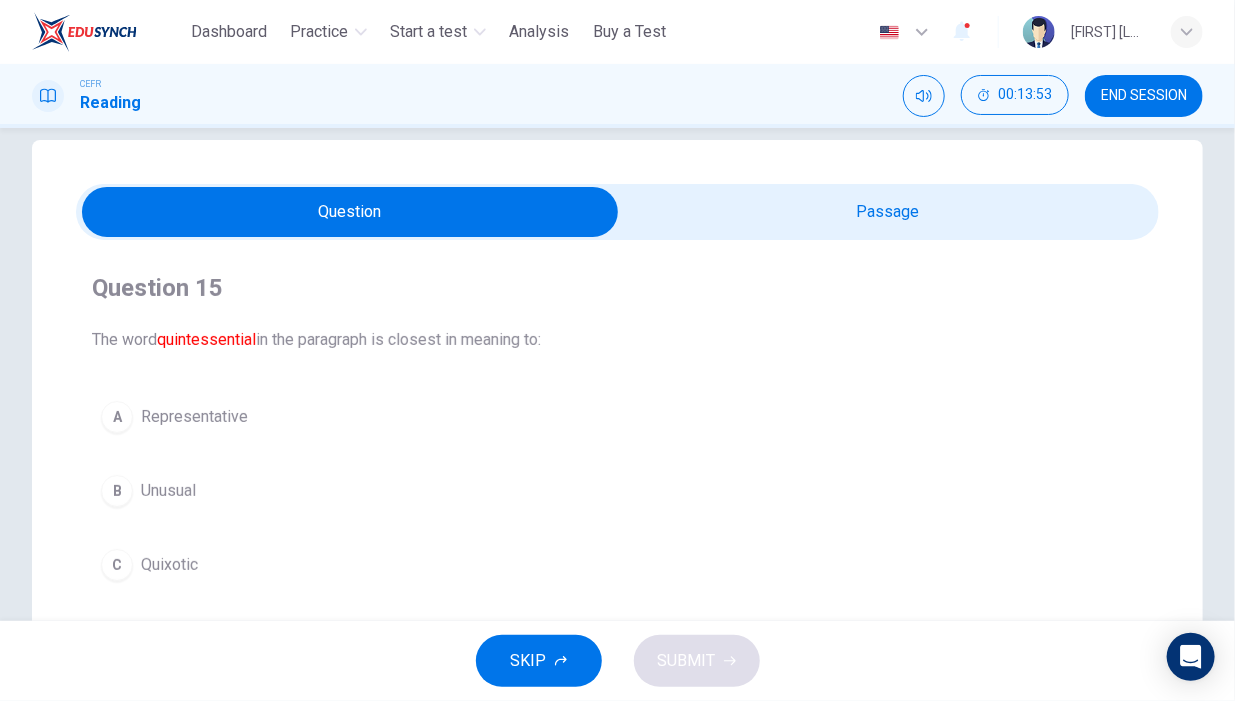 scroll, scrollTop: 0, scrollLeft: 0, axis: both 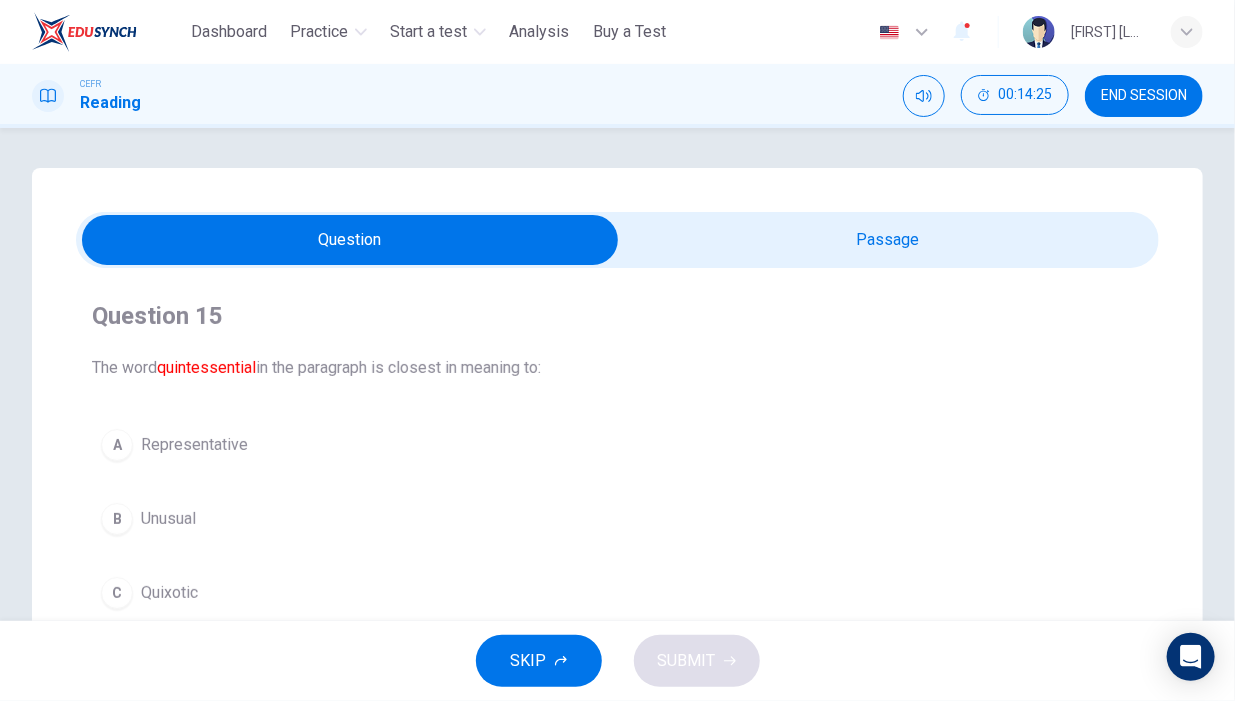 click on "A Representative" at bounding box center [617, 445] 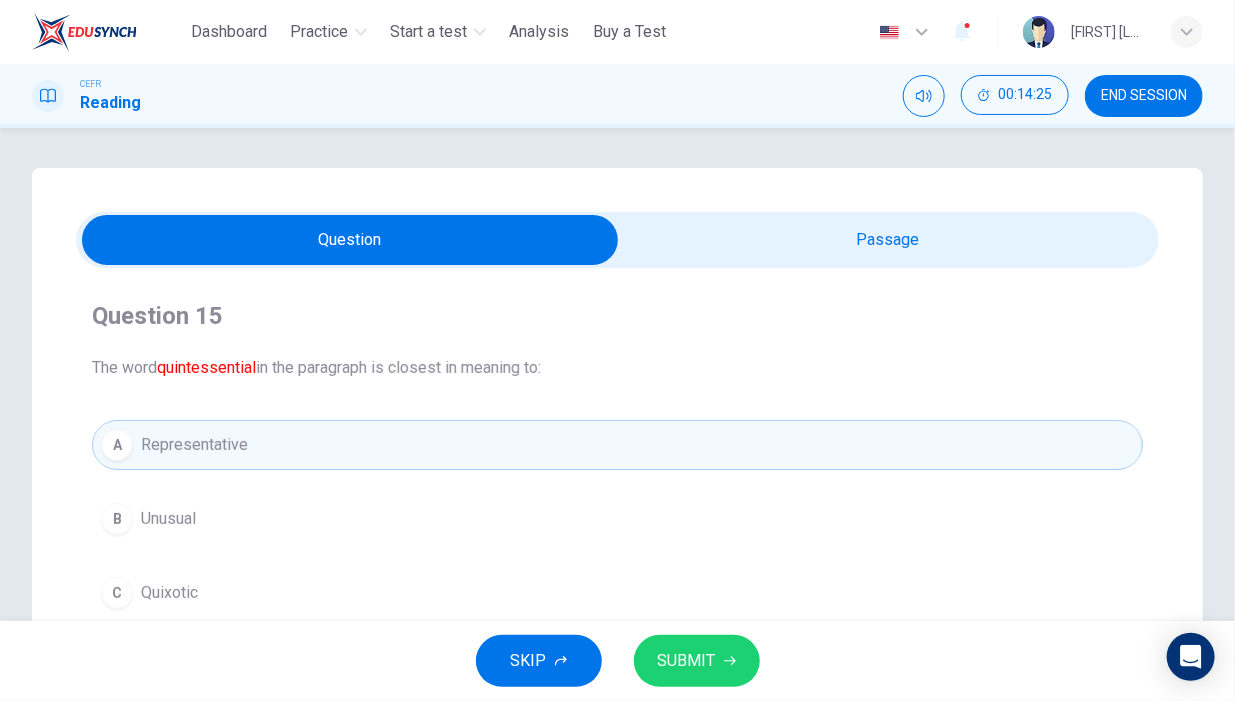 click on "SUBMIT" at bounding box center [697, 661] 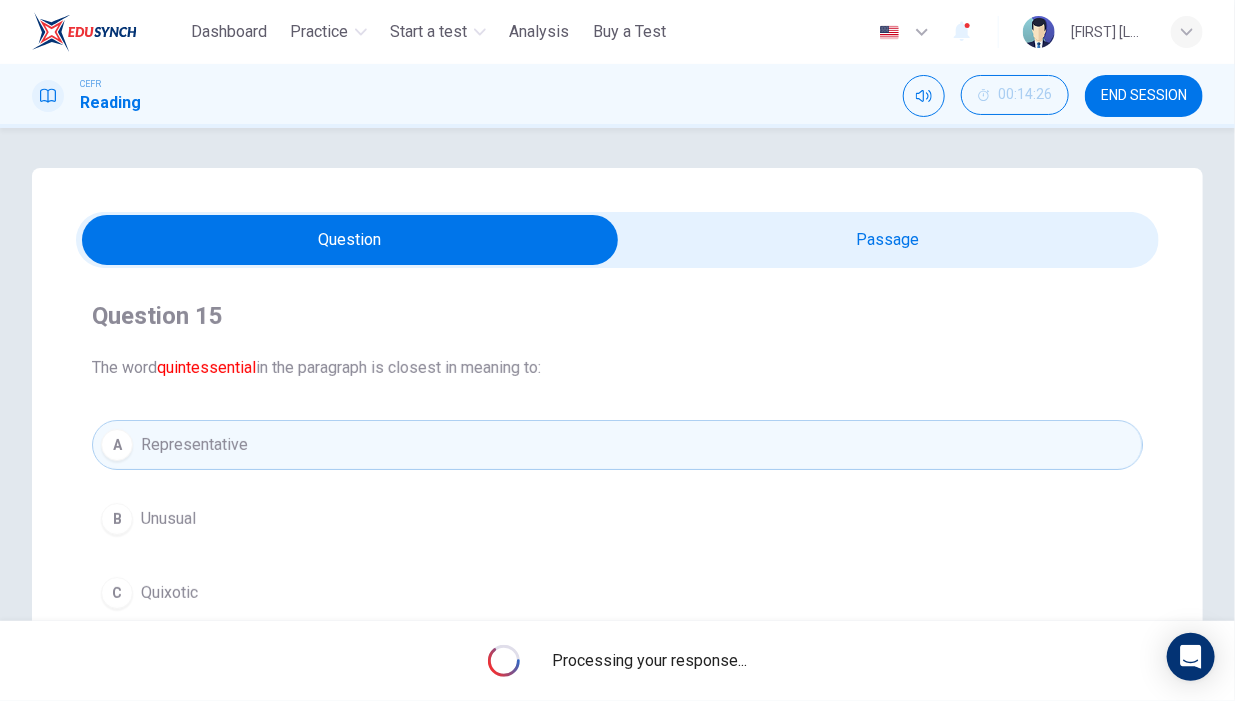 scroll, scrollTop: 100, scrollLeft: 0, axis: vertical 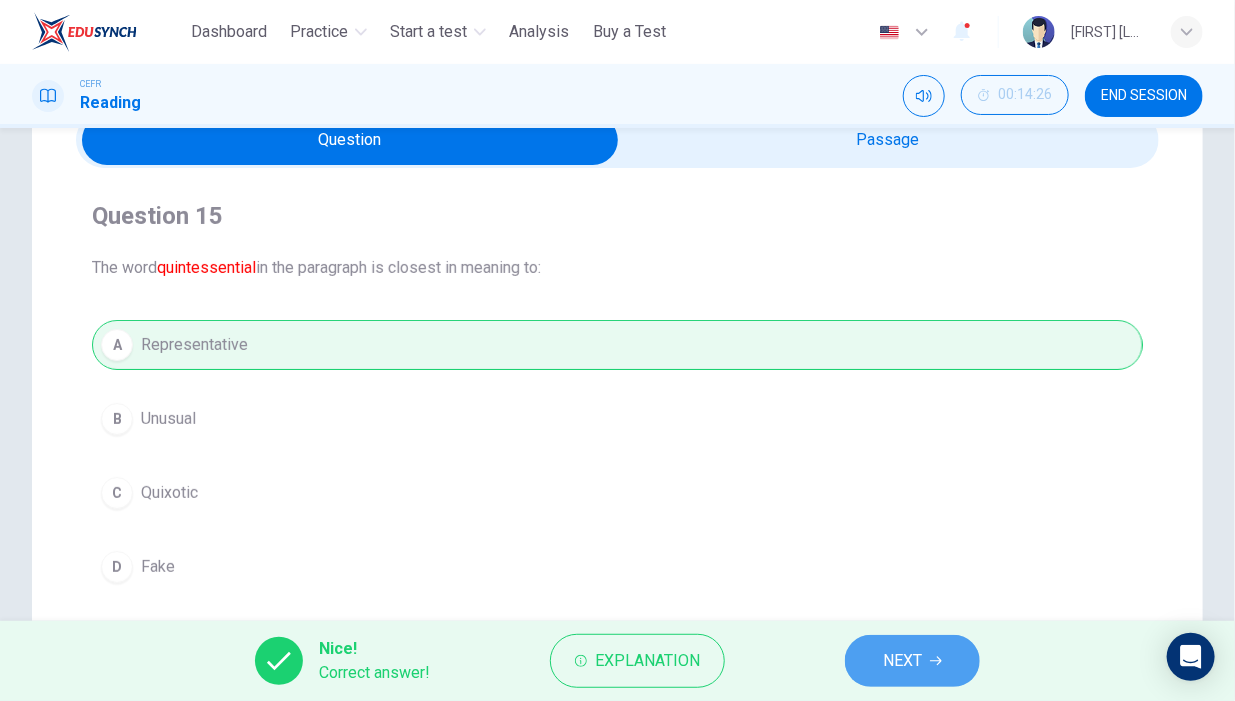 click on "NEXT" at bounding box center (912, 661) 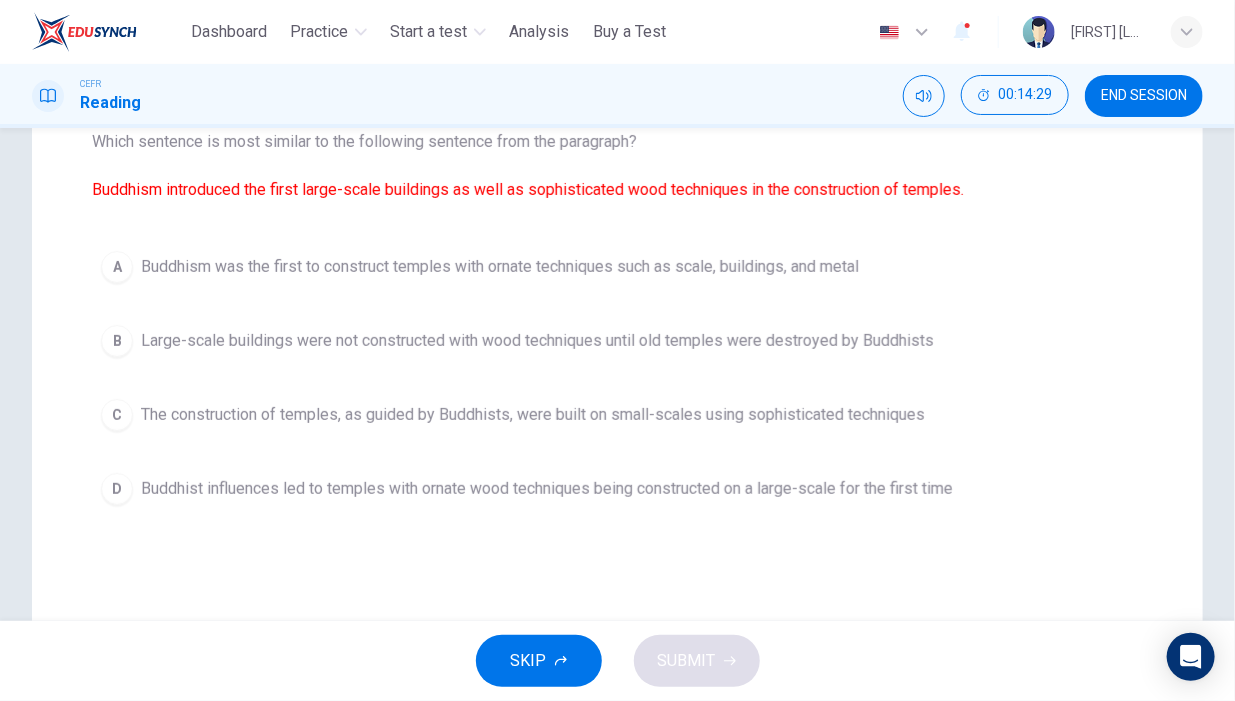 scroll, scrollTop: 200, scrollLeft: 0, axis: vertical 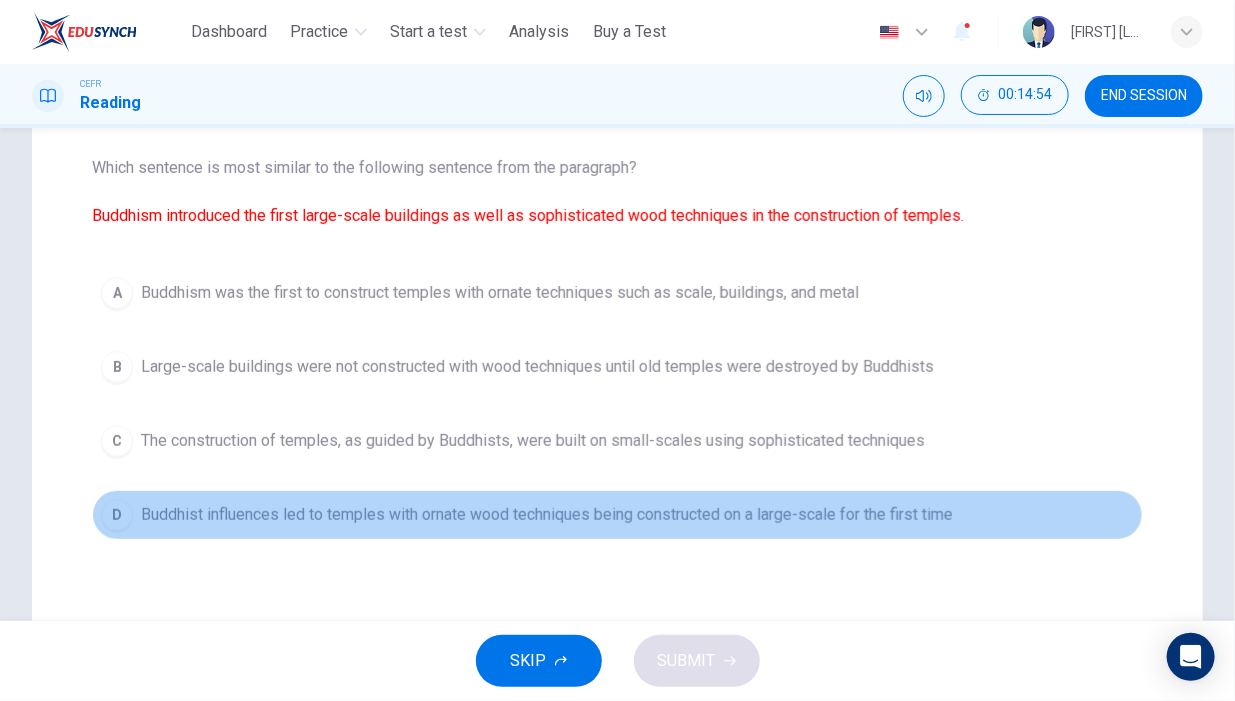 click on "D Buddhist influences led to temples with ornate wood techniques being constructed on a large-scale for the first time" at bounding box center [617, 515] 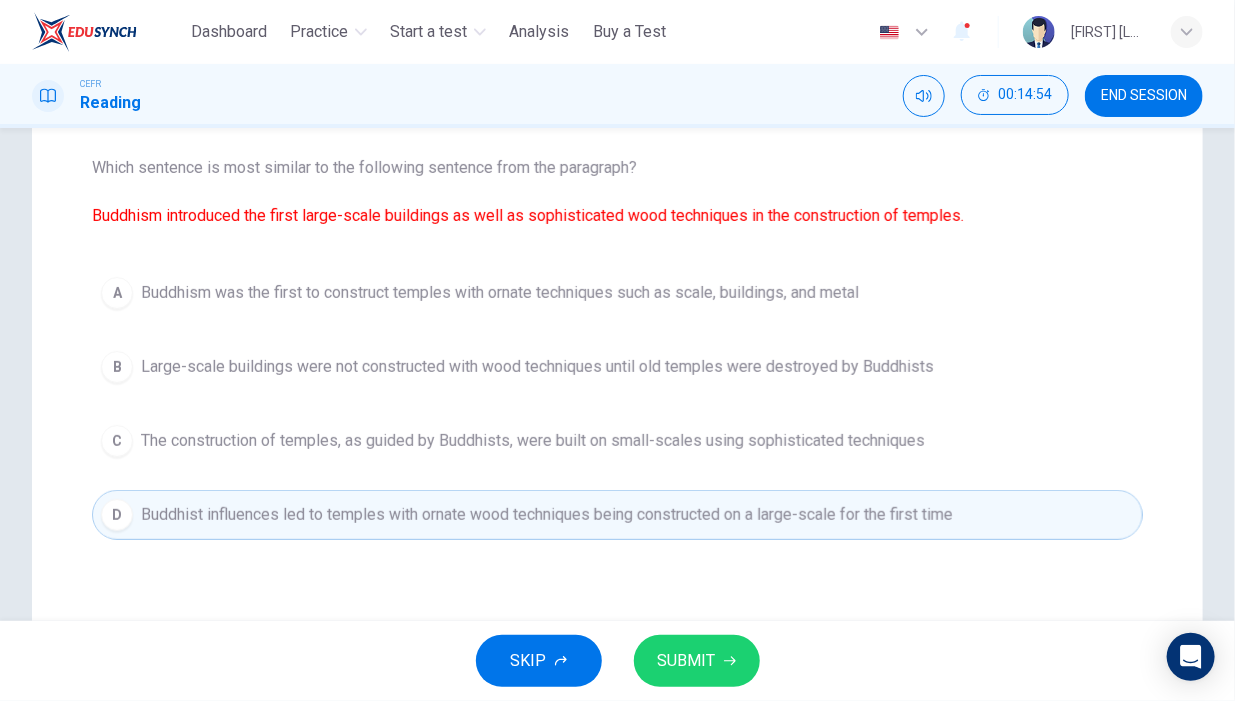 click on "SUBMIT" at bounding box center (697, 661) 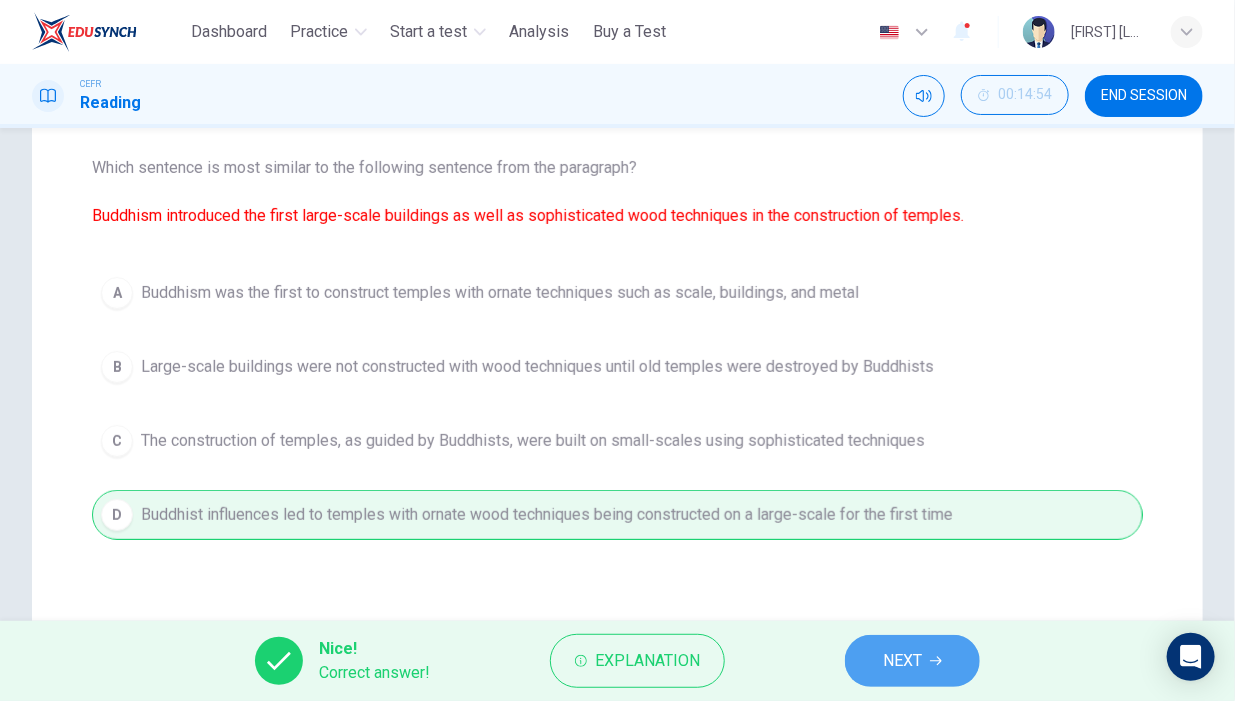 click on "NEXT" at bounding box center (912, 661) 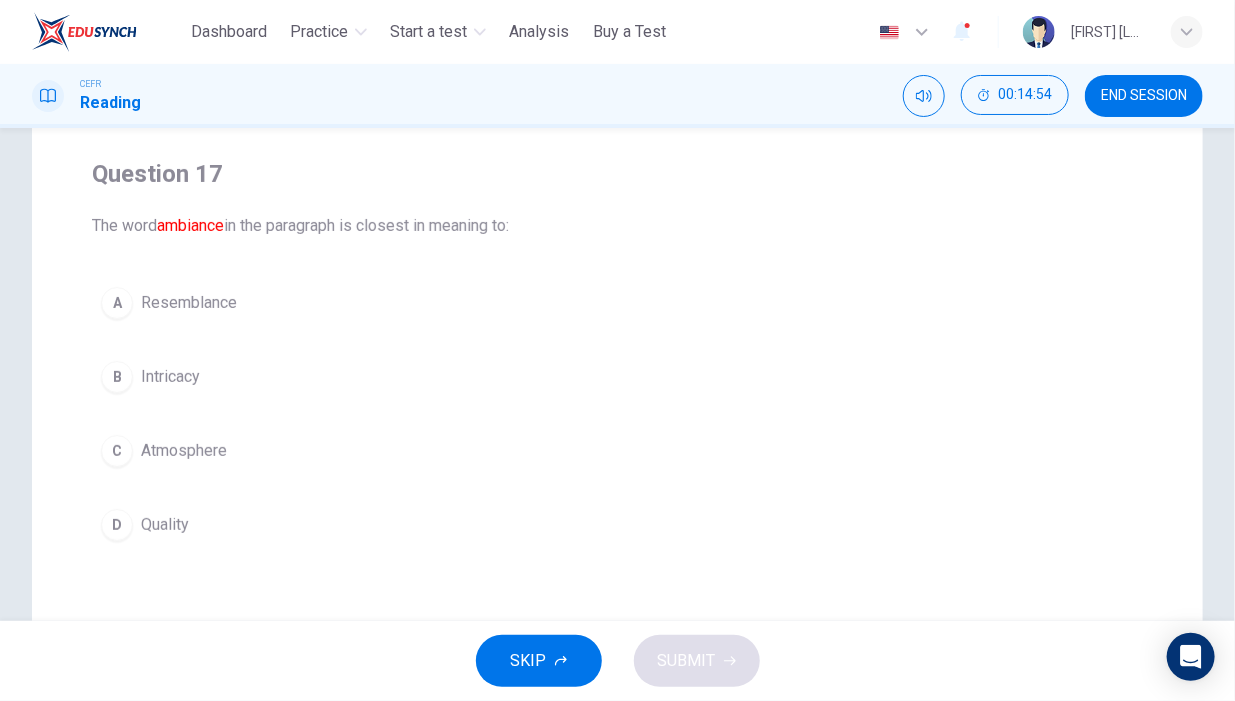 scroll, scrollTop: 100, scrollLeft: 0, axis: vertical 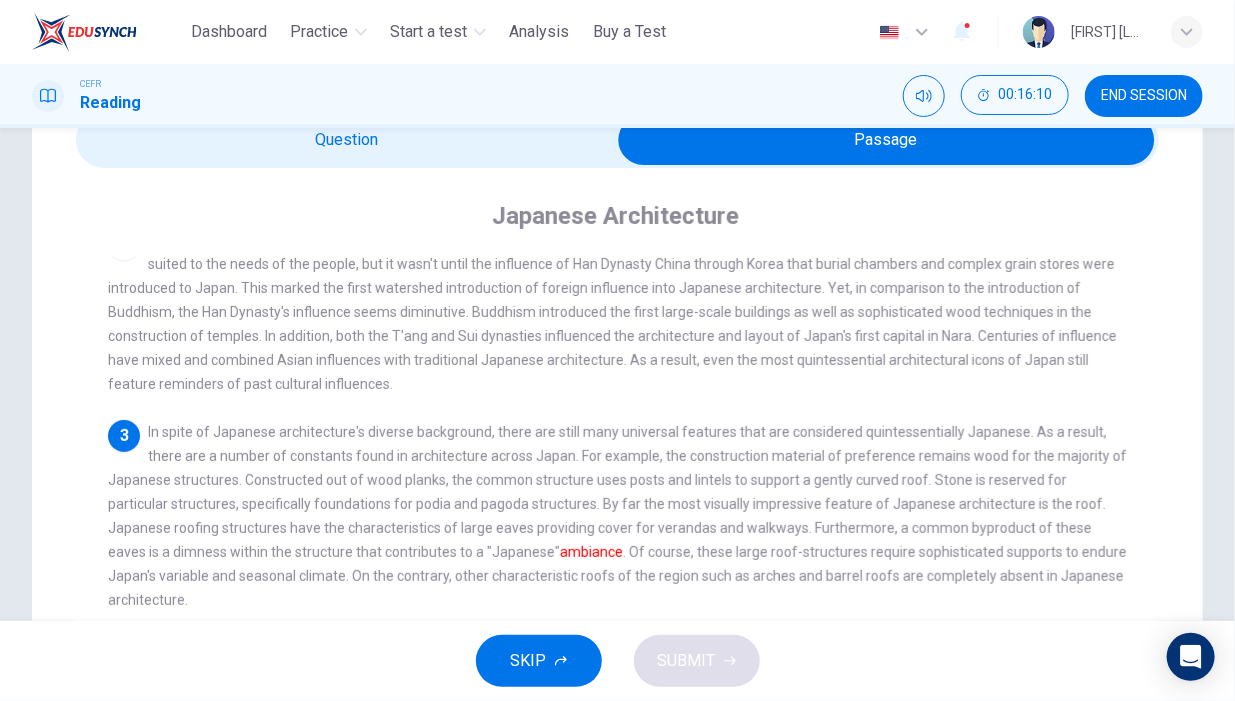 drag, startPoint x: 401, startPoint y: 459, endPoint x: 1023, endPoint y: 470, distance: 622.0972 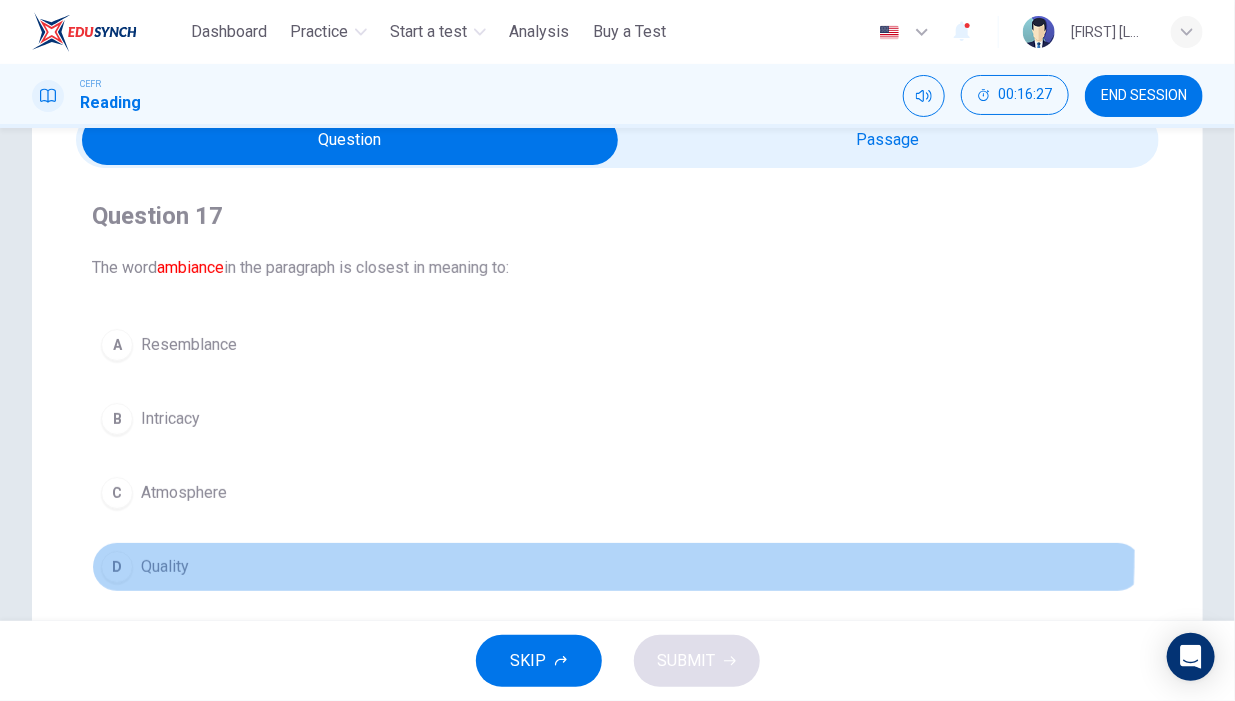 click on "D Quality" at bounding box center (617, 567) 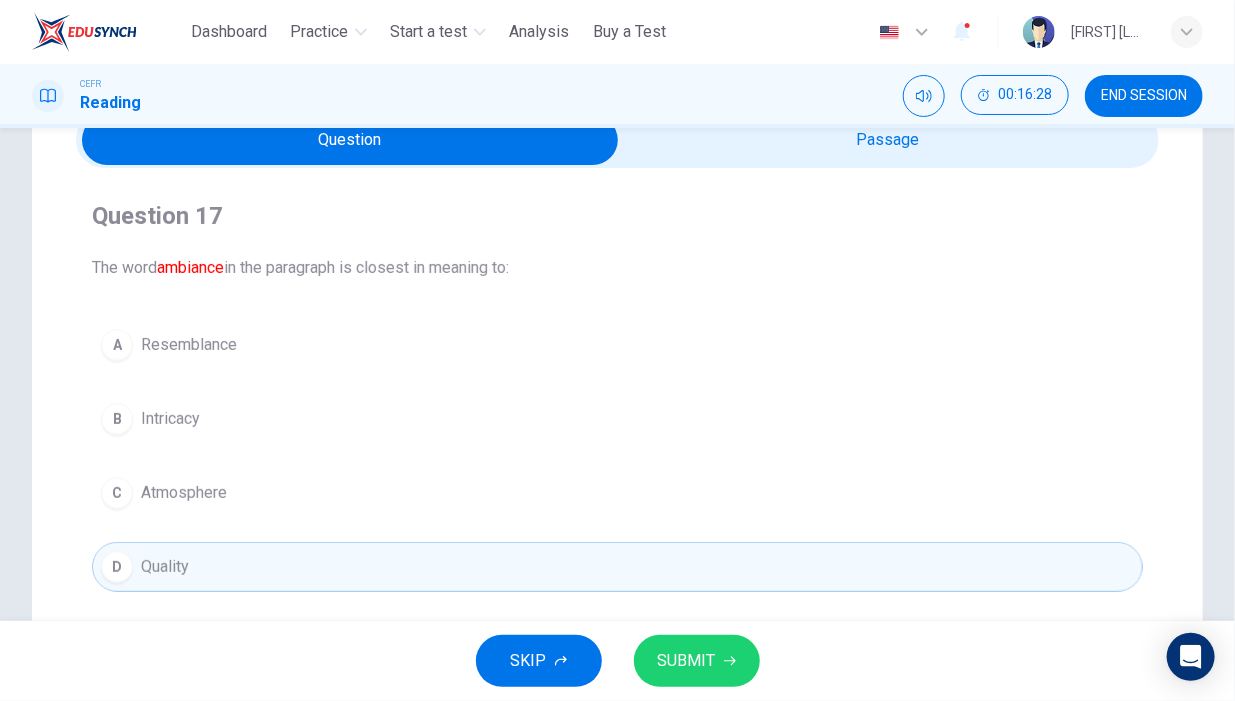 click on "SUBMIT" at bounding box center [697, 661] 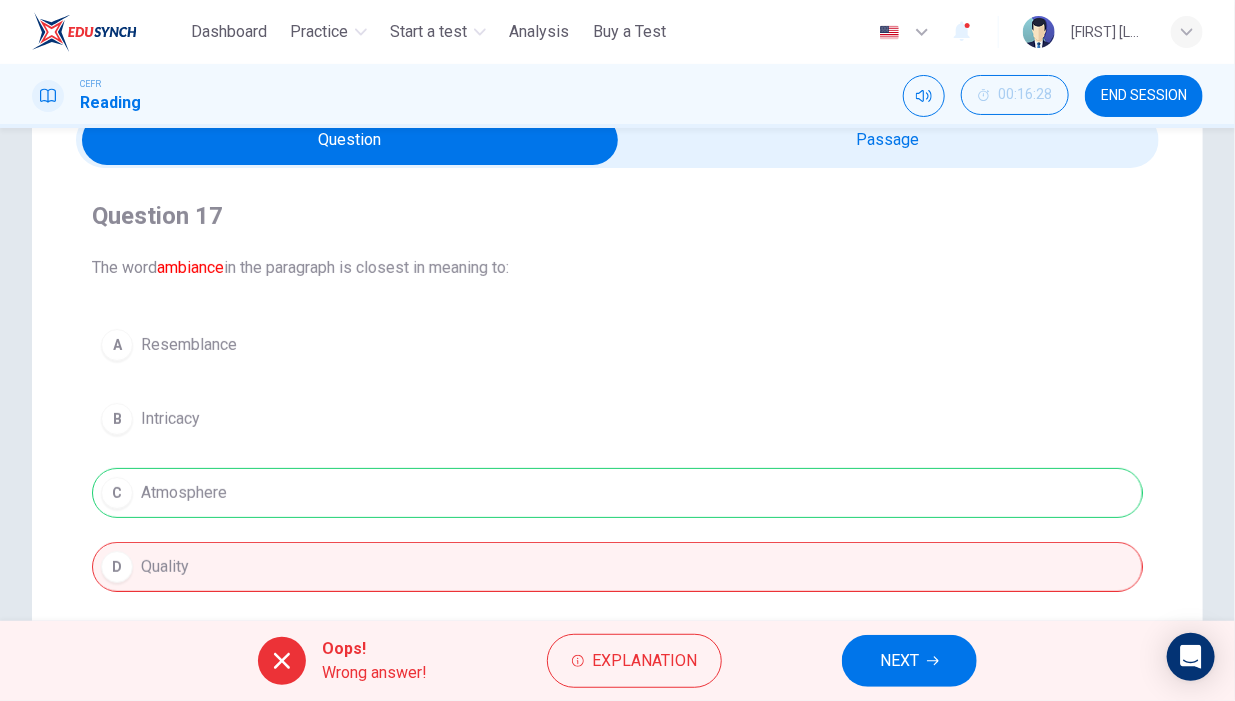 click on "NEXT" at bounding box center (909, 661) 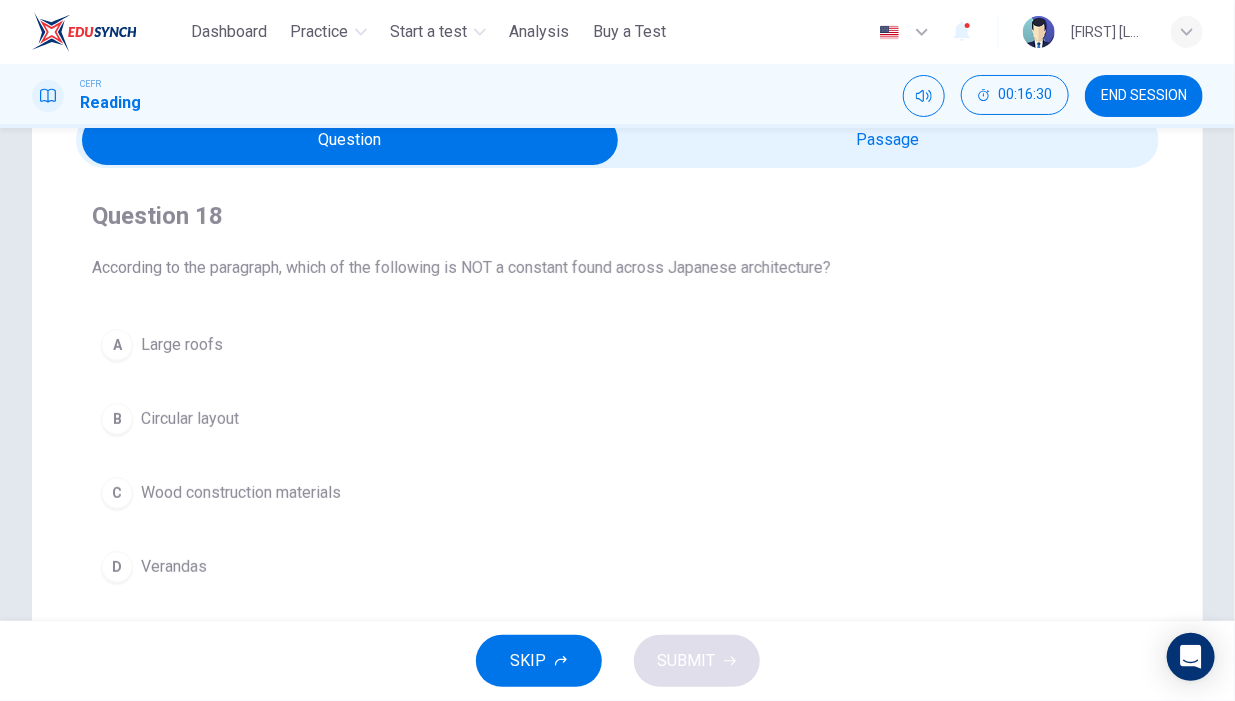 click on "CEFR Reading 00:16:30 END SESSION" at bounding box center [617, 96] 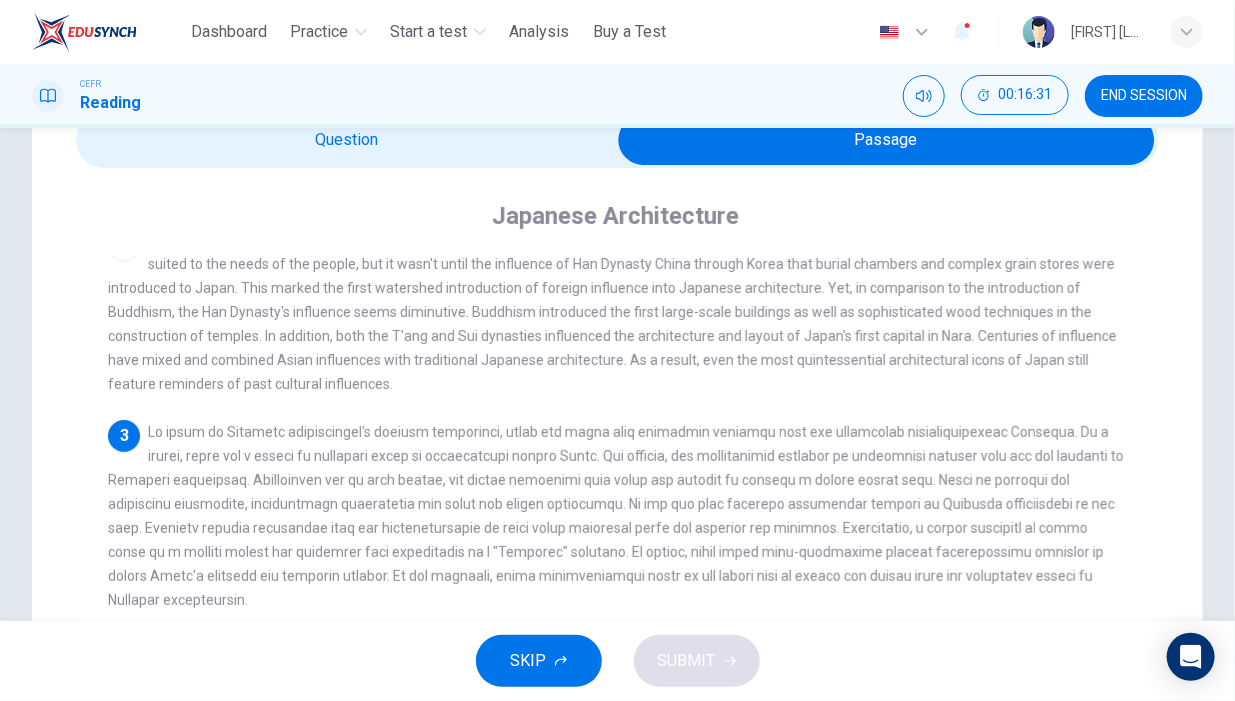 scroll, scrollTop: 200, scrollLeft: 0, axis: vertical 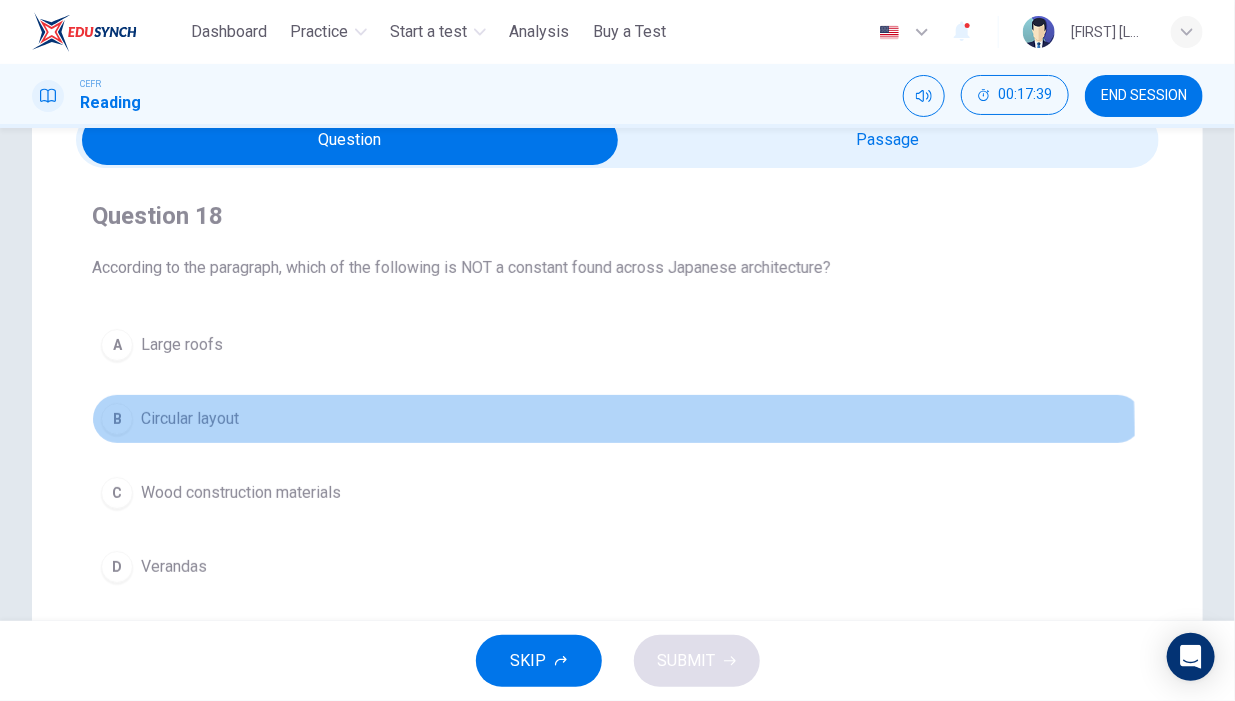 click on "B Circular layout" at bounding box center (617, 419) 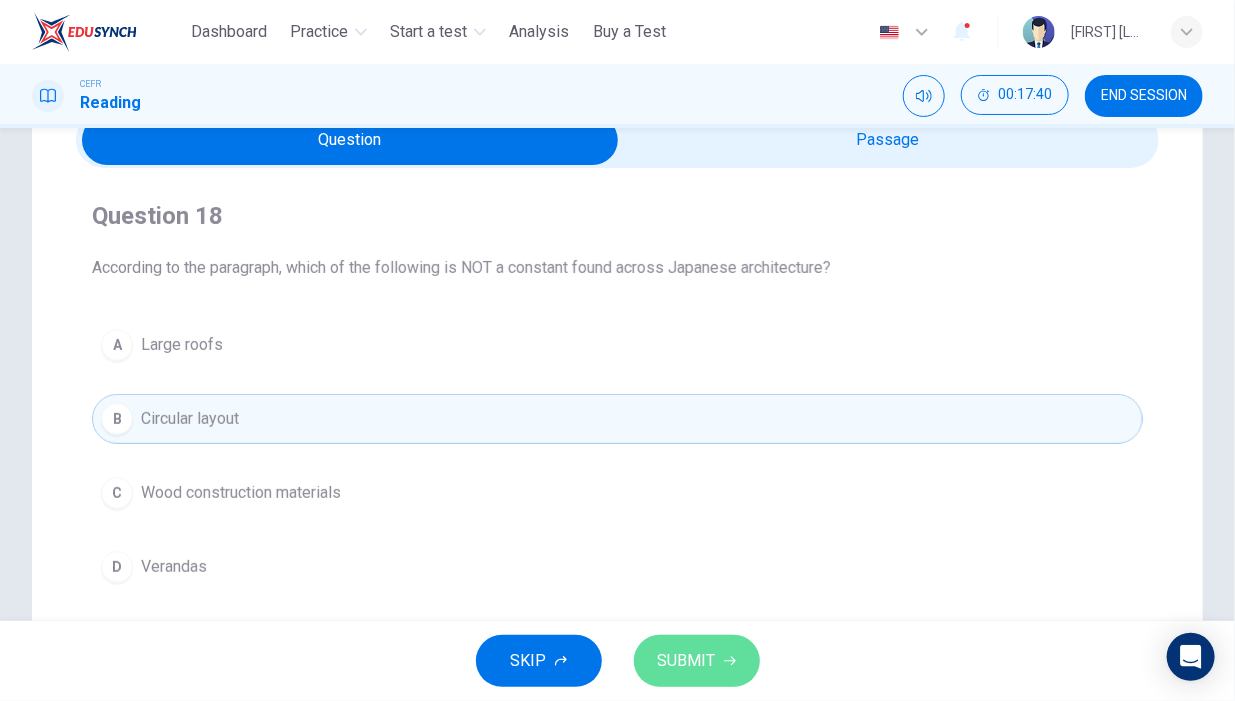 click on "SUBMIT" at bounding box center (687, 661) 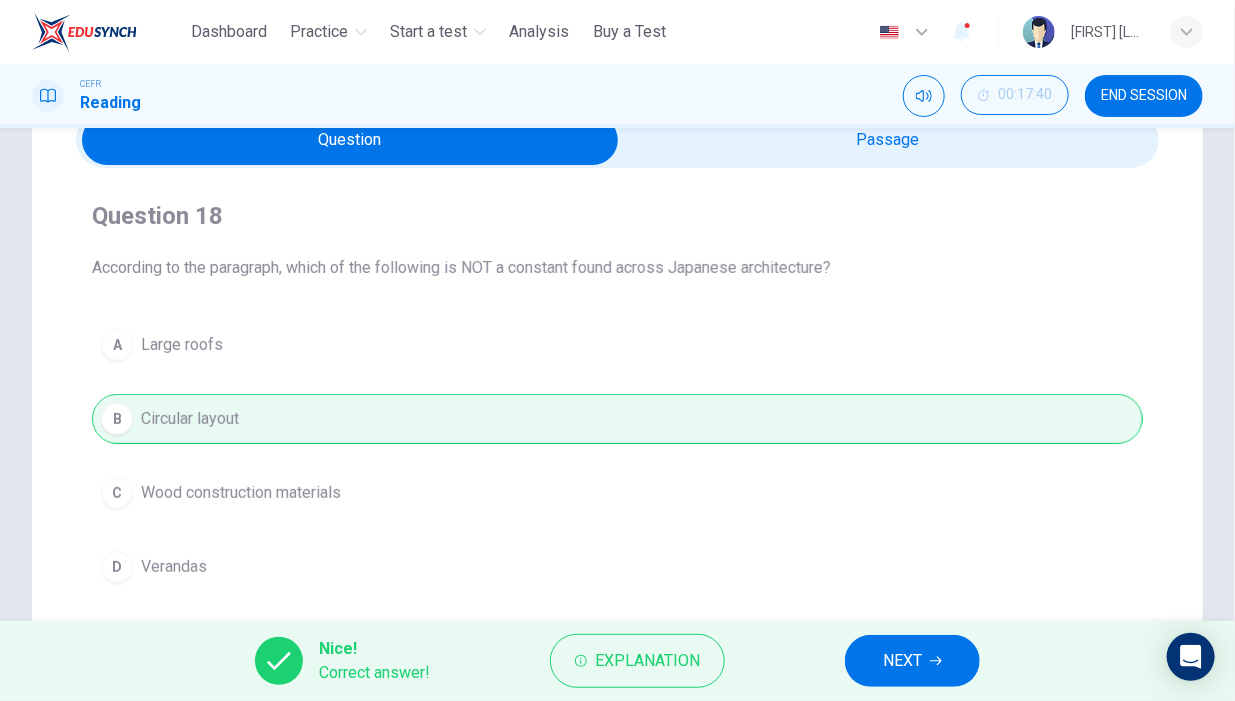 click on "NEXT" at bounding box center [912, 661] 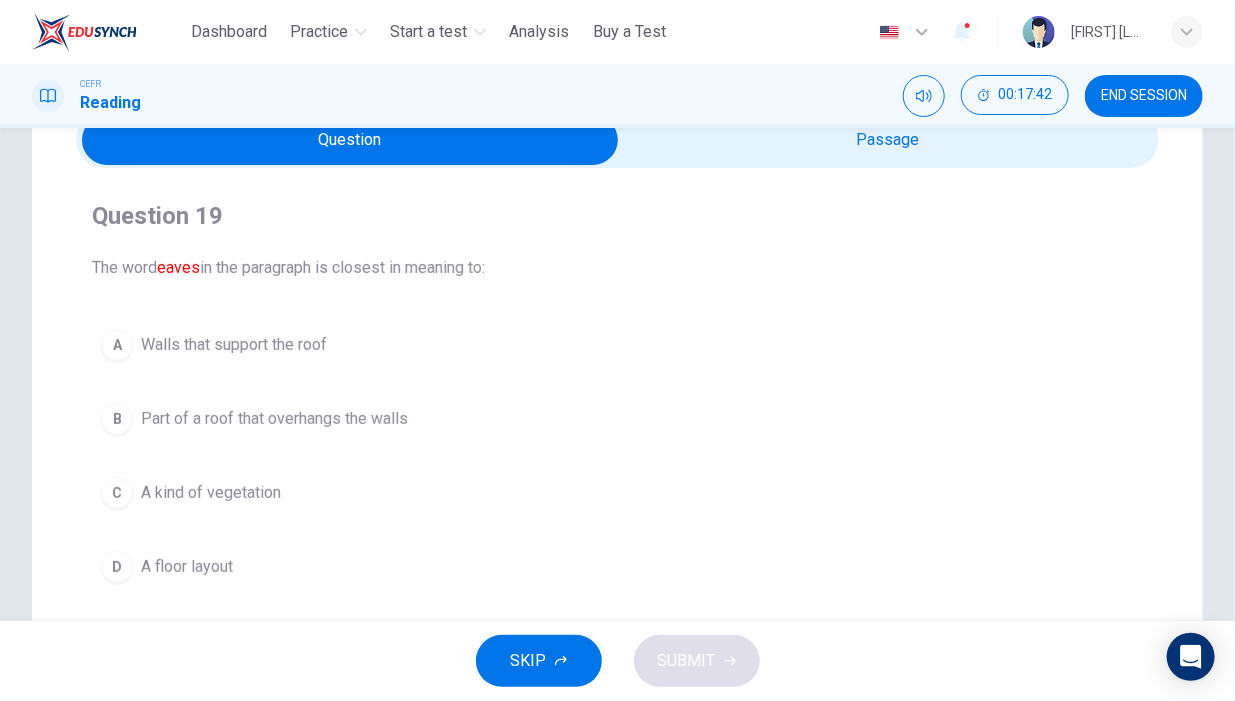 scroll, scrollTop: 0, scrollLeft: 0, axis: both 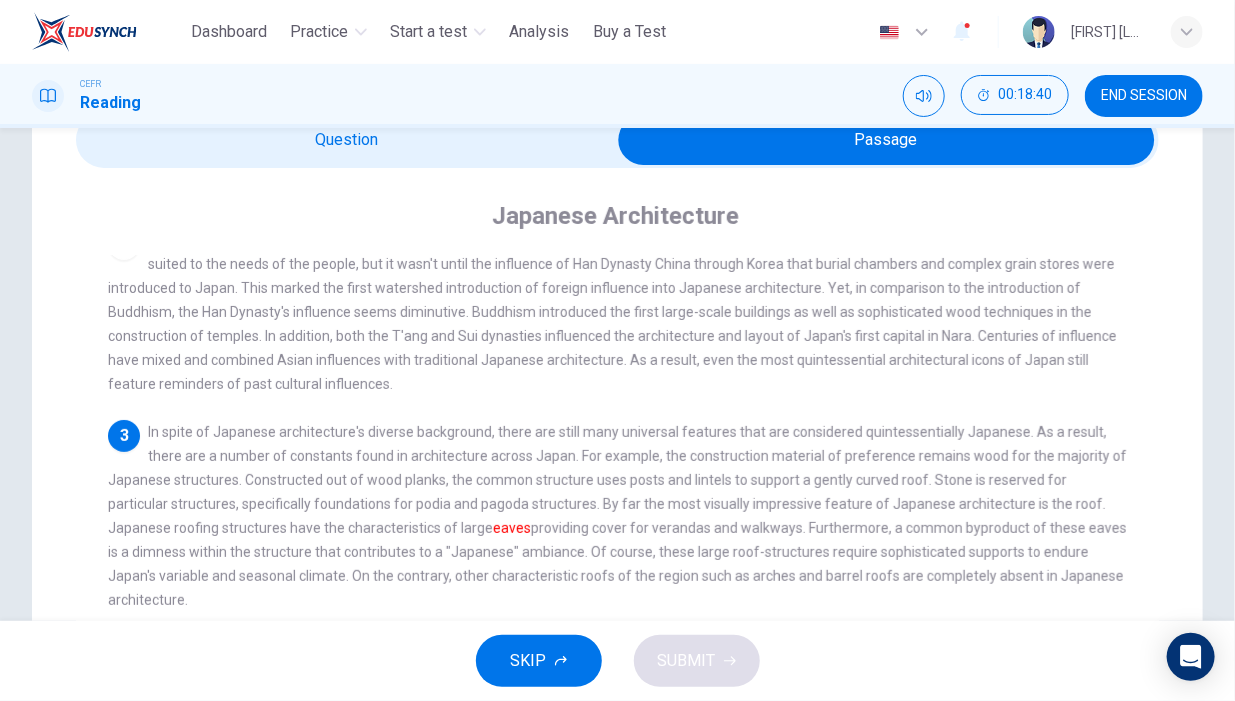 drag, startPoint x: 490, startPoint y: 508, endPoint x: 528, endPoint y: 505, distance: 38.118237 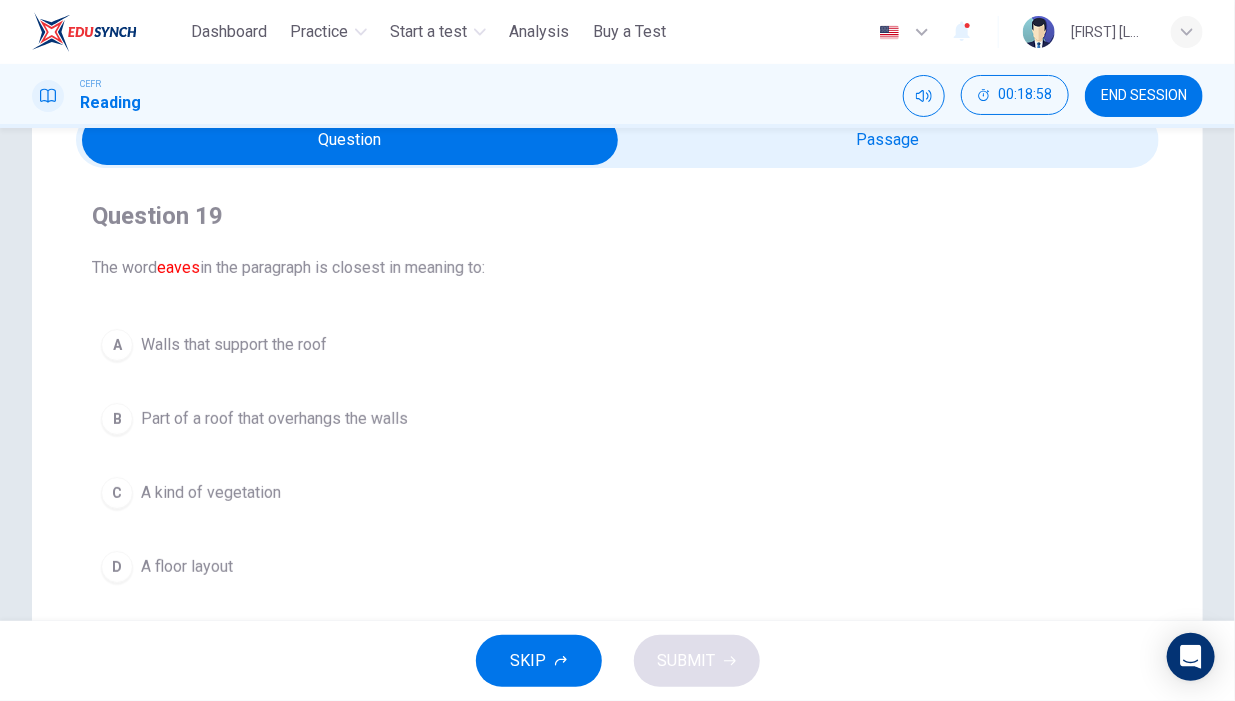click on "Part of a roof that overhangs the walls" at bounding box center [274, 419] 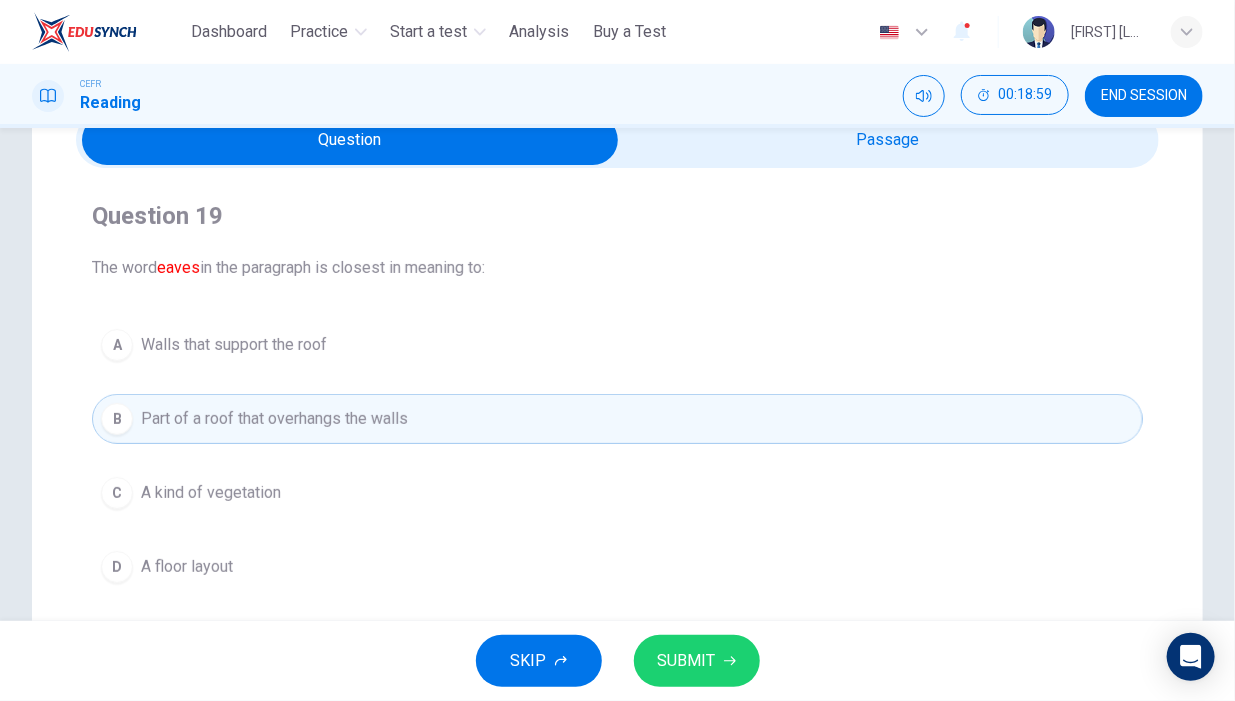 click on "SUBMIT" at bounding box center (687, 661) 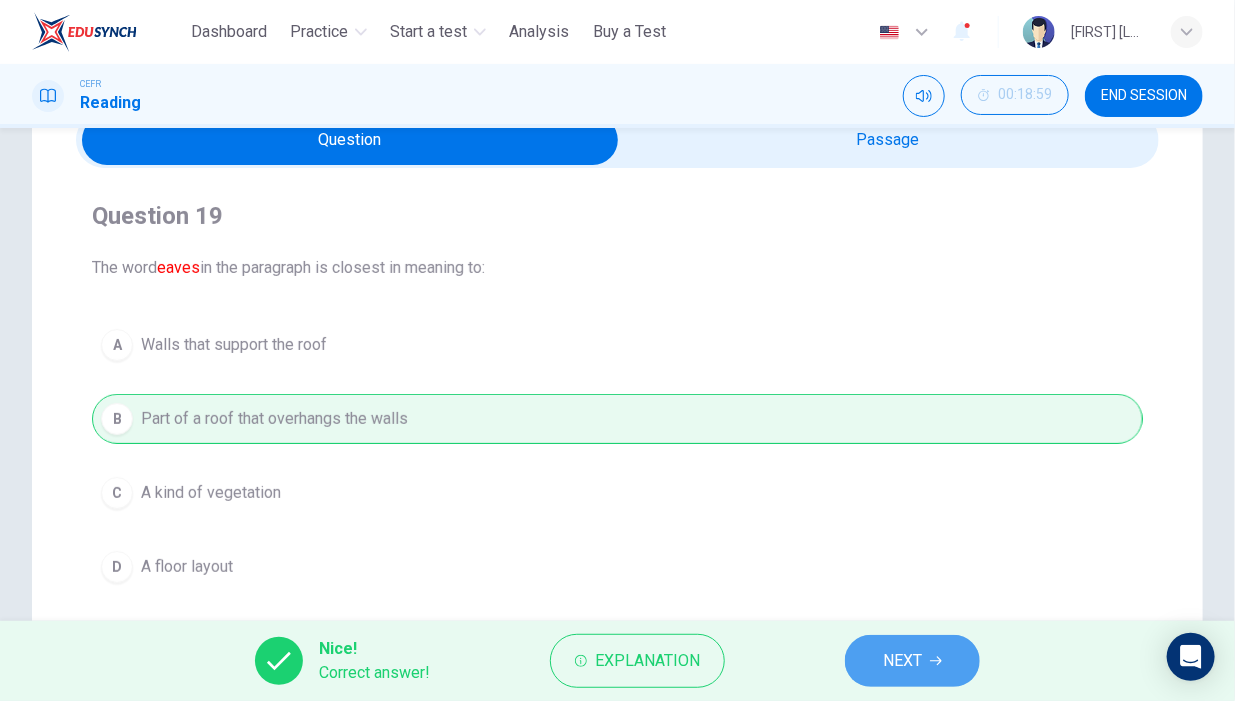 click on "NEXT" at bounding box center [902, 661] 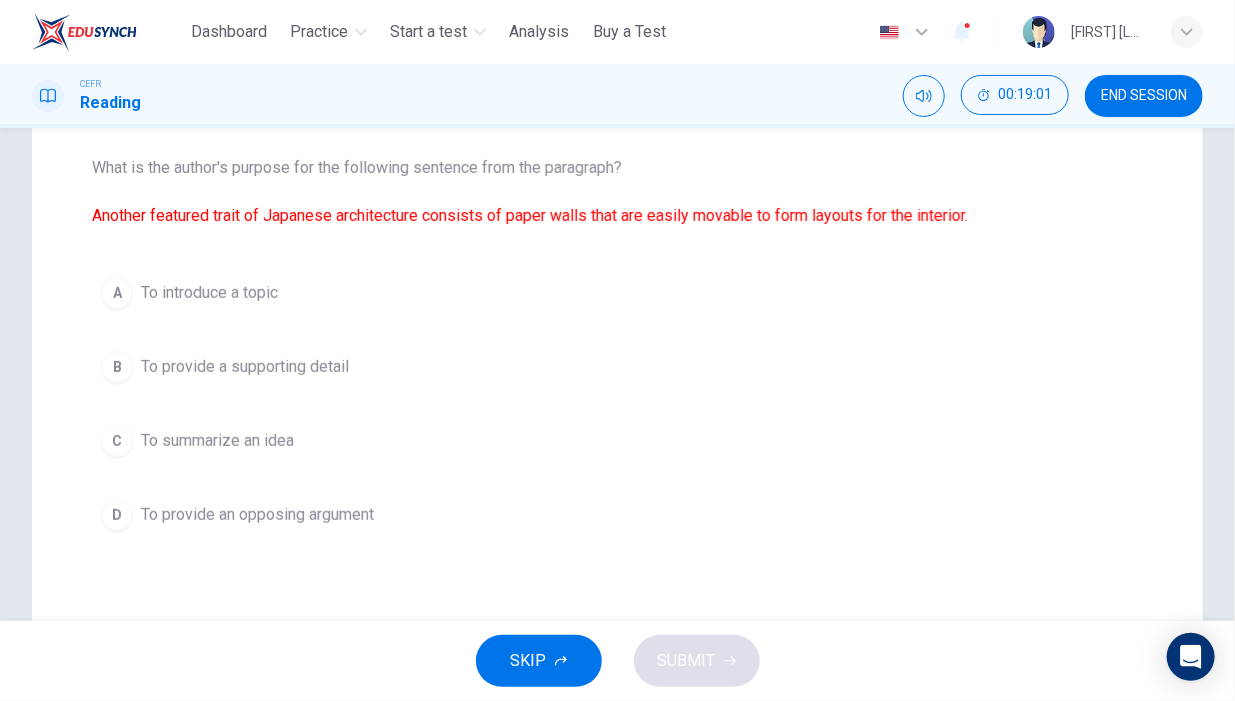 scroll, scrollTop: 100, scrollLeft: 0, axis: vertical 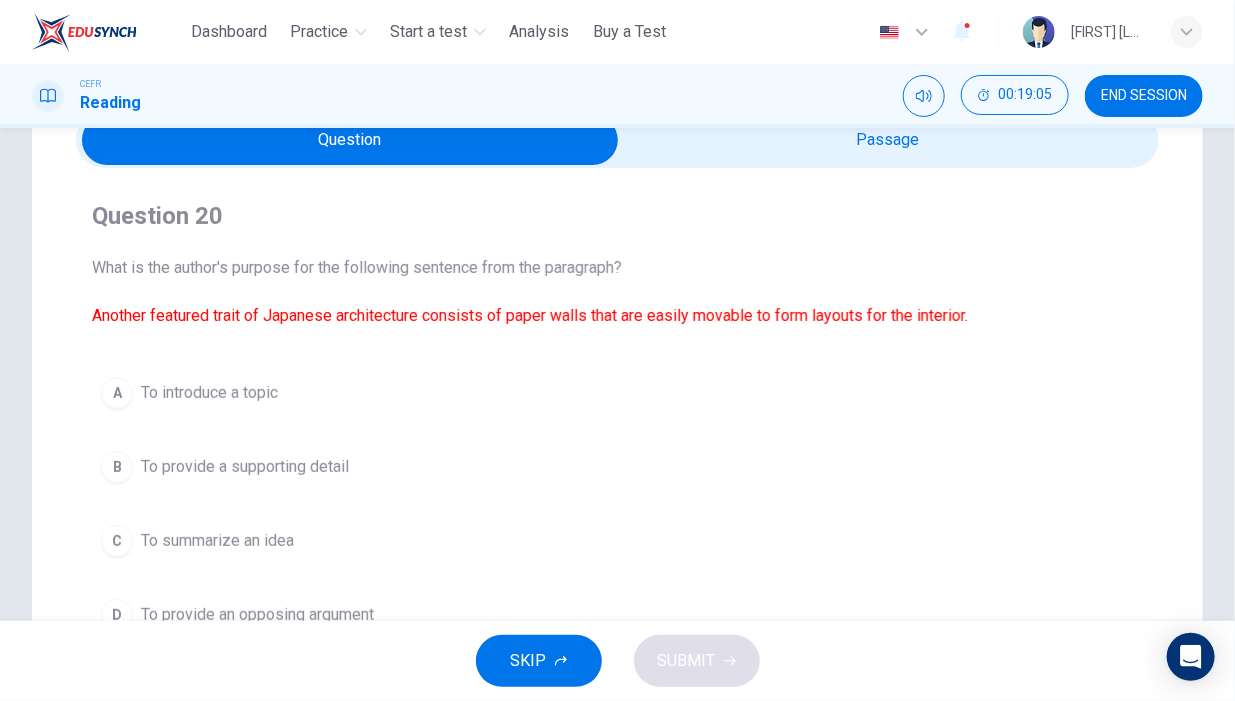 drag, startPoint x: 181, startPoint y: 269, endPoint x: 574, endPoint y: 271, distance: 393.0051 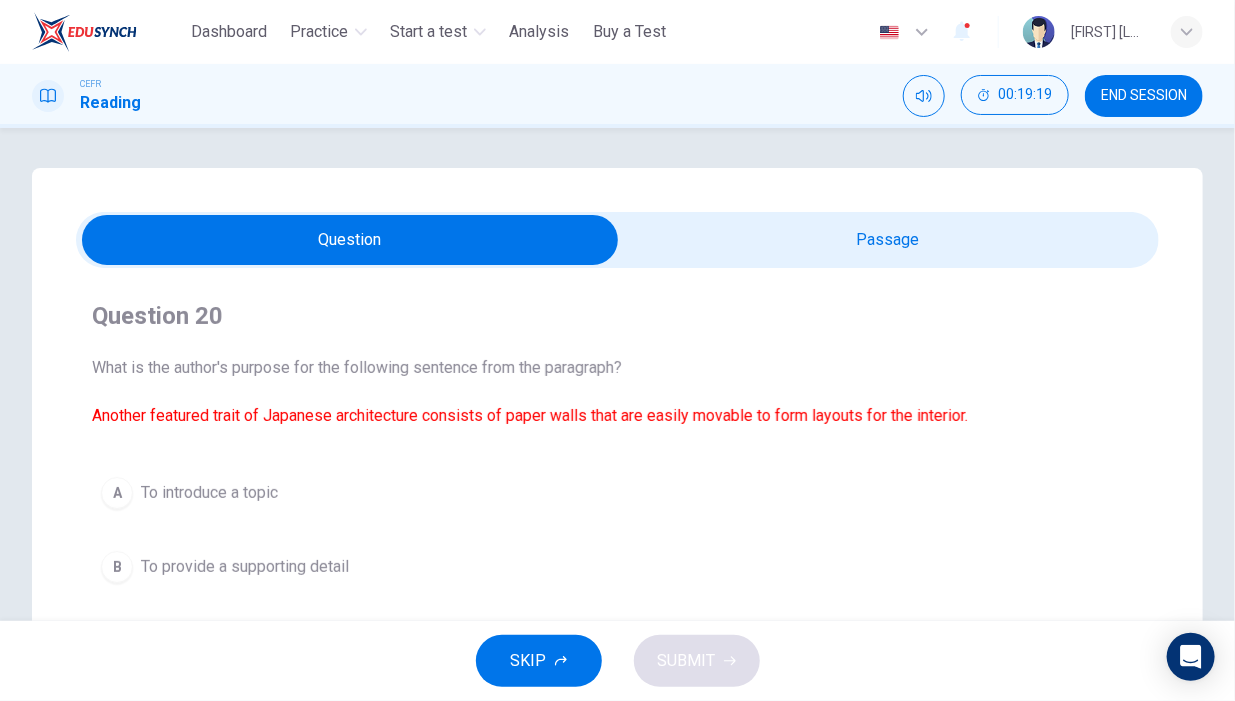 scroll, scrollTop: 0, scrollLeft: 0, axis: both 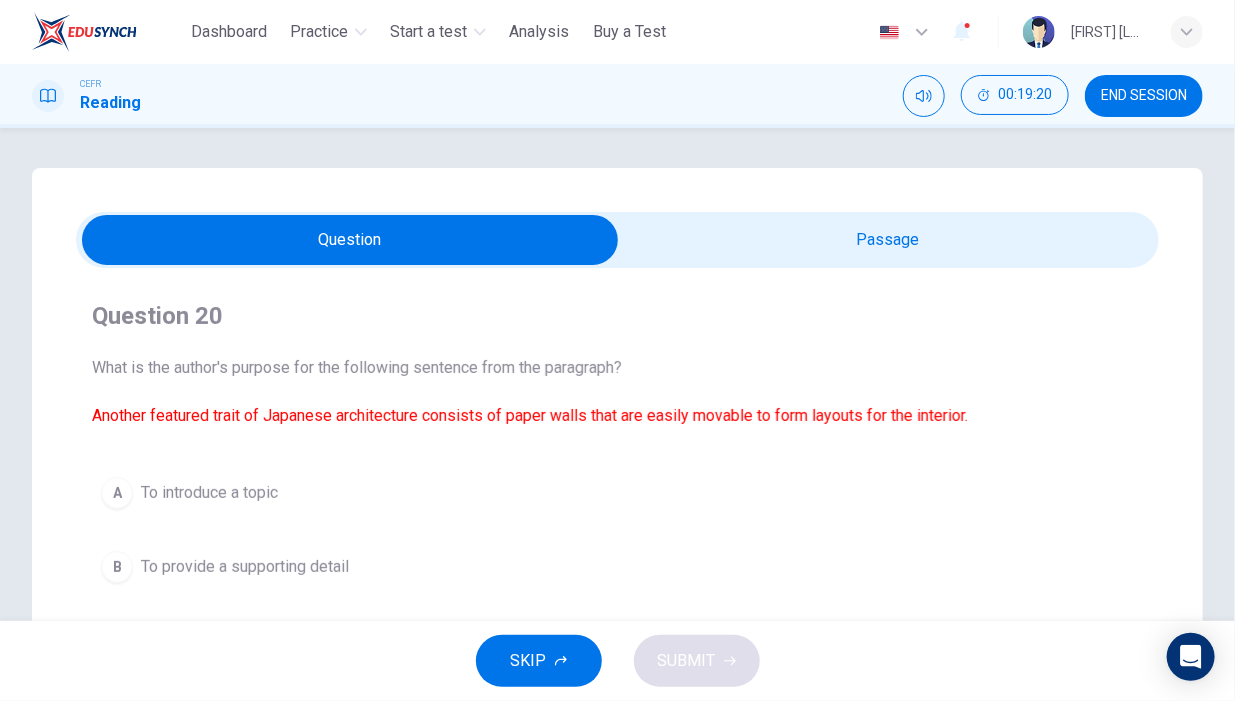 click at bounding box center [617, 240] 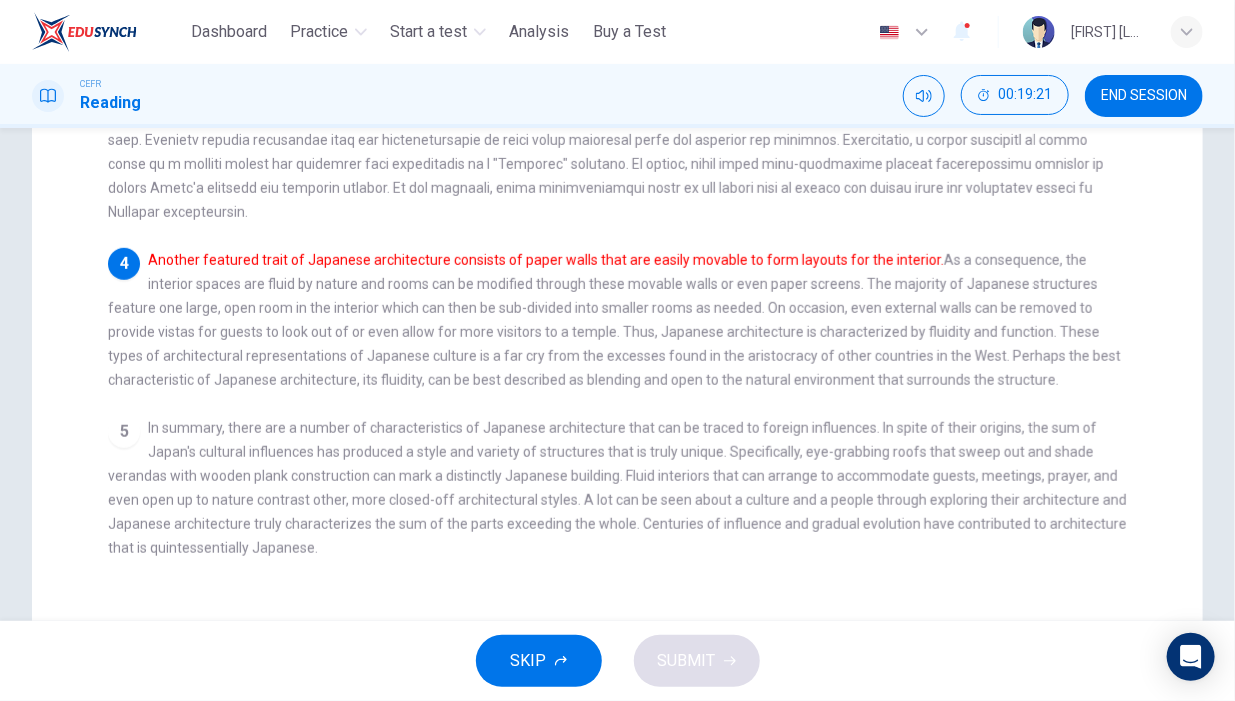 scroll, scrollTop: 500, scrollLeft: 0, axis: vertical 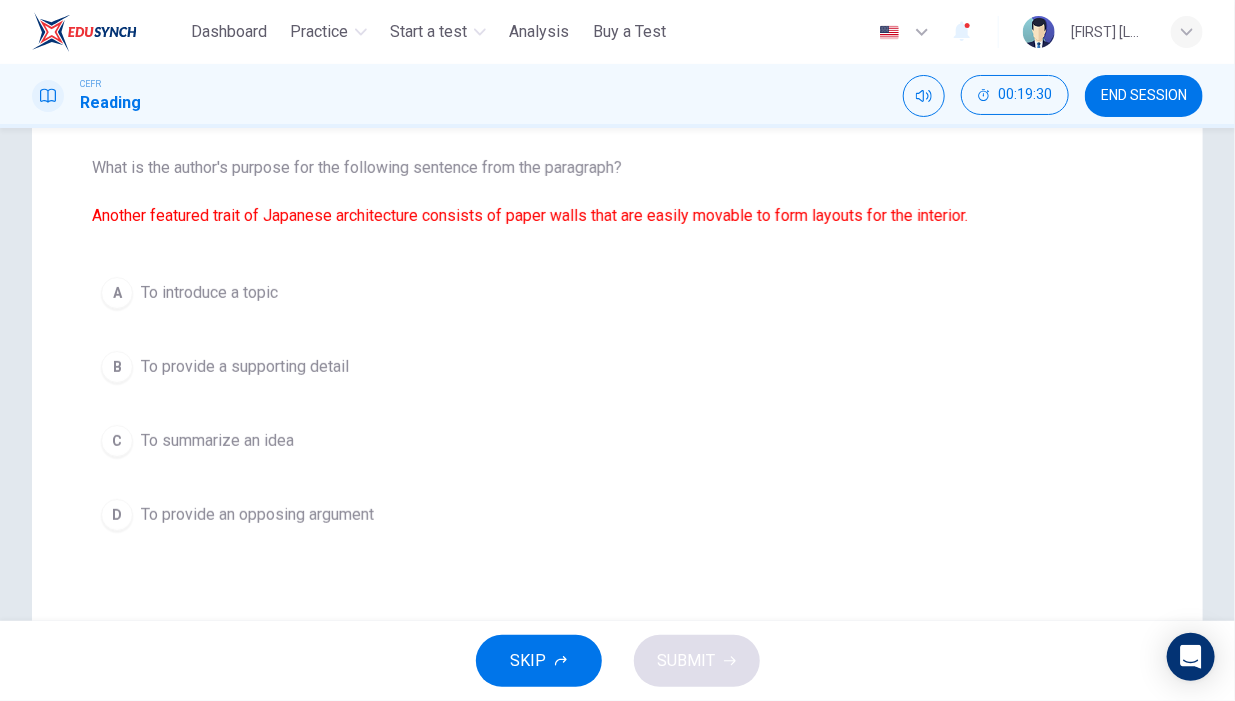 click on "To introduce a topic" at bounding box center (209, 293) 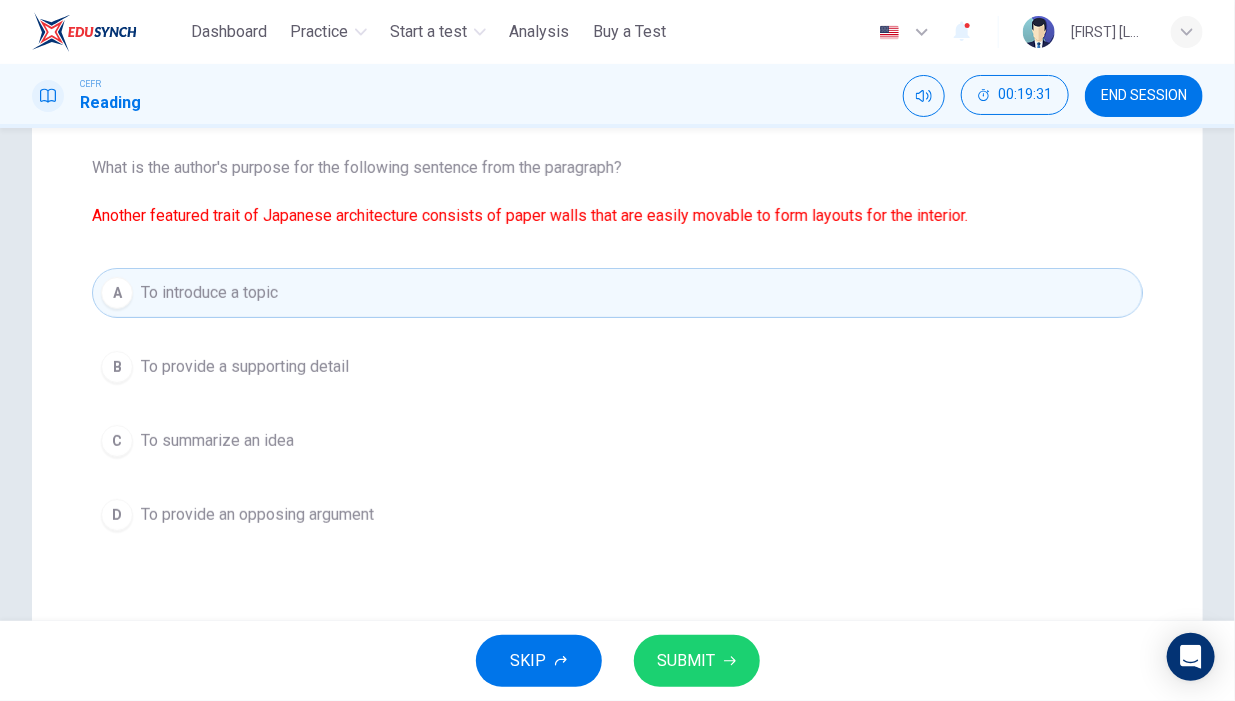 click on "SUBMIT" at bounding box center [687, 661] 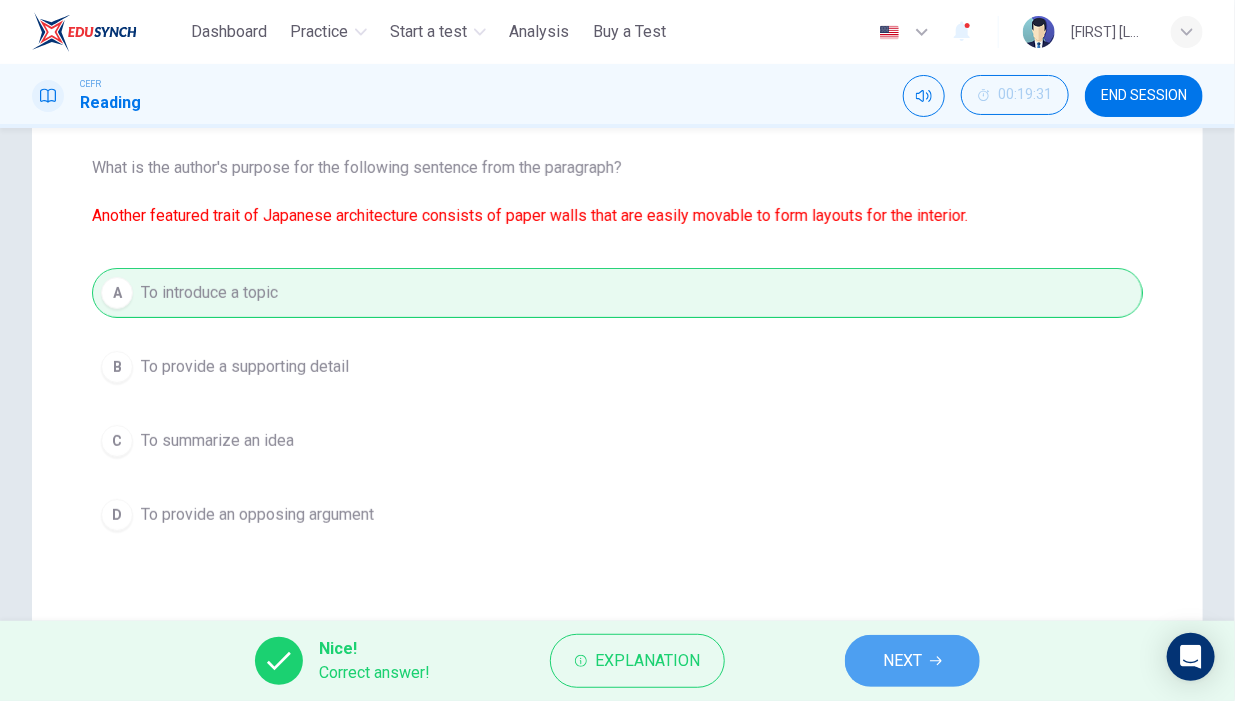 click on "NEXT" at bounding box center (912, 661) 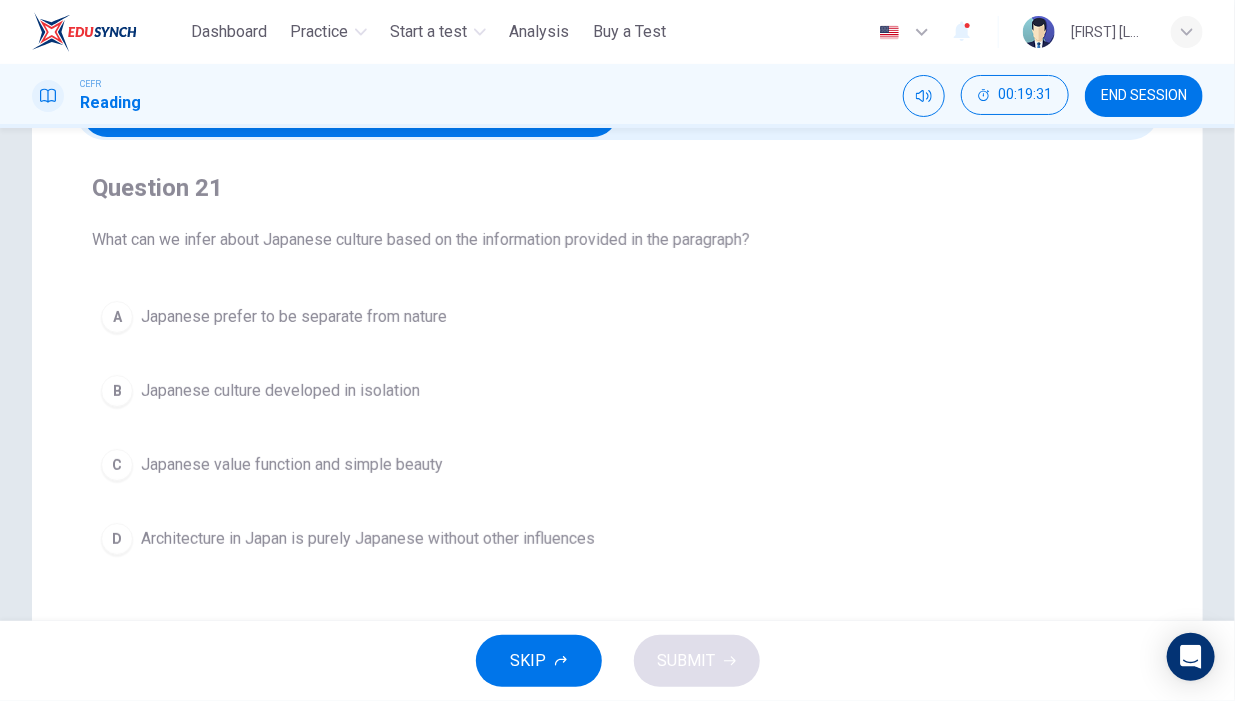 scroll, scrollTop: 100, scrollLeft: 0, axis: vertical 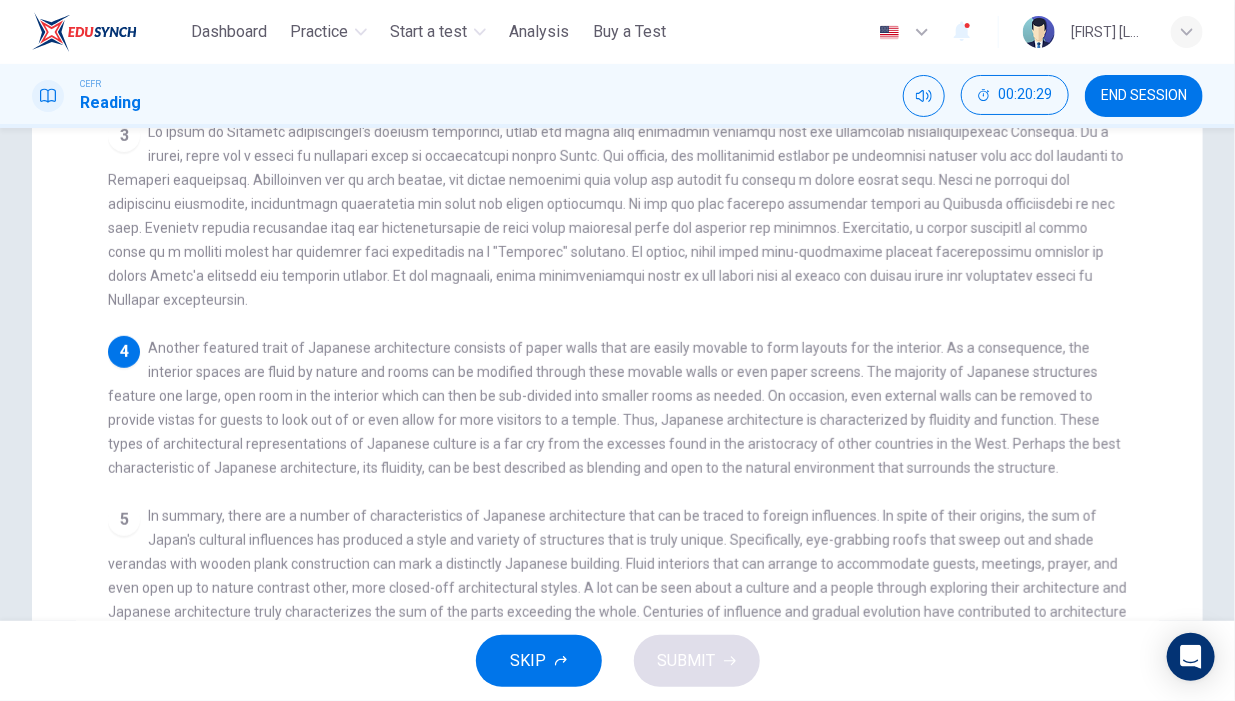 drag, startPoint x: 437, startPoint y: 464, endPoint x: 658, endPoint y: 459, distance: 221.05655 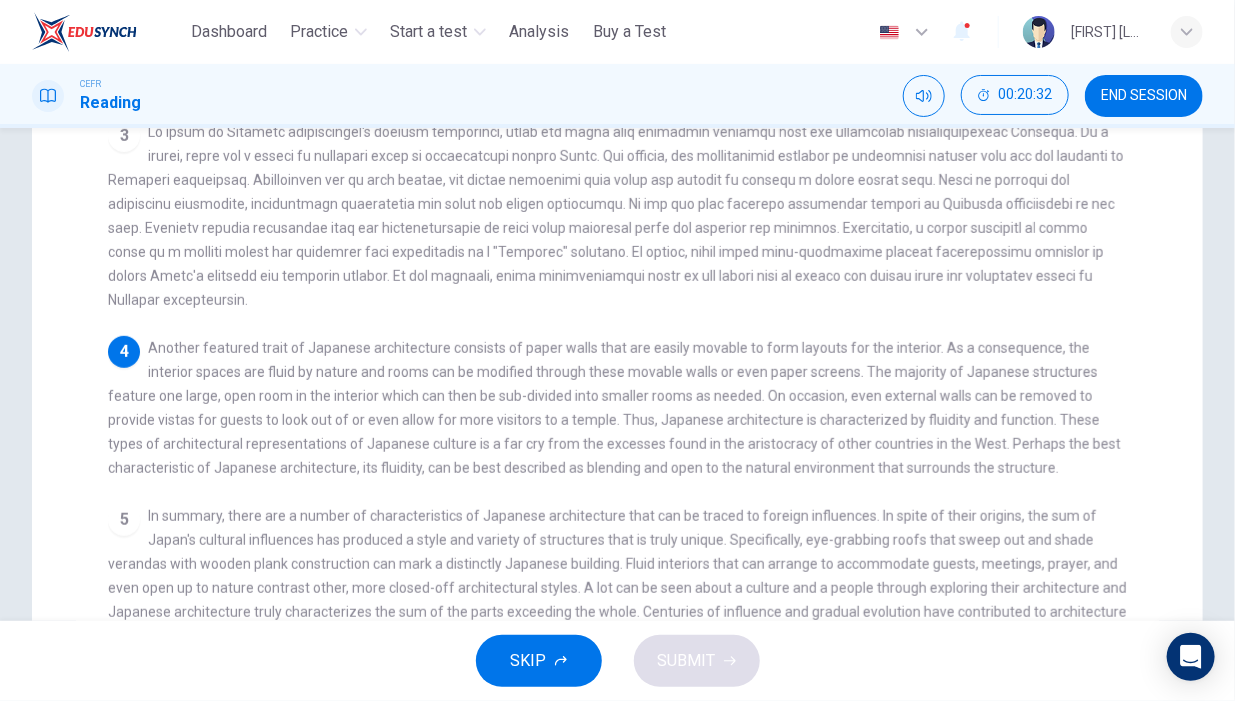 scroll, scrollTop: 0, scrollLeft: 0, axis: both 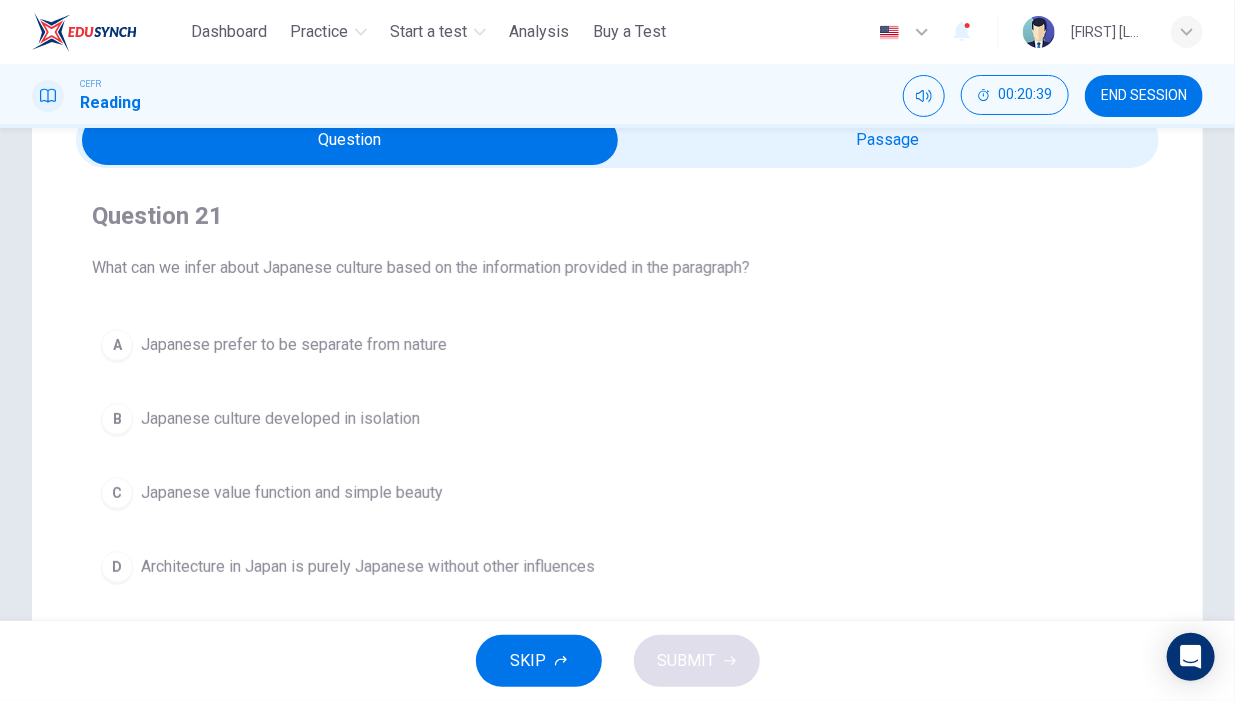 click on "Japanese value function and simple beauty" at bounding box center (292, 493) 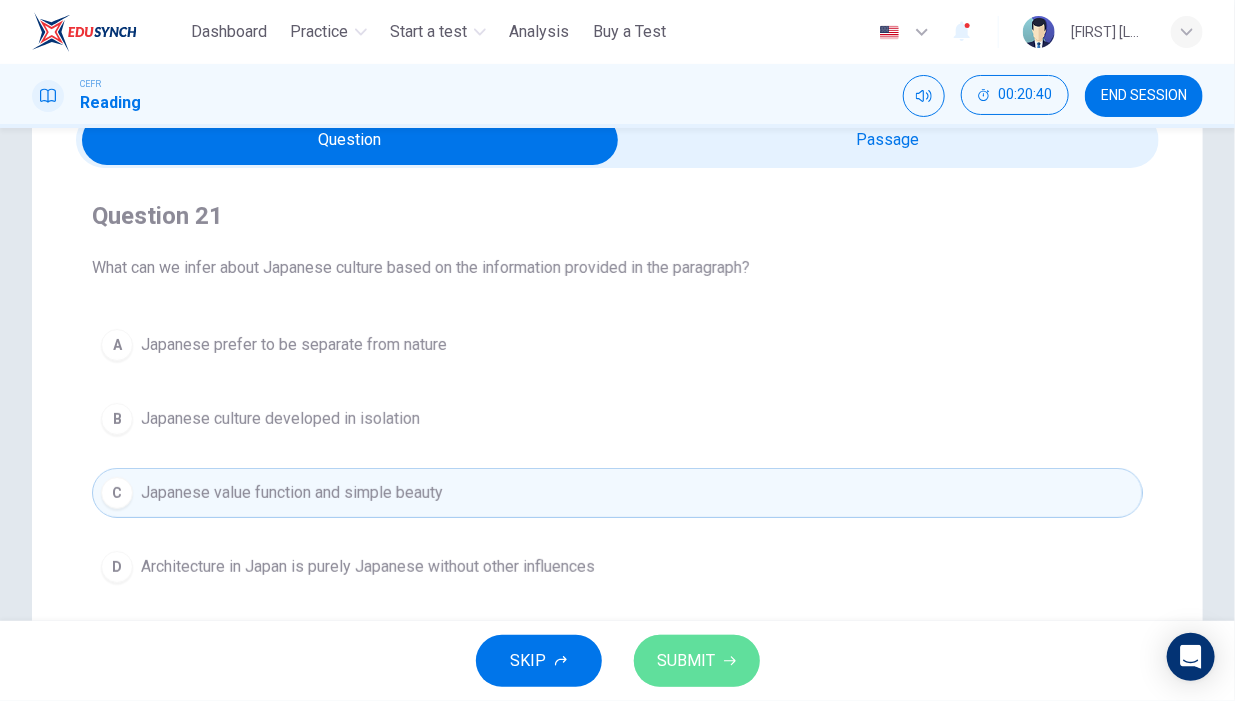 click on "SUBMIT" at bounding box center (687, 661) 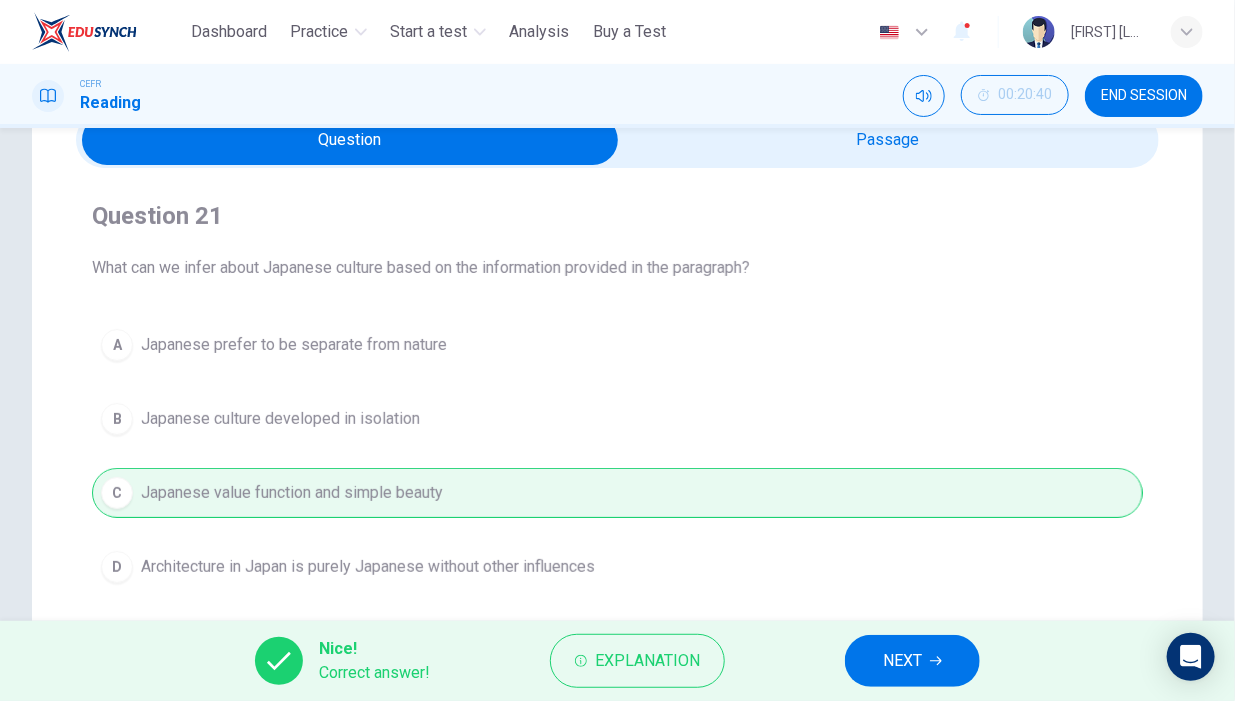 click on "NEXT" at bounding box center [912, 661] 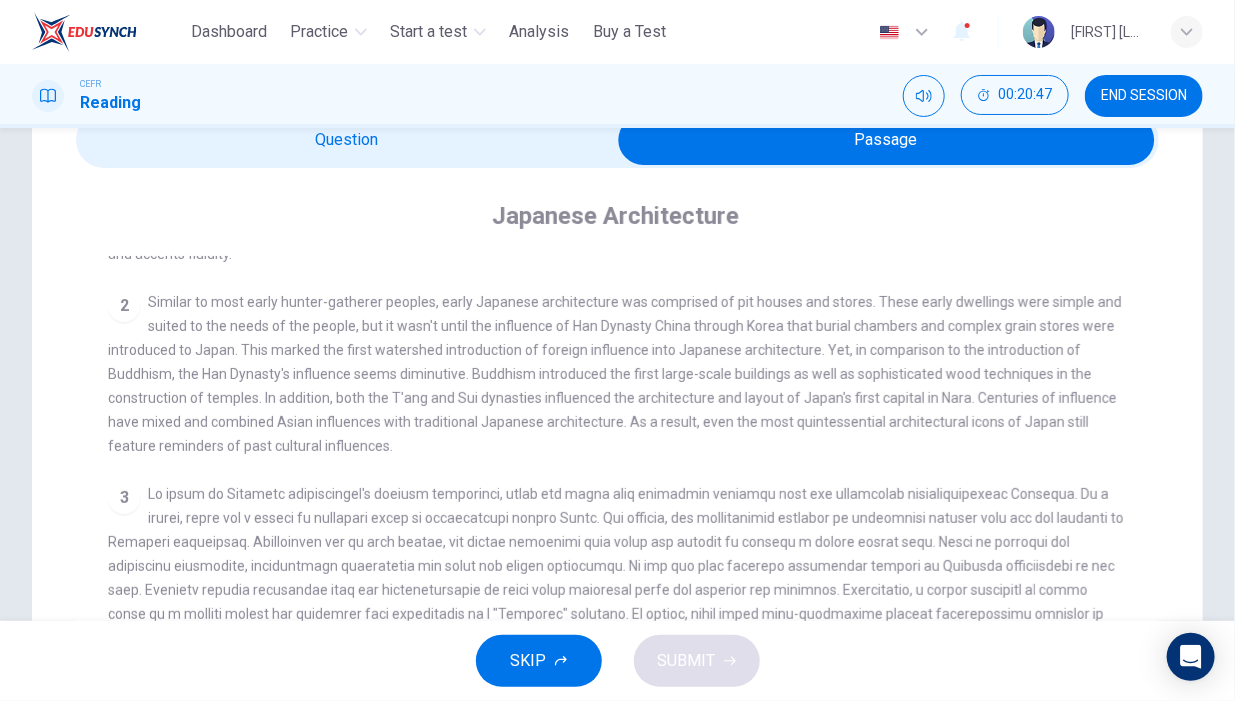scroll, scrollTop: 233, scrollLeft: 0, axis: vertical 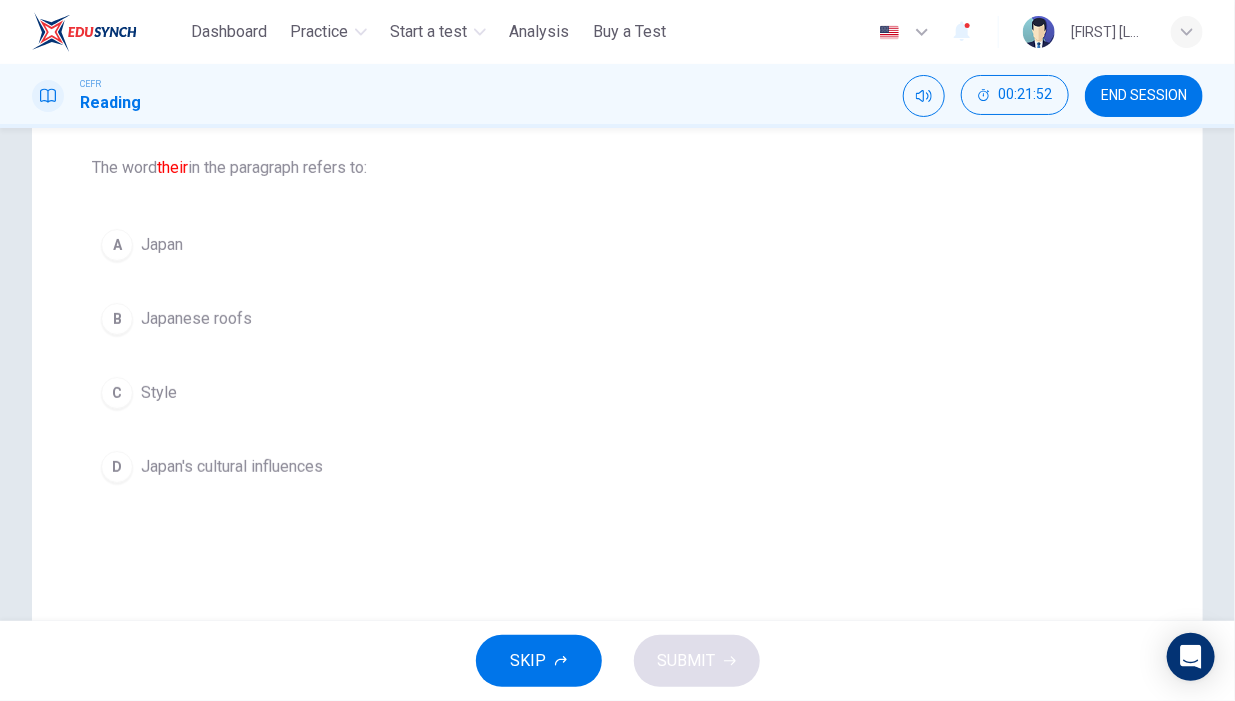 click on "C Style" at bounding box center [617, 393] 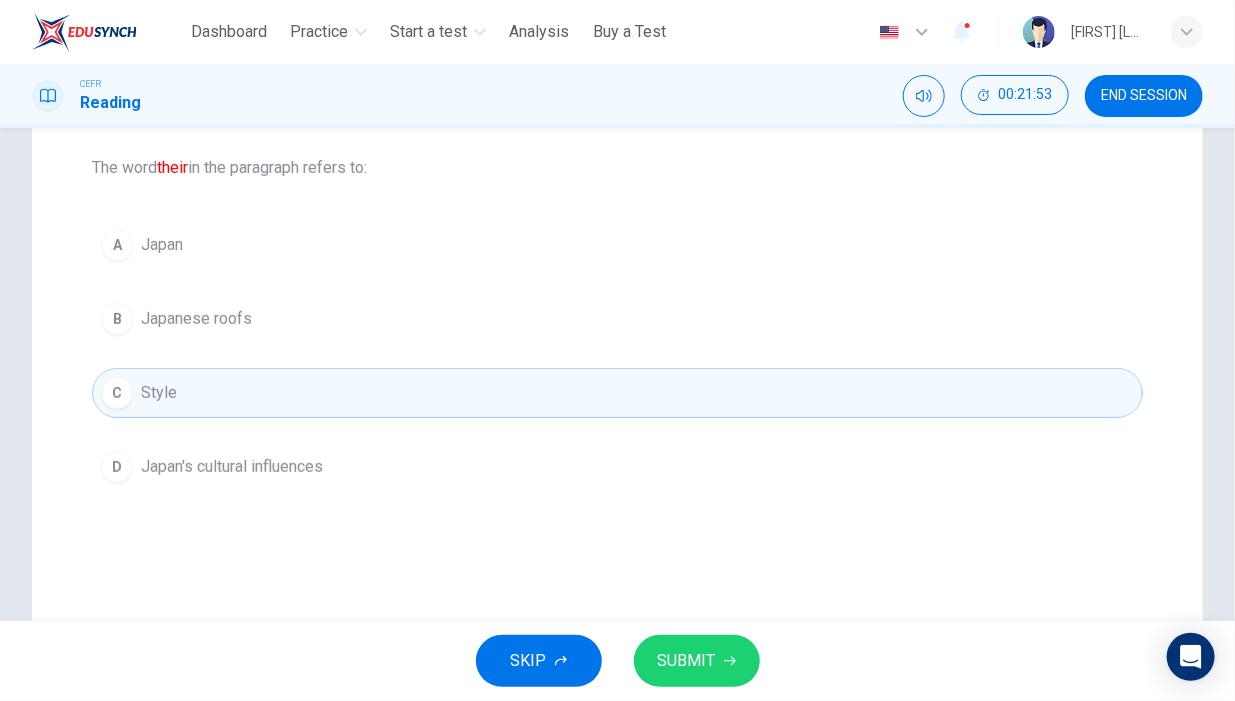 click on "SUBMIT" at bounding box center (697, 661) 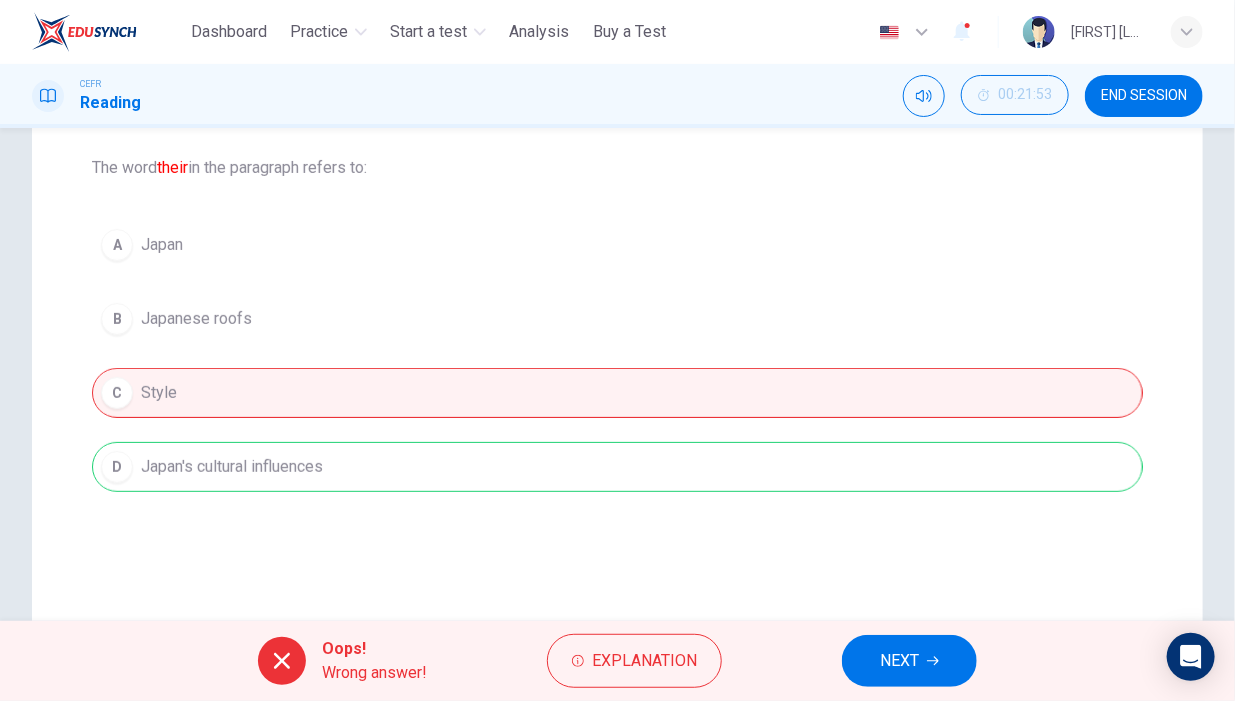 click on "A Japan B Japanese roofs C Style D Japan's cultural influences" at bounding box center [617, 356] 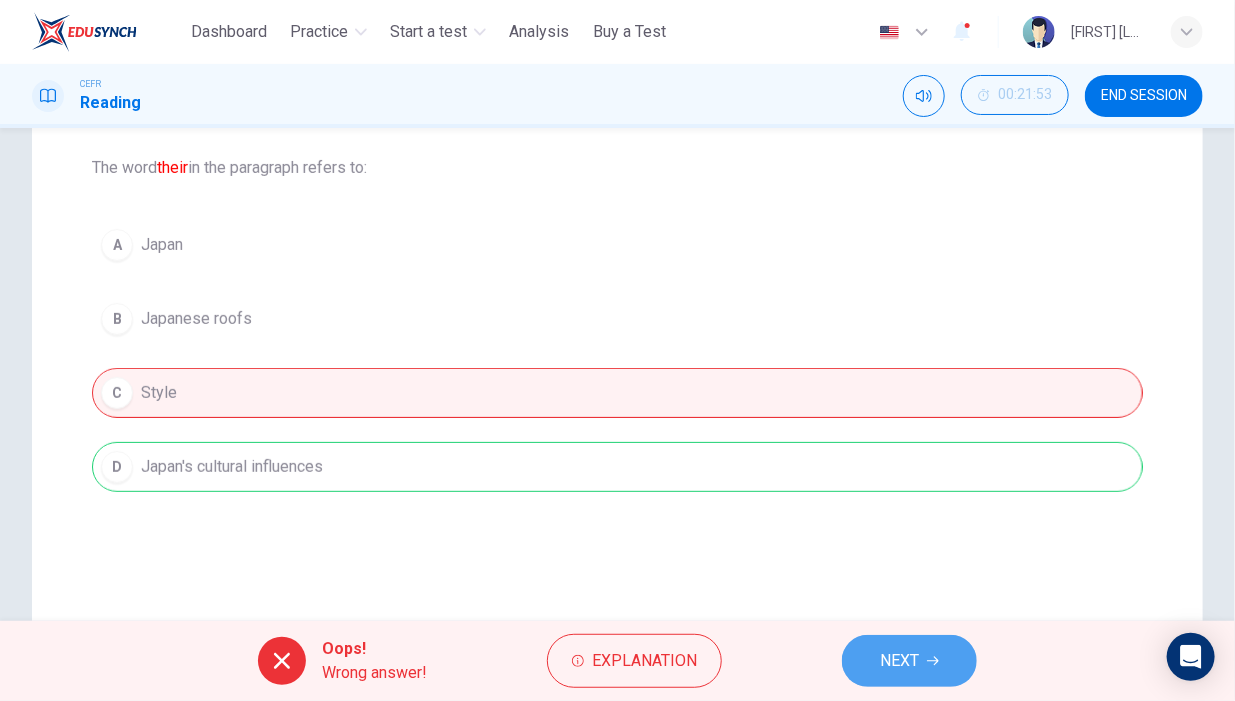 click on "NEXT" at bounding box center (899, 661) 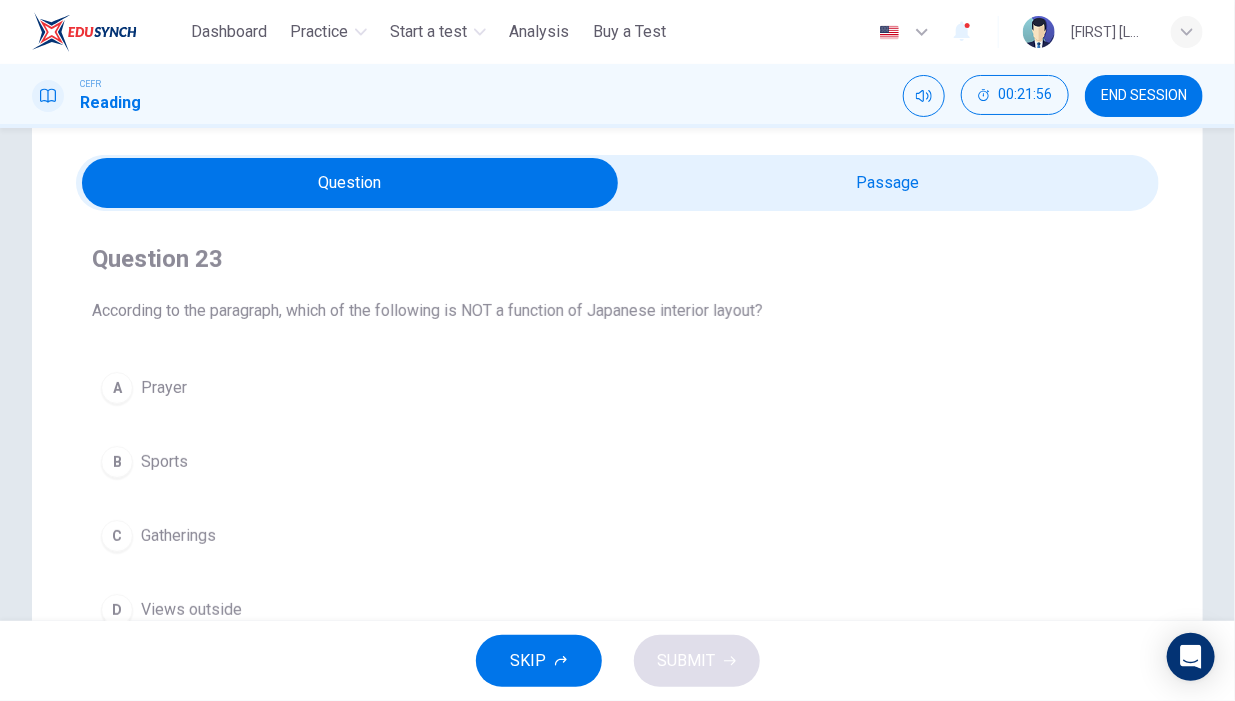 scroll, scrollTop: 100, scrollLeft: 0, axis: vertical 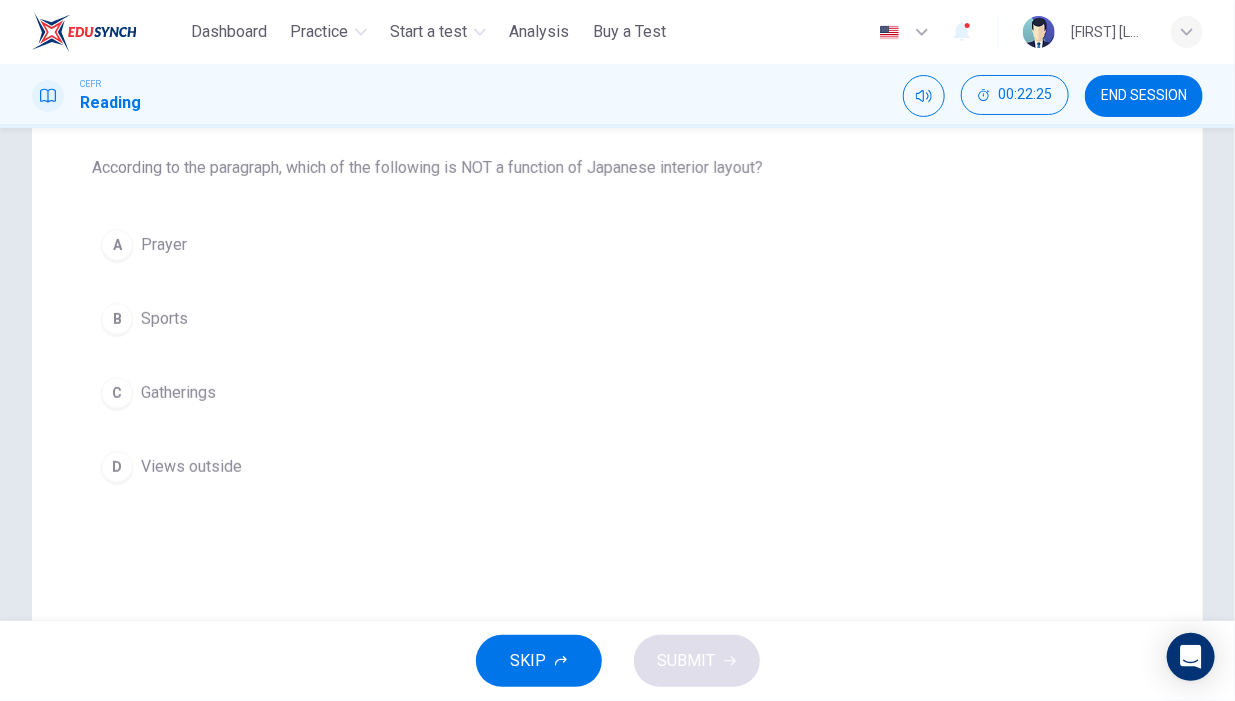 click on "A Prayer B Sports C Gatherings D Views outside" at bounding box center [617, 356] 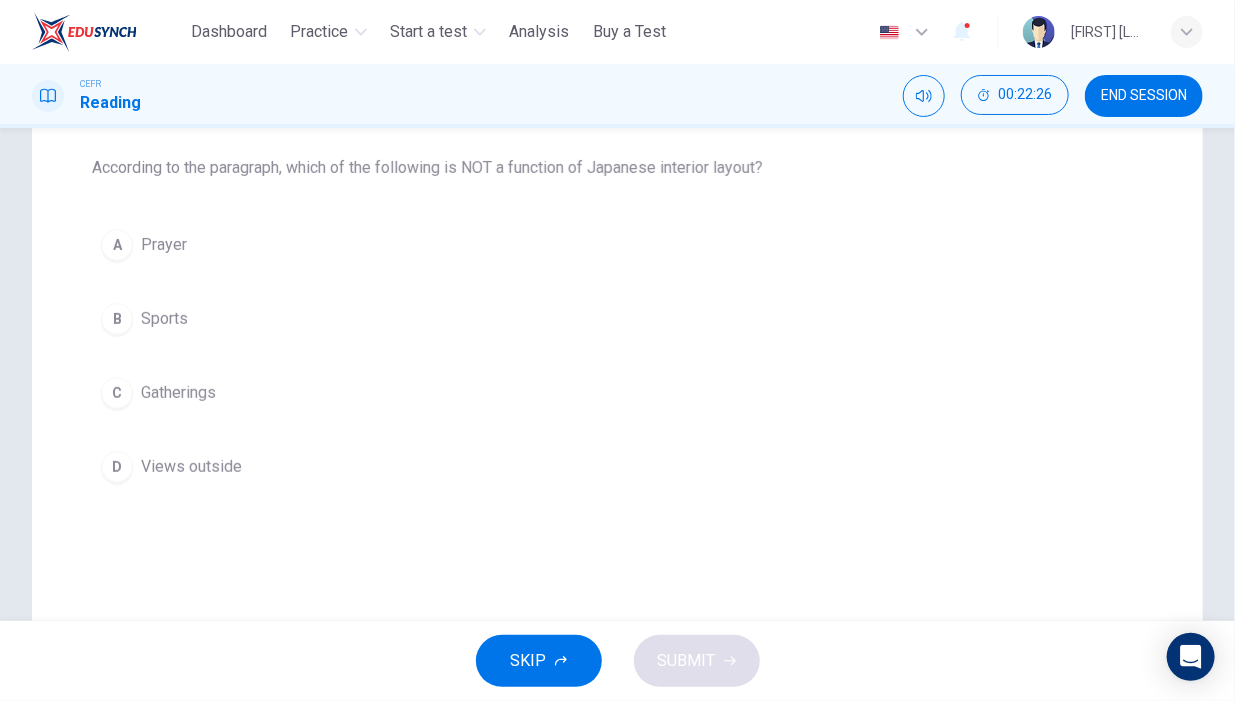 click on "B Sports" at bounding box center (617, 319) 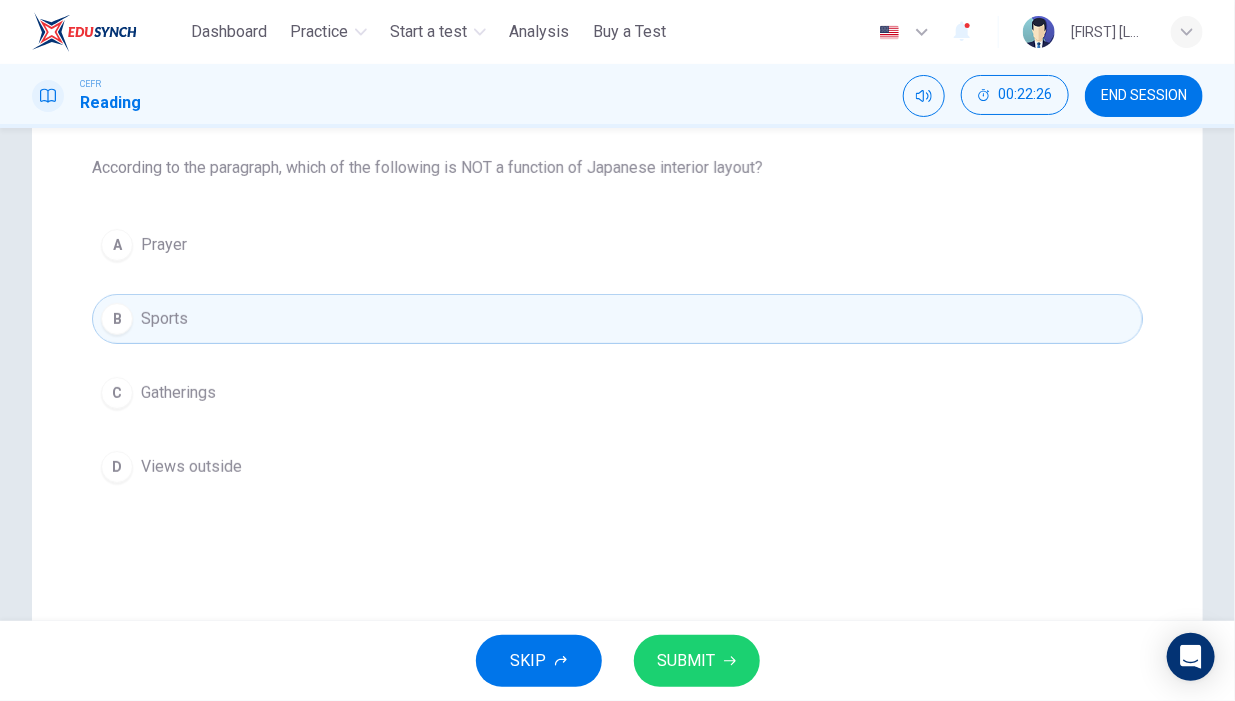 click on "SUBMIT" at bounding box center [697, 661] 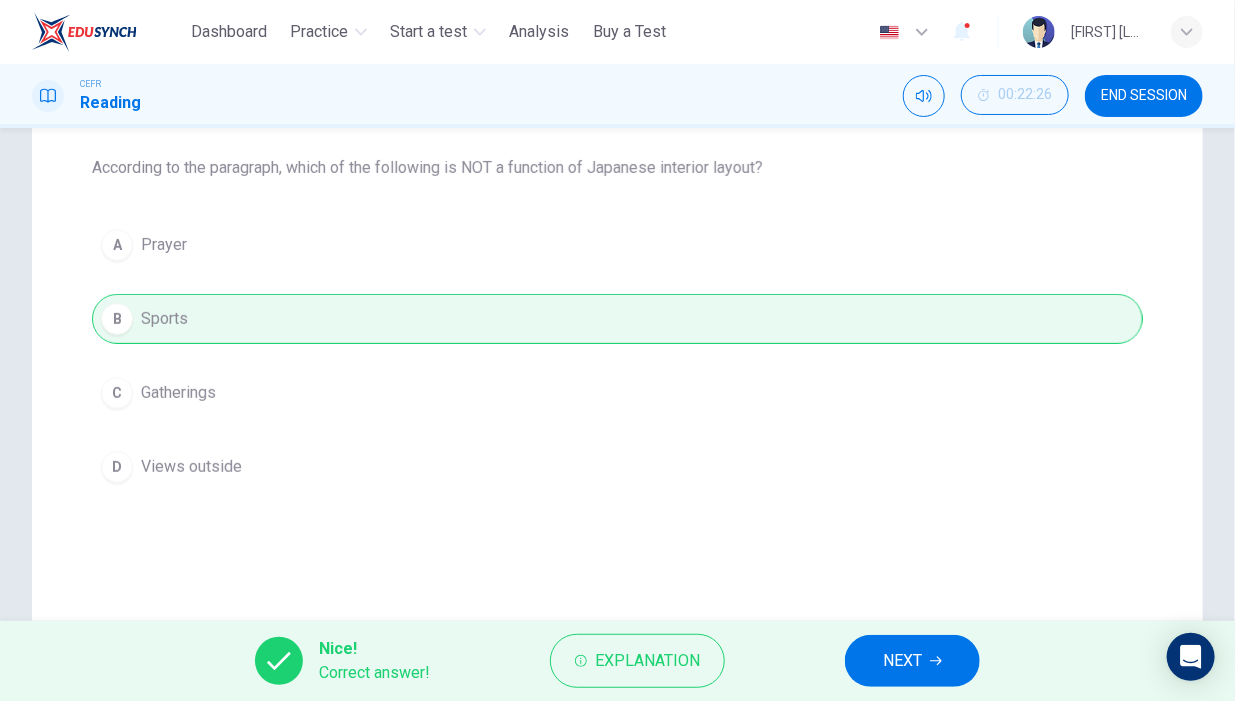 click on "NEXT" at bounding box center [902, 661] 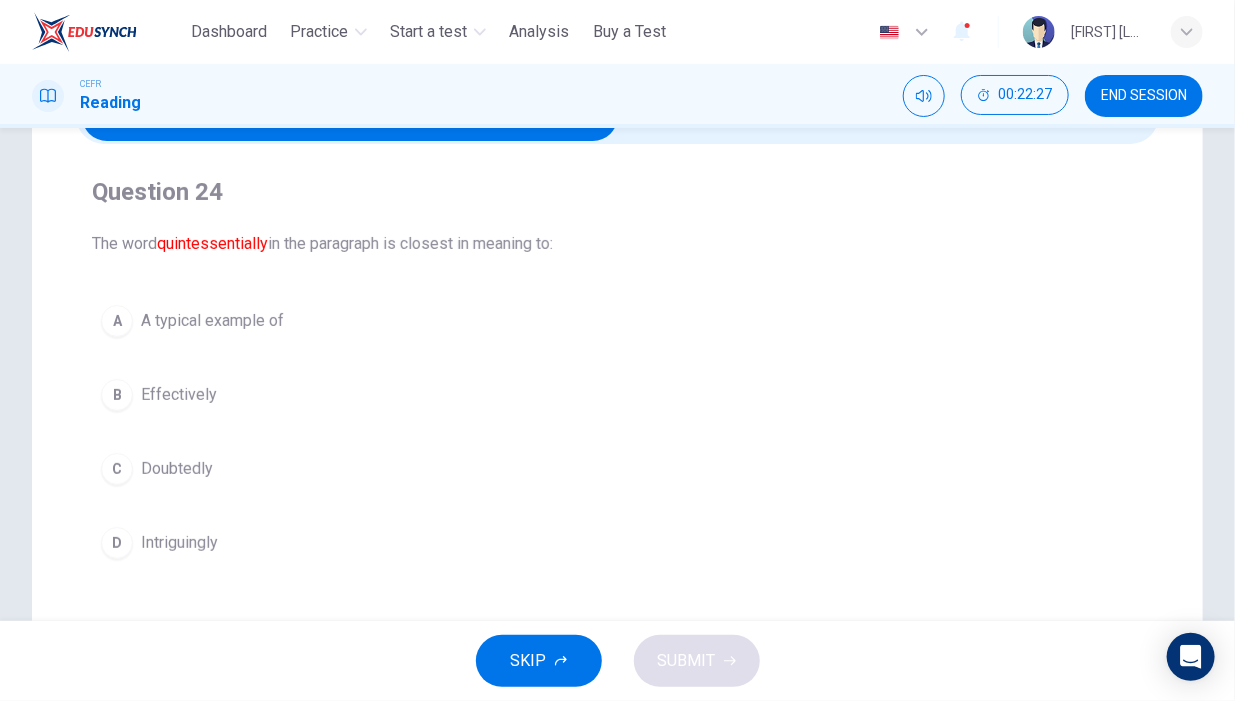 scroll, scrollTop: 100, scrollLeft: 0, axis: vertical 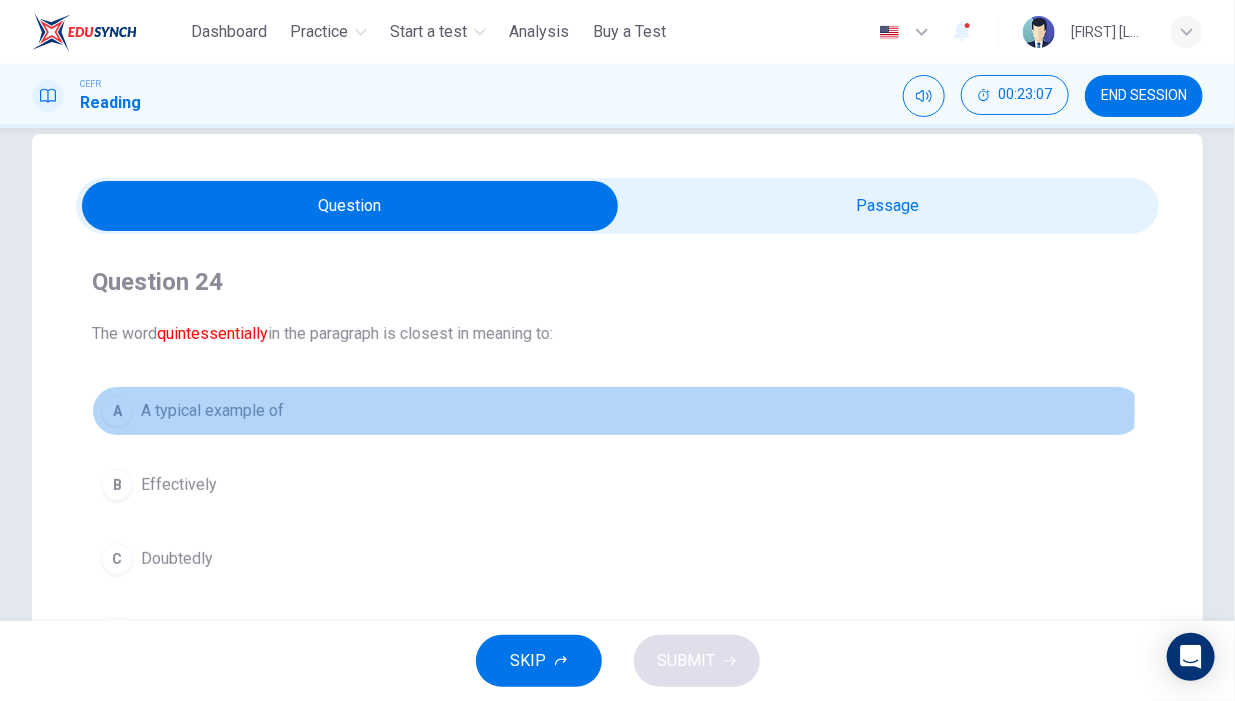 click on "A A typical example of" at bounding box center (617, 411) 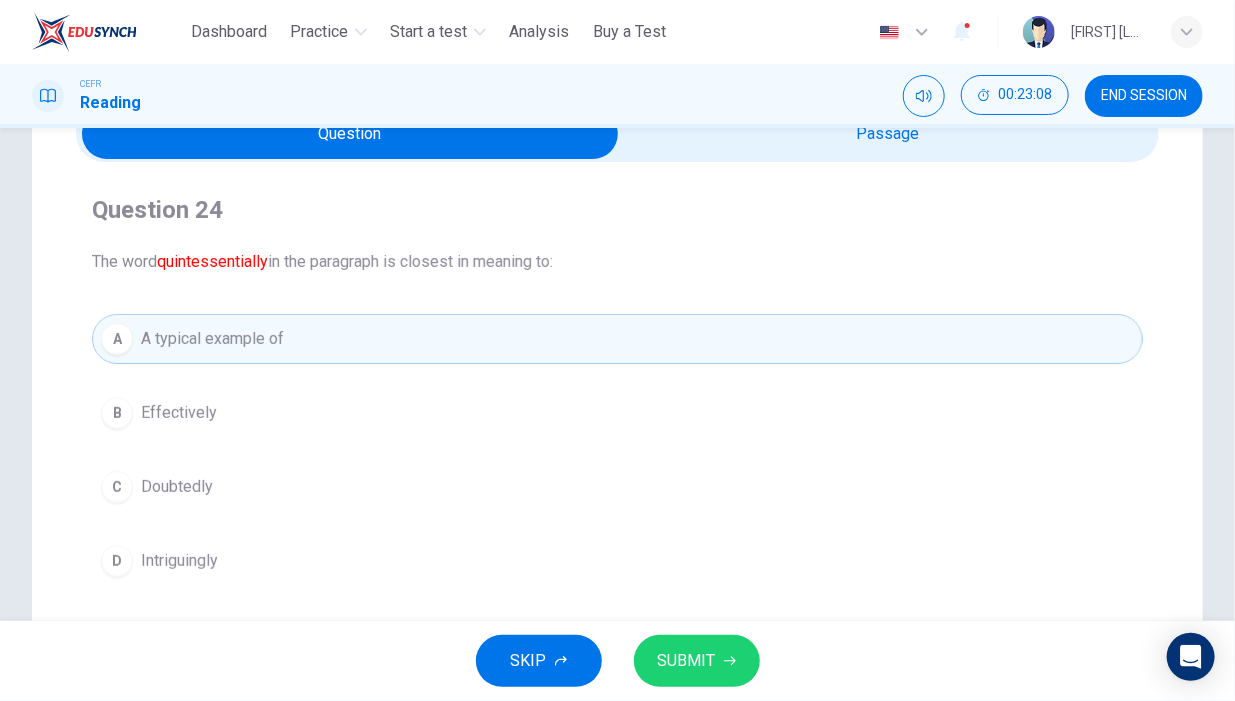 scroll, scrollTop: 134, scrollLeft: 0, axis: vertical 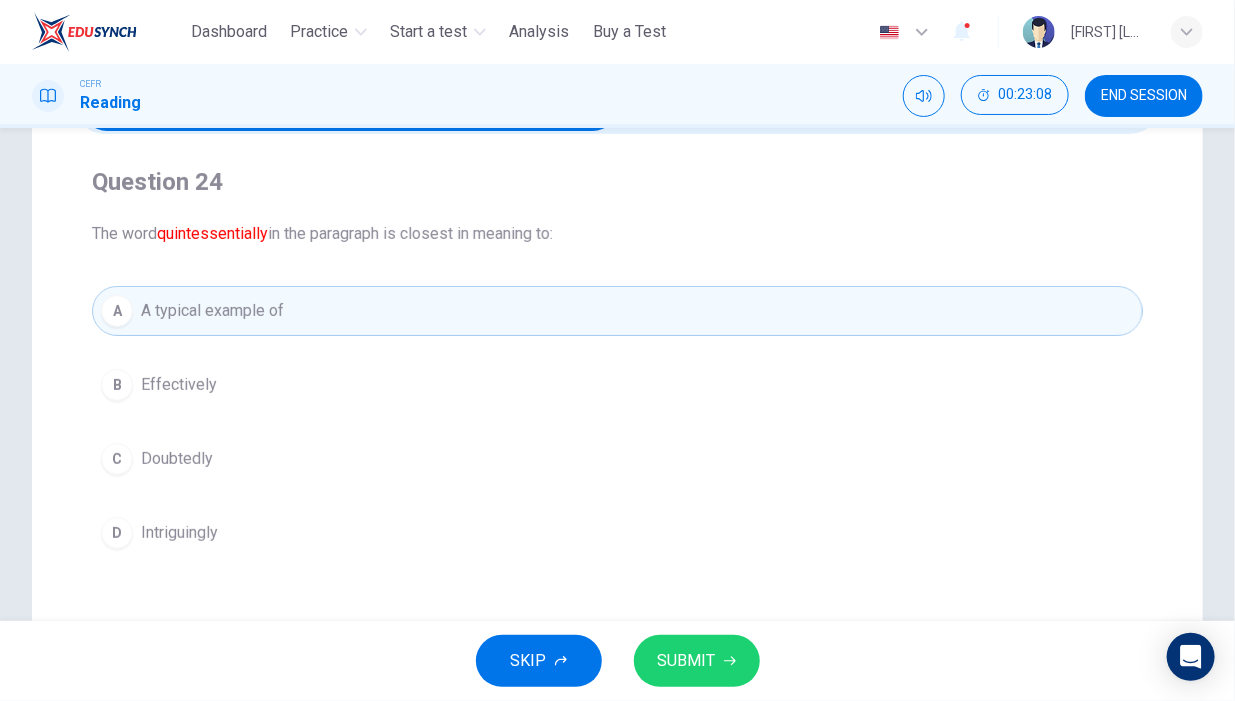click on "SUBMIT" at bounding box center (687, 661) 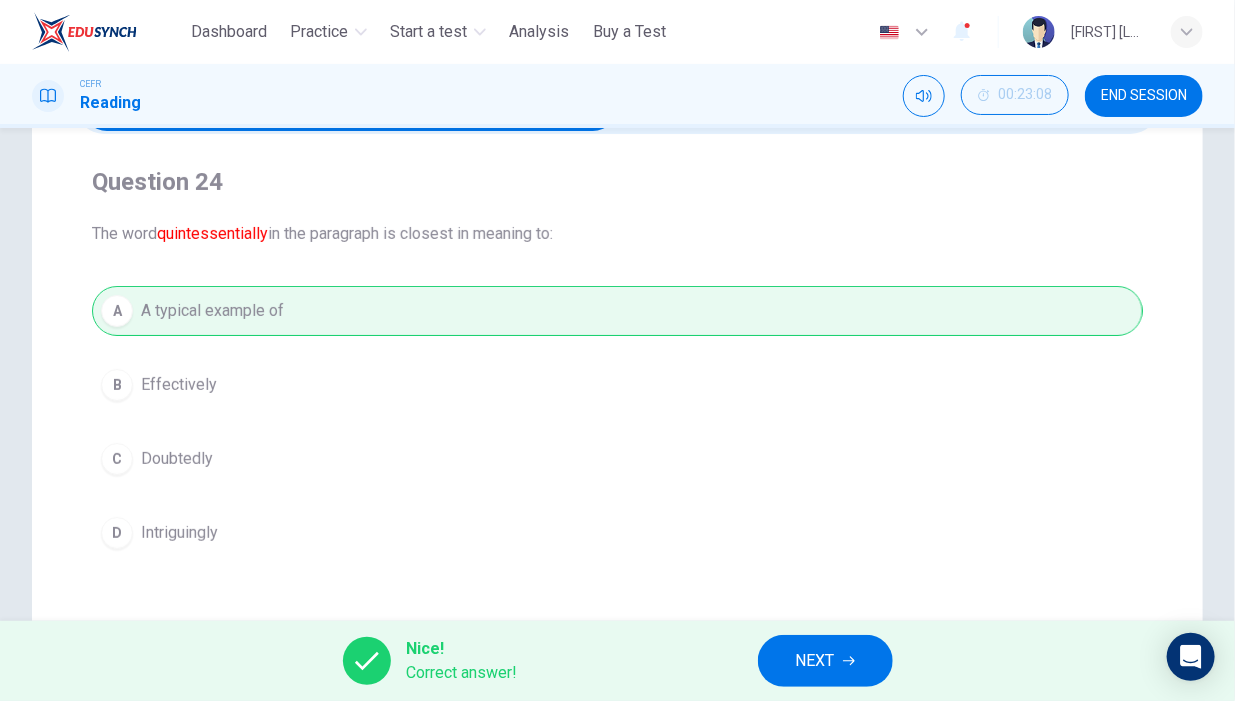 click on "NEXT" at bounding box center [825, 661] 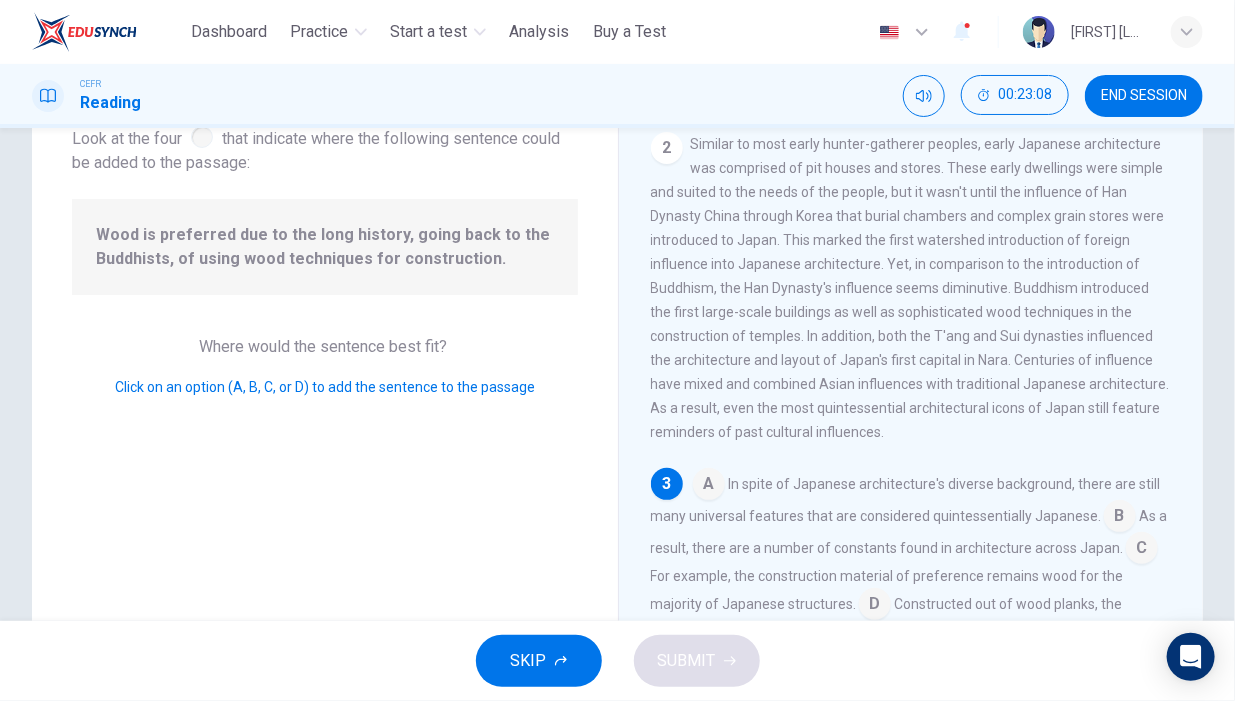 scroll, scrollTop: 452, scrollLeft: 0, axis: vertical 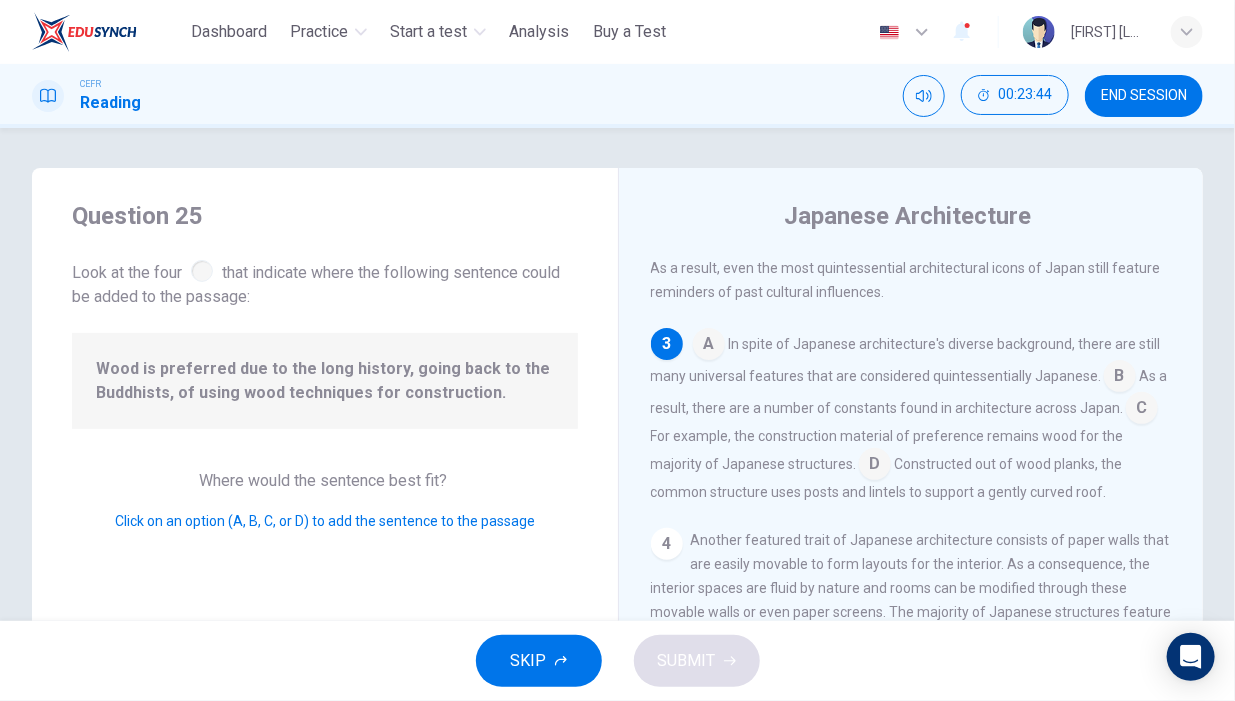 click at bounding box center [1120, 378] 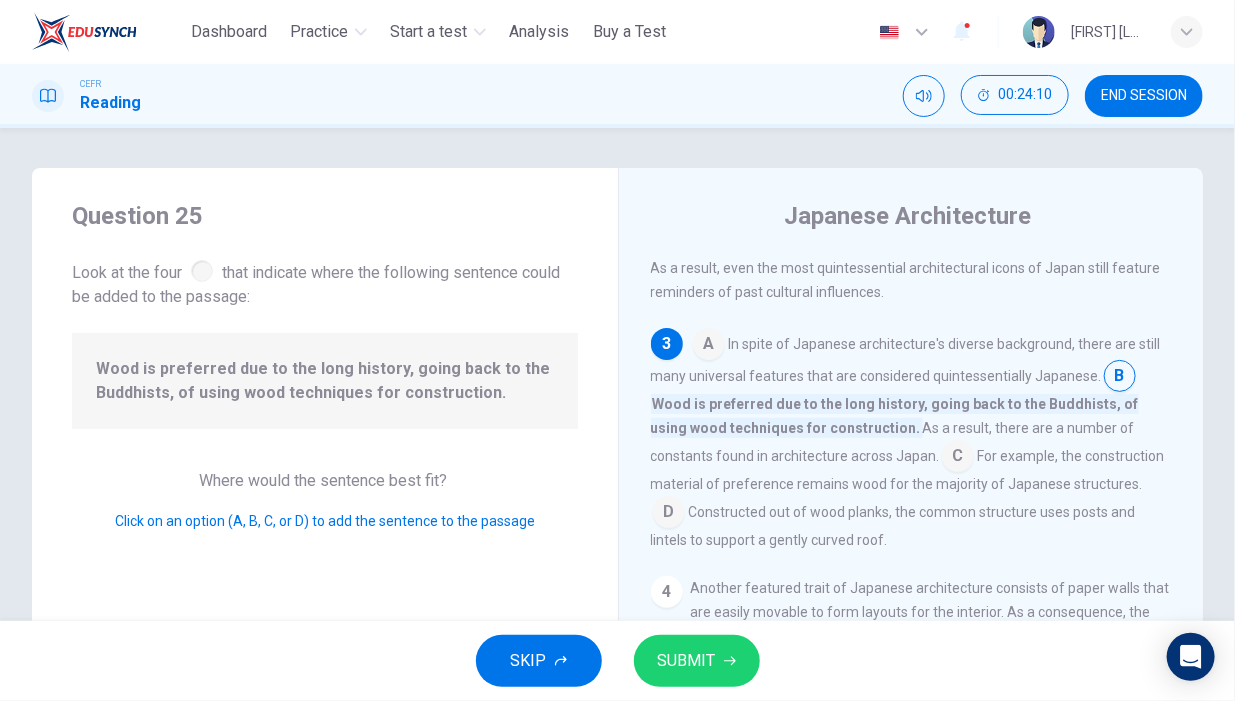 click on "SUBMIT" at bounding box center (687, 661) 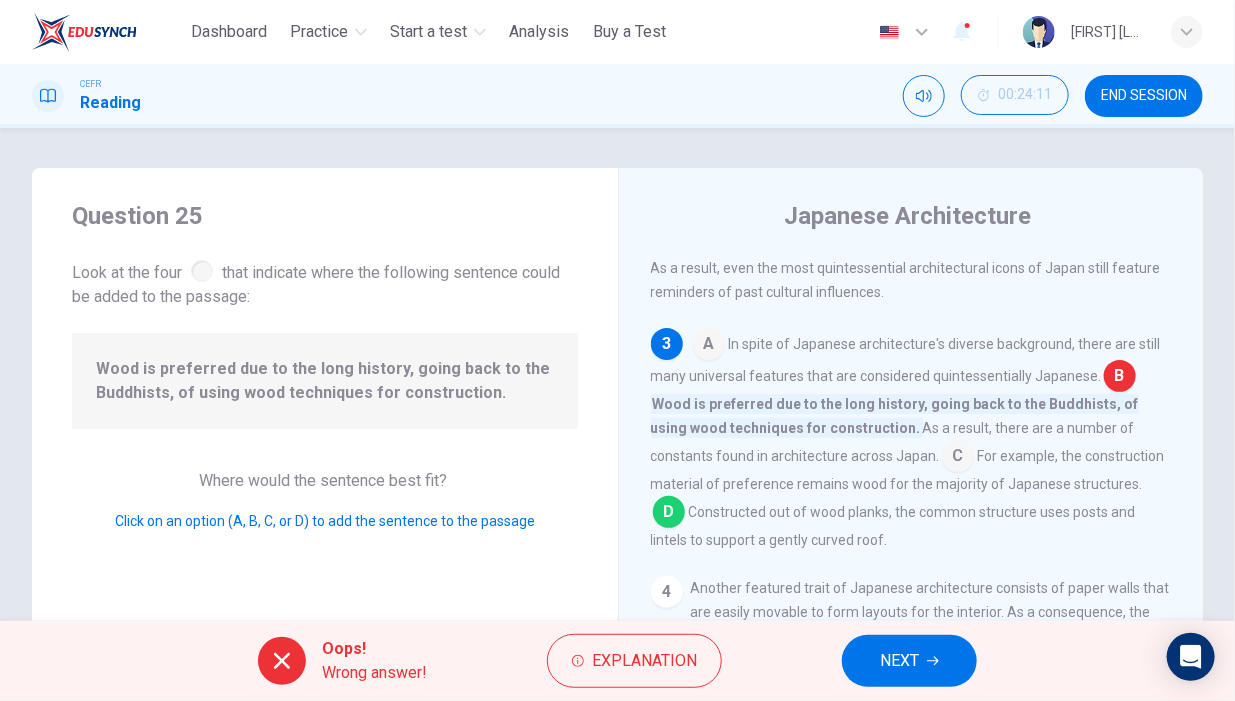 drag, startPoint x: 928, startPoint y: 652, endPoint x: 612, endPoint y: 494, distance: 353.29874 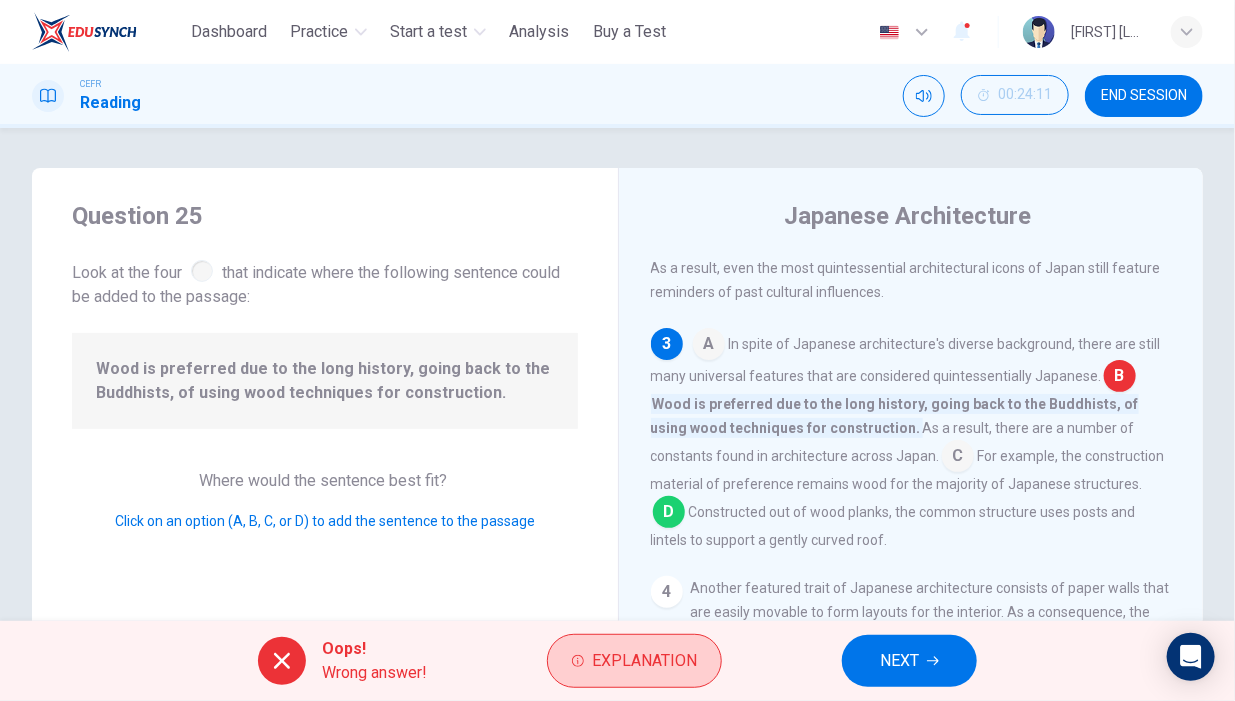 click on "Explanation" at bounding box center [644, 661] 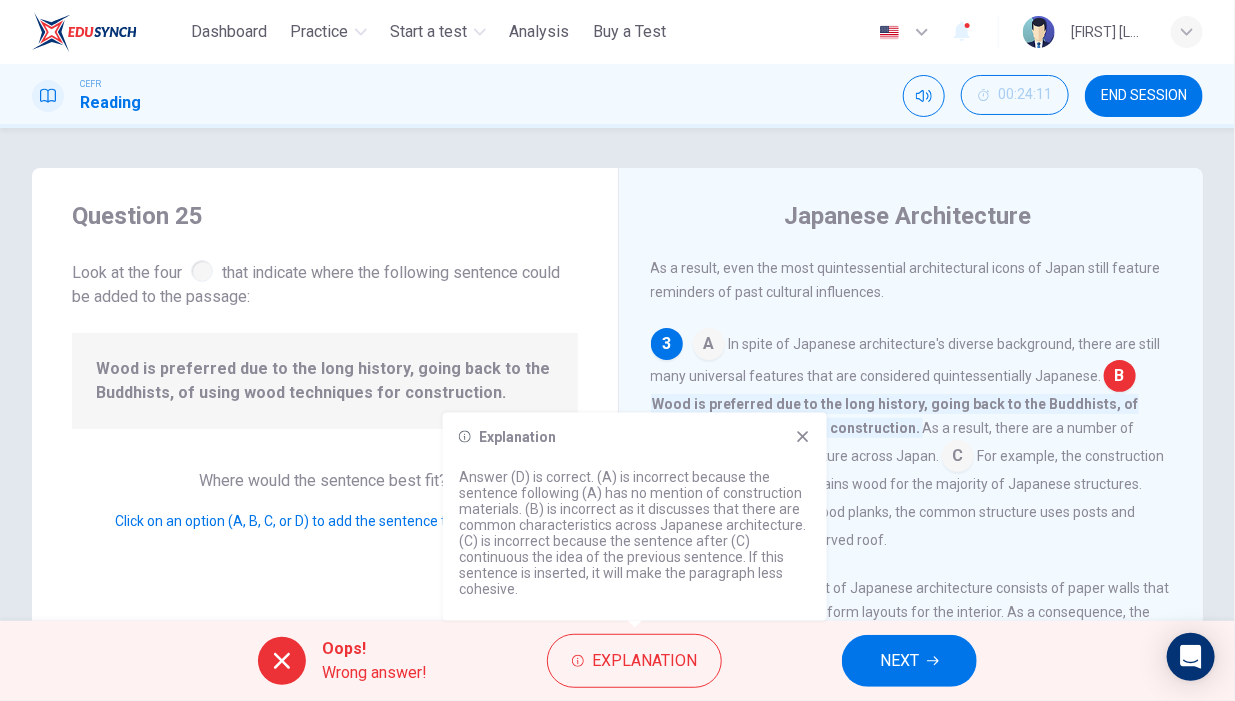 drag, startPoint x: 475, startPoint y: 493, endPoint x: 785, endPoint y: 486, distance: 310.079 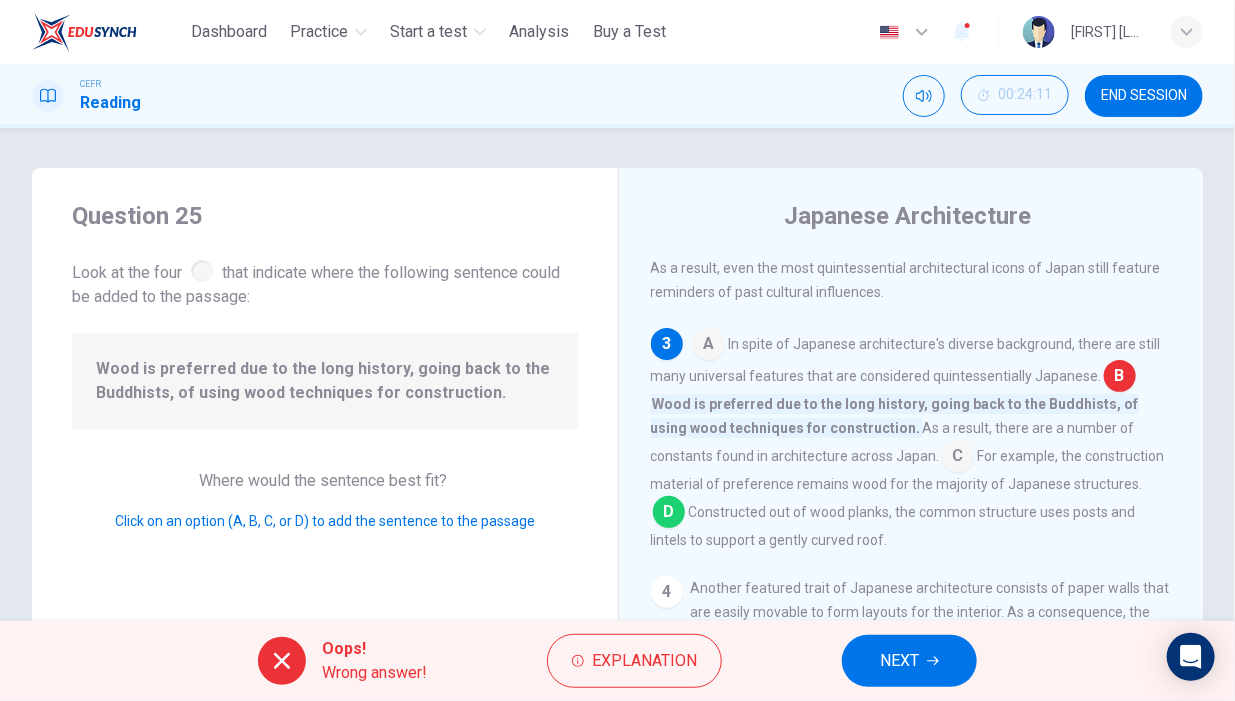 click on "NEXT" at bounding box center [909, 661] 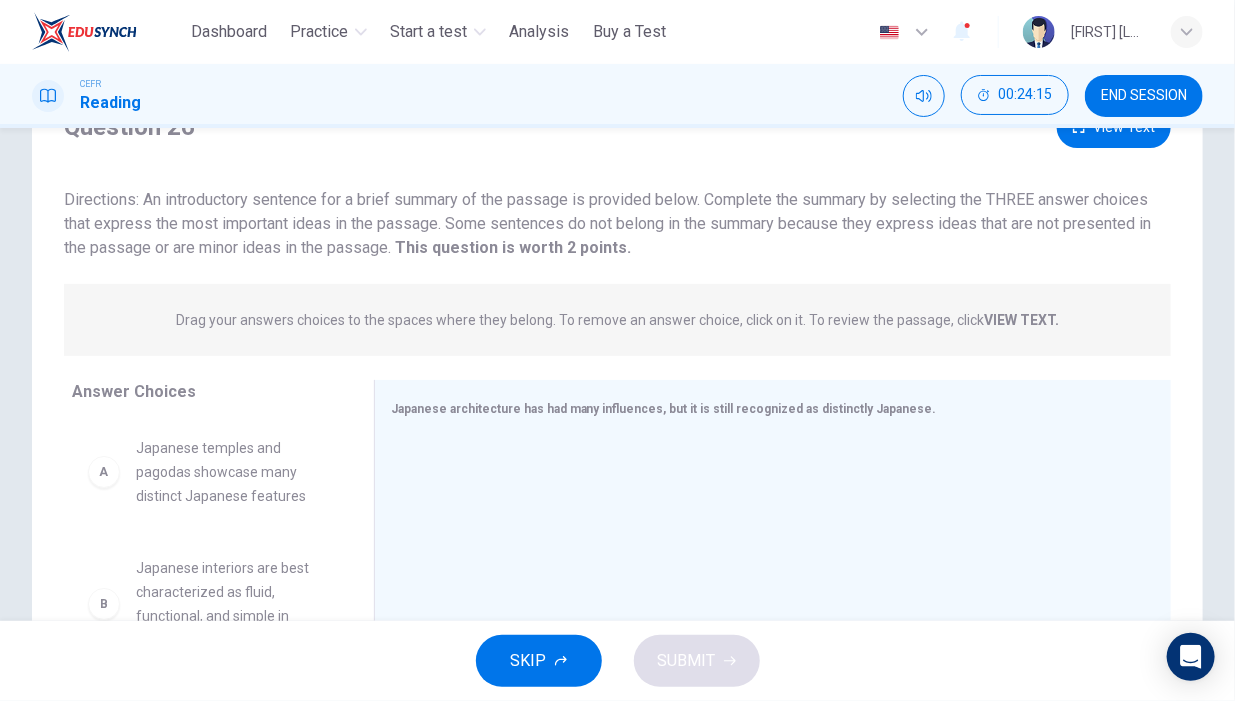 scroll, scrollTop: 0, scrollLeft: 0, axis: both 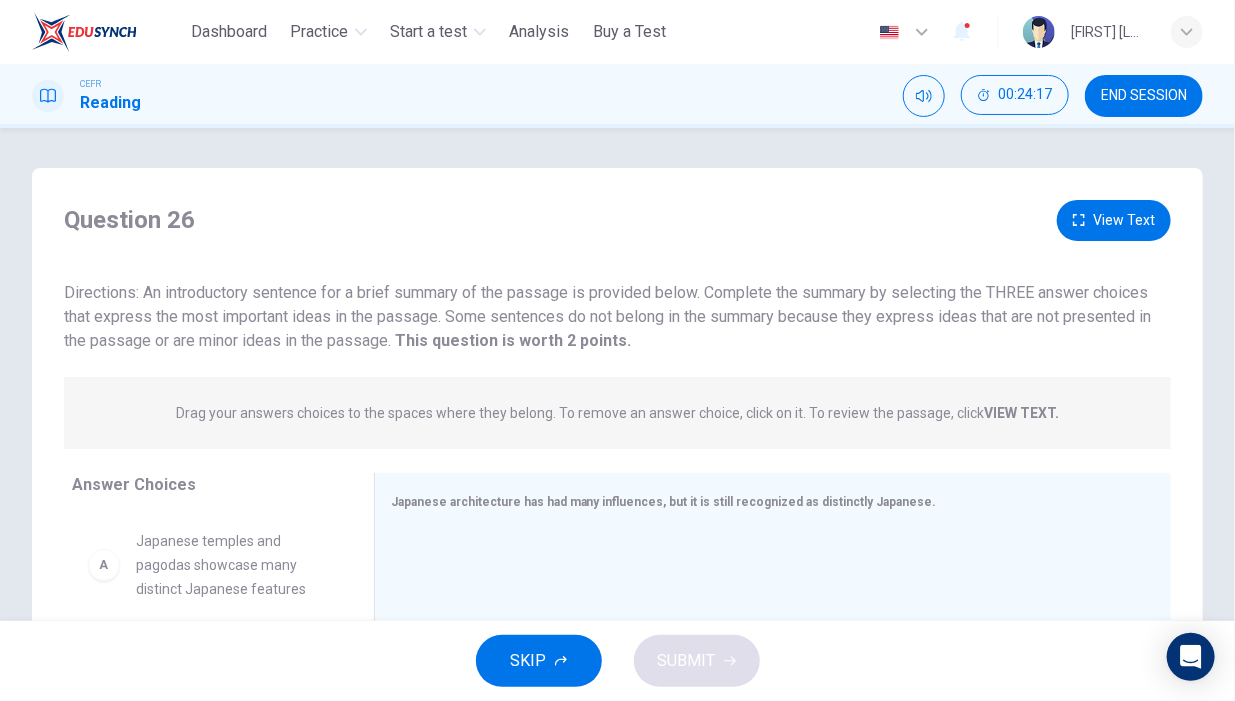 drag, startPoint x: 161, startPoint y: 291, endPoint x: 970, endPoint y: 299, distance: 809.03955 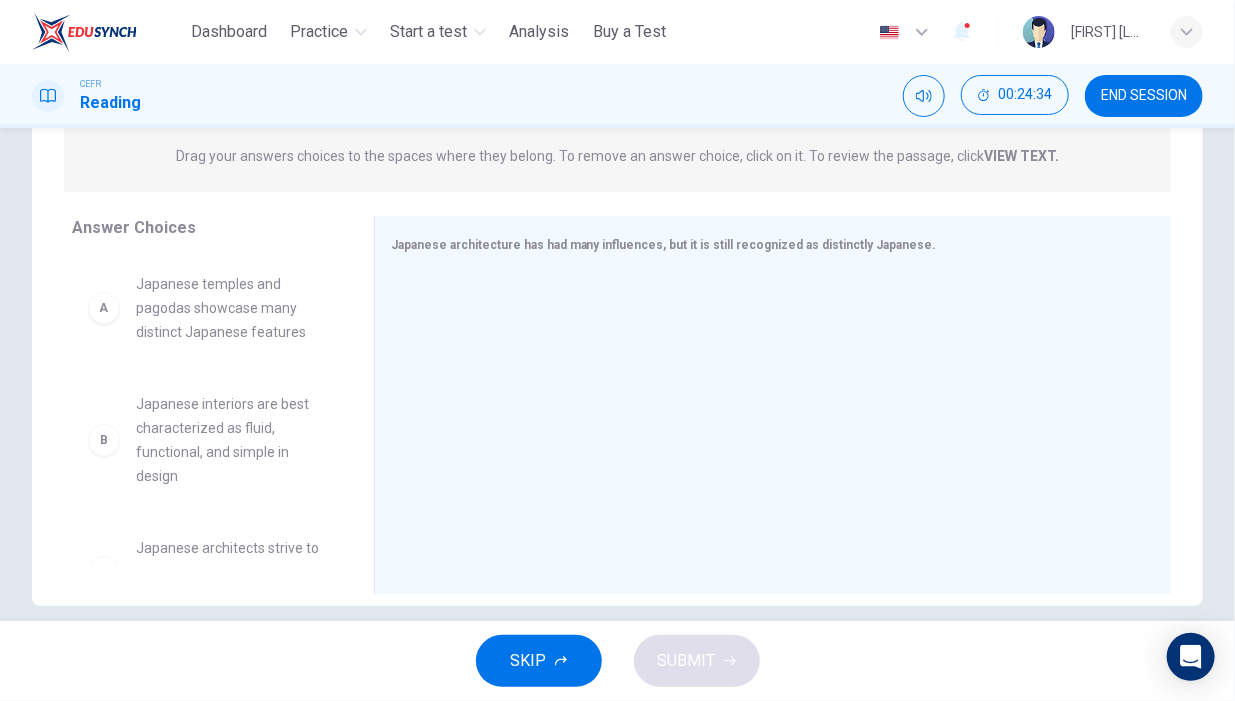 scroll, scrollTop: 281, scrollLeft: 0, axis: vertical 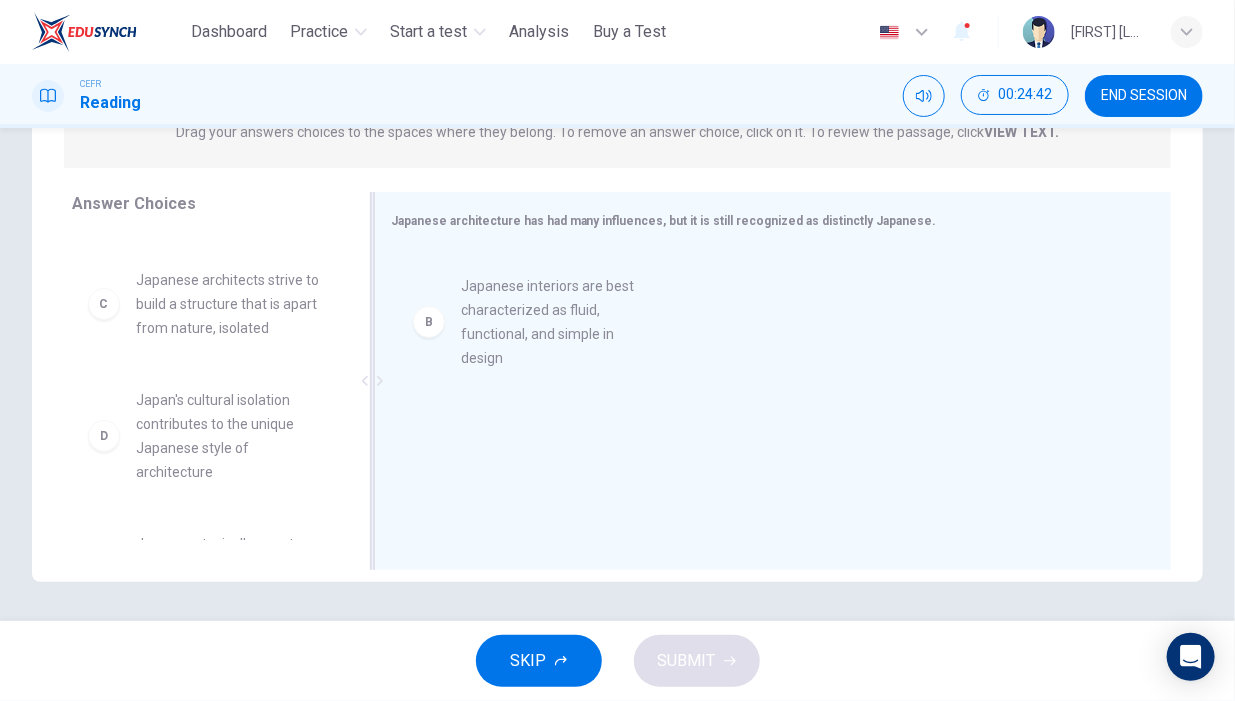 drag, startPoint x: 221, startPoint y: 317, endPoint x: 554, endPoint y: 324, distance: 333.07358 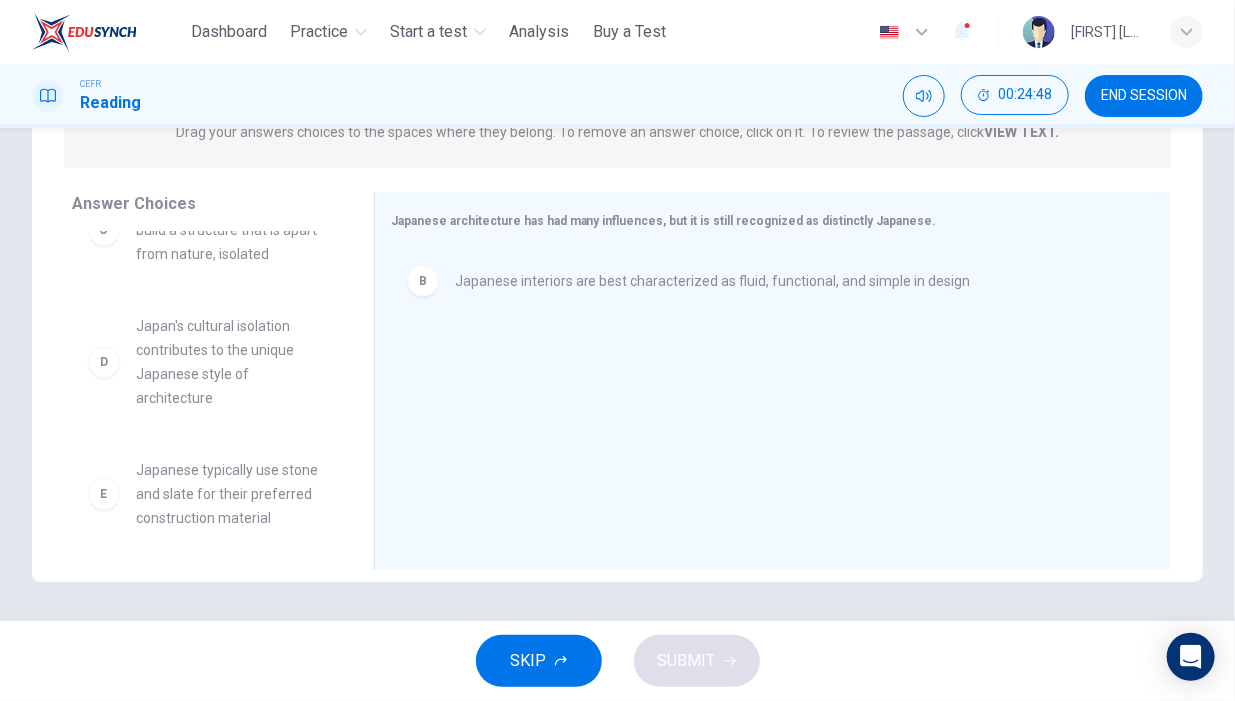 scroll, scrollTop: 200, scrollLeft: 0, axis: vertical 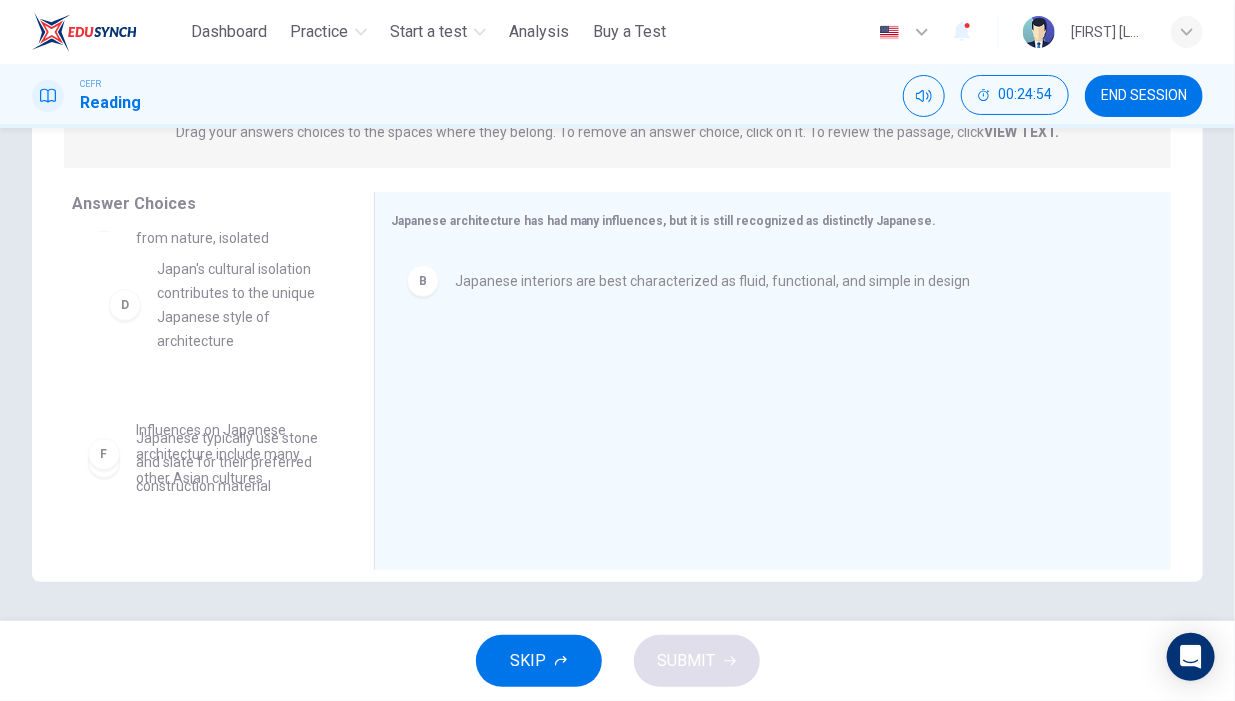 drag, startPoint x: 217, startPoint y: 335, endPoint x: 255, endPoint y: 309, distance: 46.043457 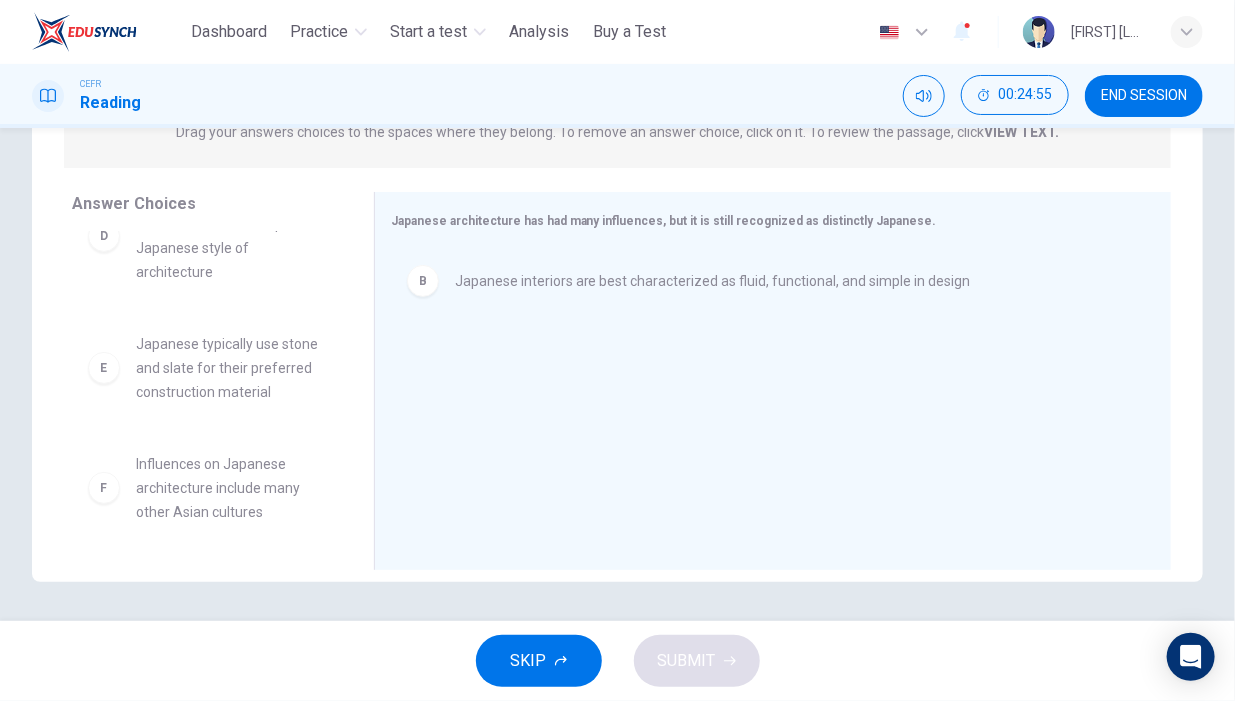 scroll, scrollTop: 324, scrollLeft: 0, axis: vertical 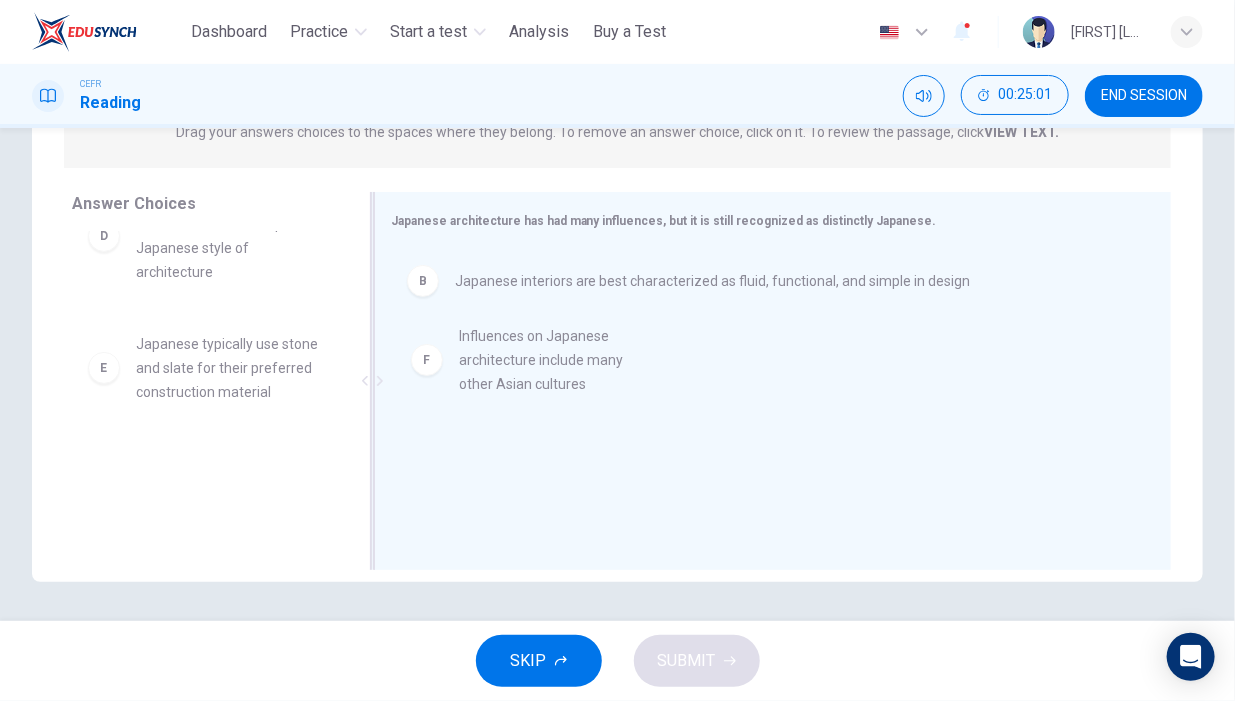 drag, startPoint x: 229, startPoint y: 489, endPoint x: 568, endPoint y: 357, distance: 363.7925 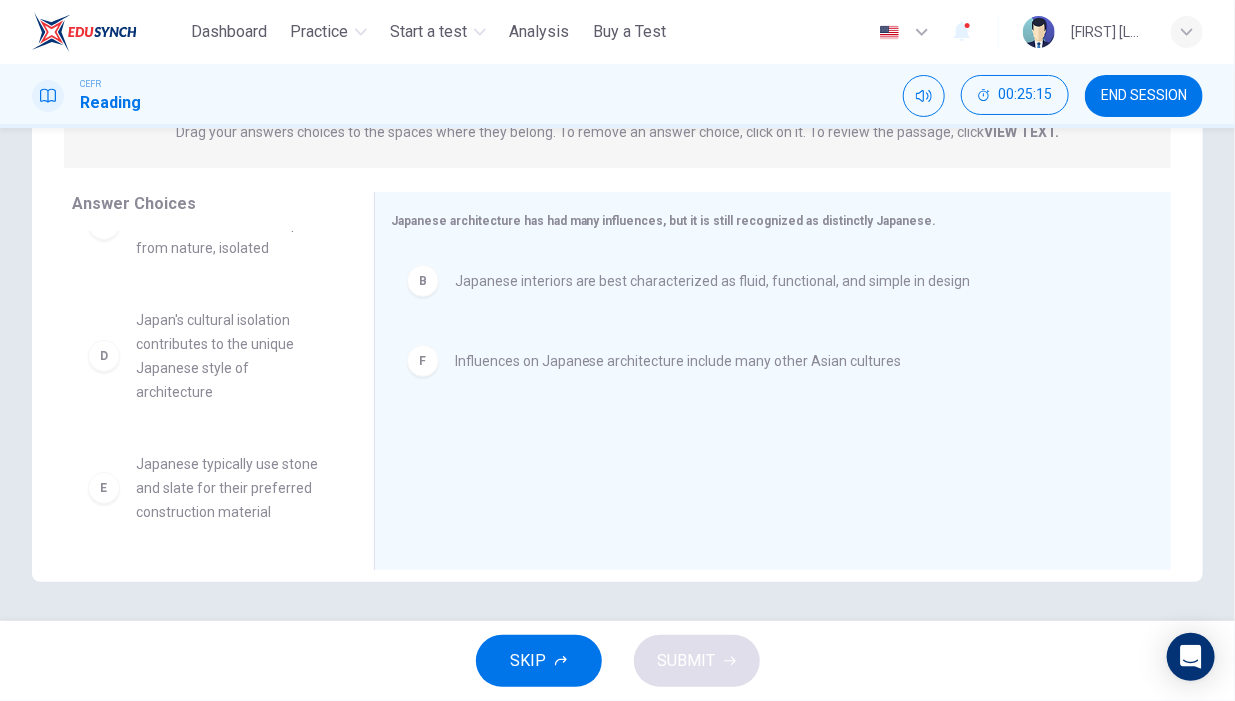 scroll, scrollTop: 204, scrollLeft: 0, axis: vertical 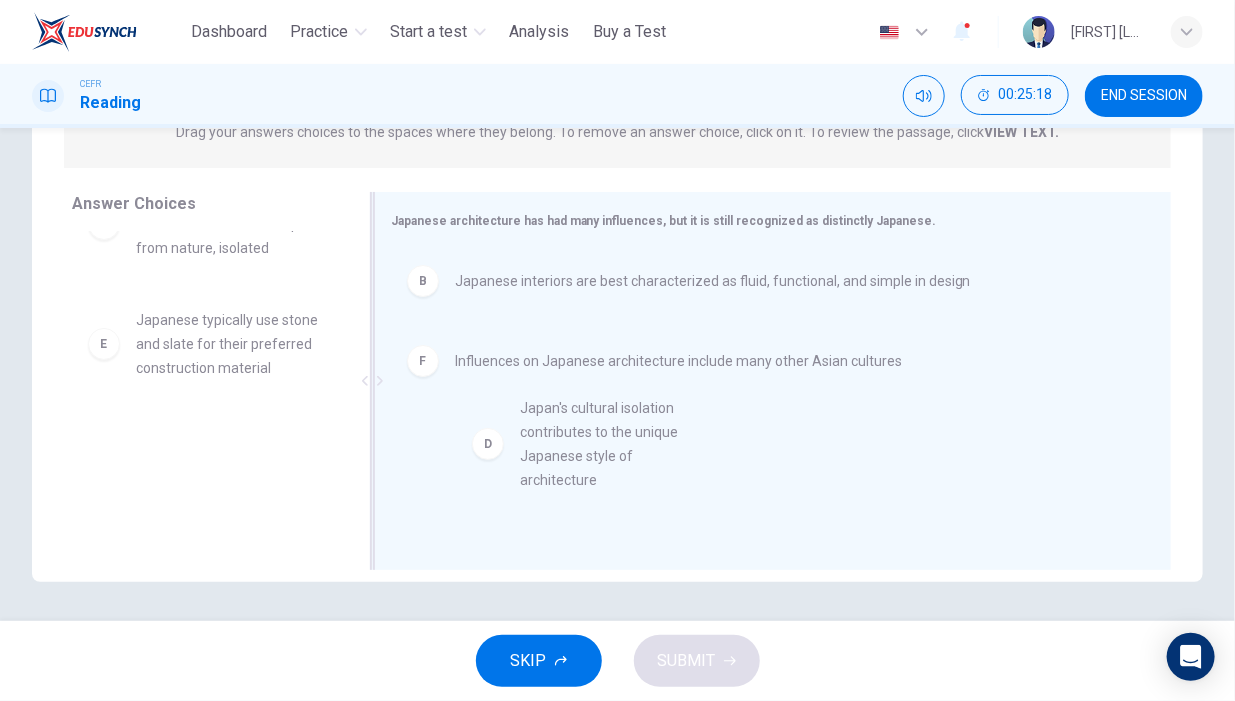 drag, startPoint x: 252, startPoint y: 328, endPoint x: 641, endPoint y: 445, distance: 406.21423 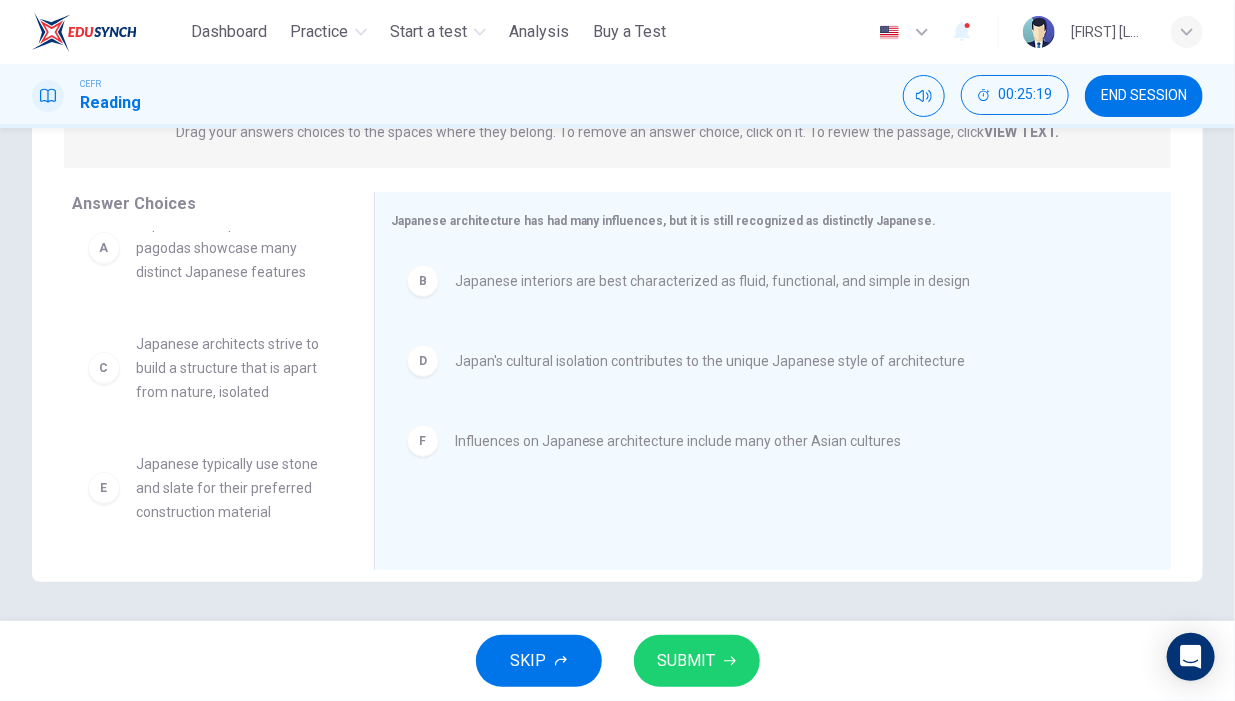scroll, scrollTop: 60, scrollLeft: 0, axis: vertical 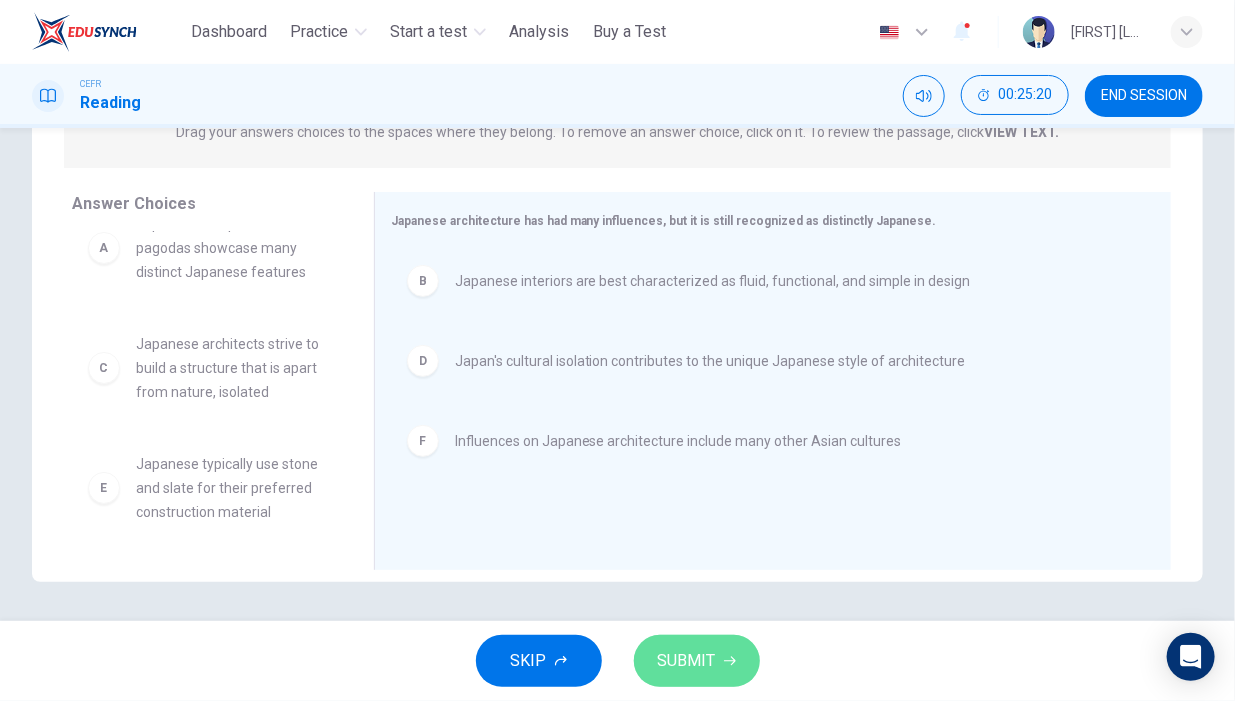 click on "SUBMIT" at bounding box center (687, 661) 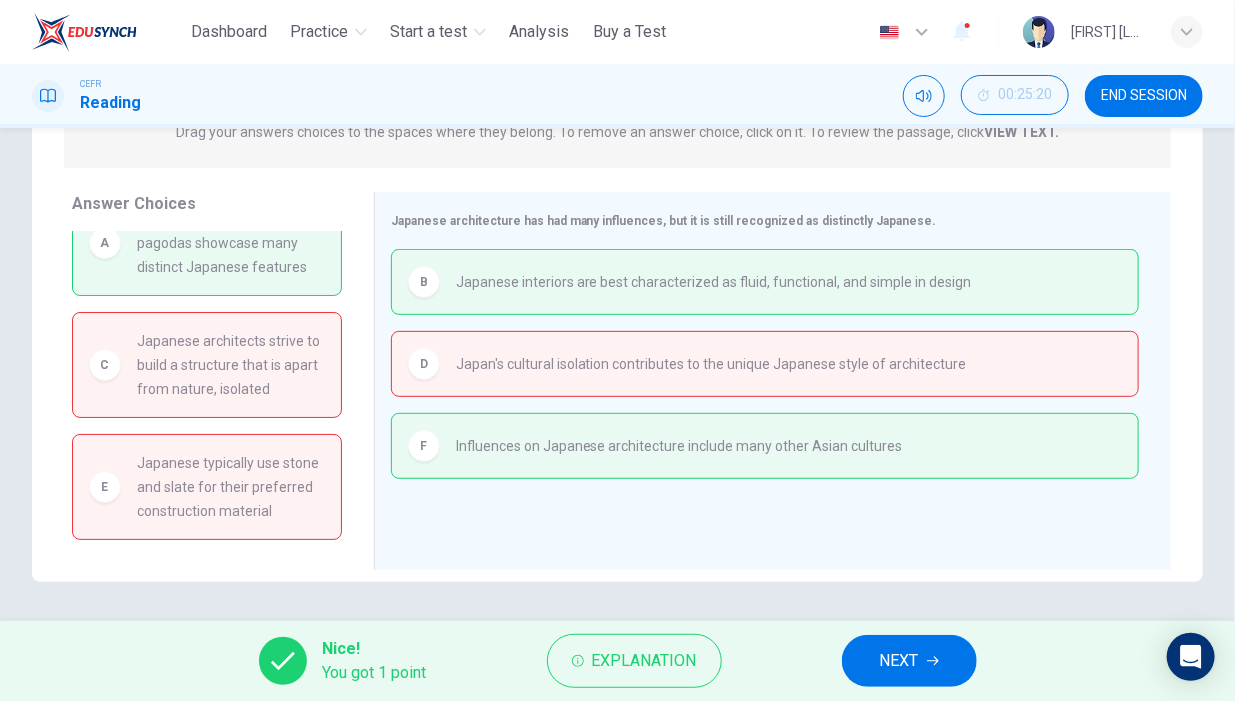 scroll, scrollTop: 0, scrollLeft: 0, axis: both 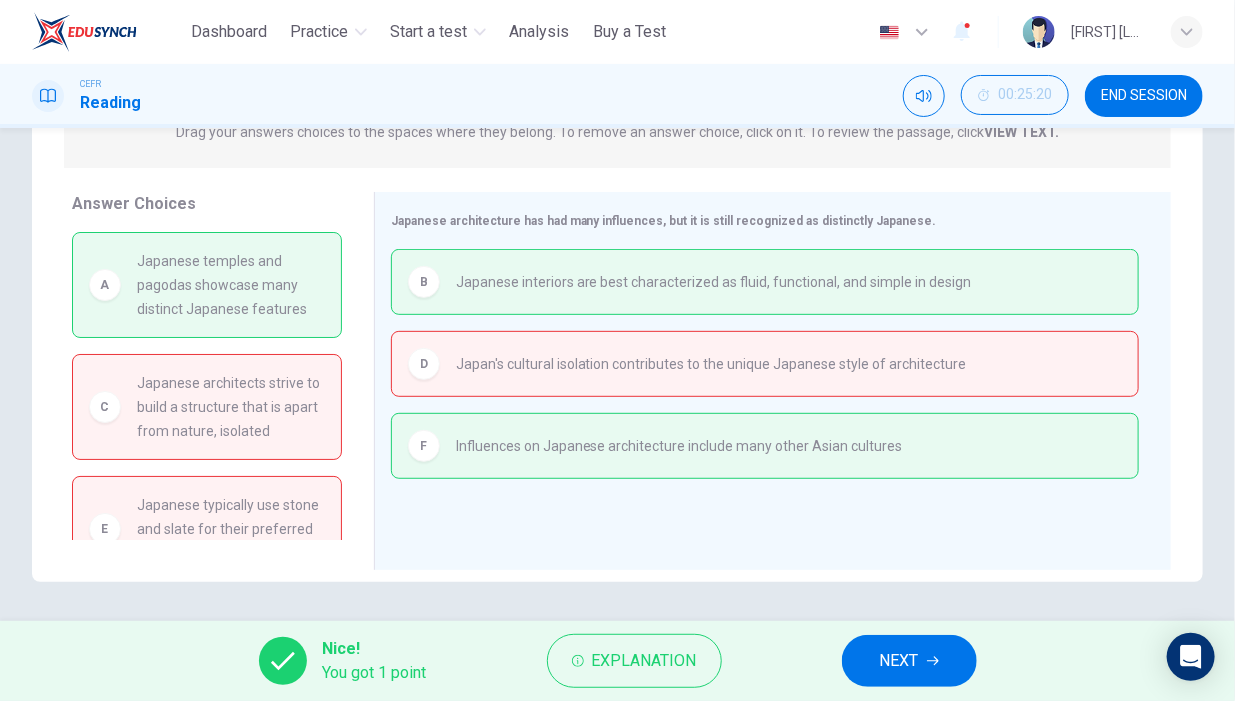 drag, startPoint x: 354, startPoint y: 301, endPoint x: 349, endPoint y: 269, distance: 32.38827 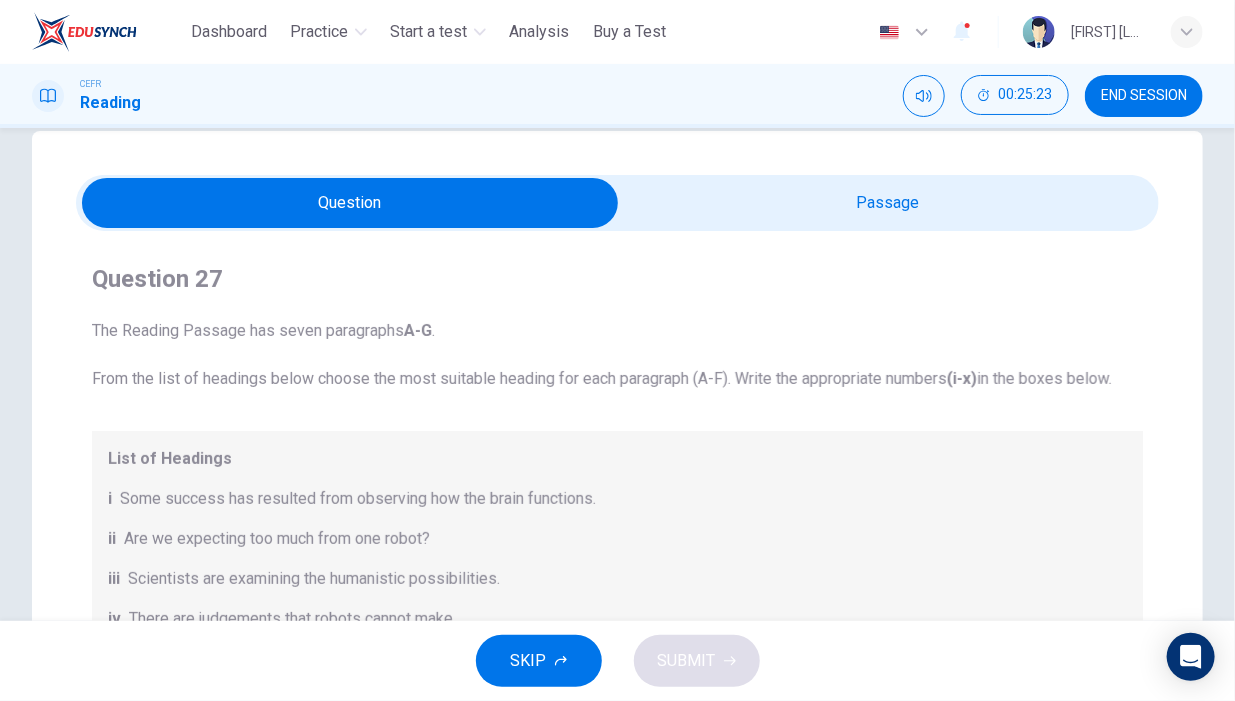 scroll, scrollTop: 0, scrollLeft: 0, axis: both 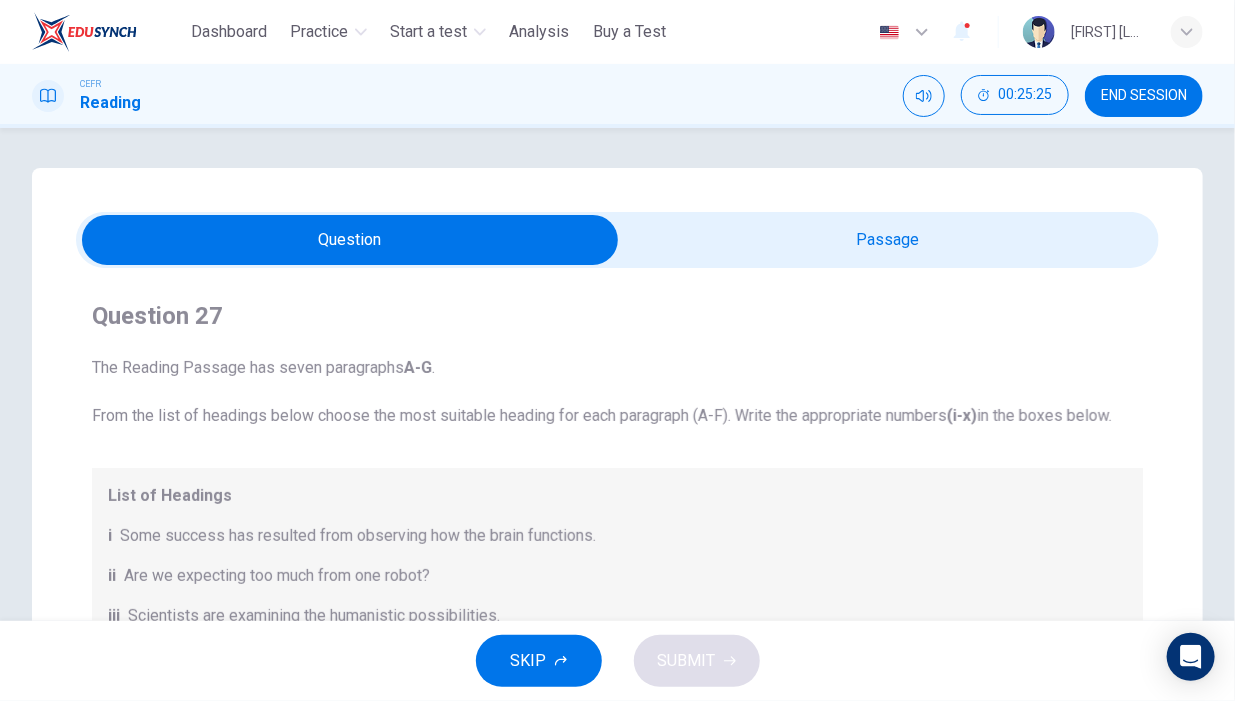 click on "Question 27 The Reading Passage has seven paragraphs  A-G .  From the list of headings below choose the most suitable heading for each
paragraph (A-F).
Write the appropriate numbers  (i-x)  in the boxes below. List of Headings i Some success has resulted from observing how the brain functions. ii Are we expecting too much from one robot? iii Scientists are examining the humanistic possibilities. iv There are judgements that robots cannot make. v Has the power of robots become too great? vi Human skills have been heightened with the help of robotics. vii There are some things we prefer the brain to control. viii Robots have quietly infiltrated our lives. ix Original predictions have been revised. x Another approach meets the same result. 1 ​ ​ Paragraph A 2 ​ ​ Paragraph B 3 ​ ​ Paragraph C 4 ​ ​ Paragraph D 5 ​ ​ Paragraph E 6 ​ ​ Paragraph F" at bounding box center (617, 678) 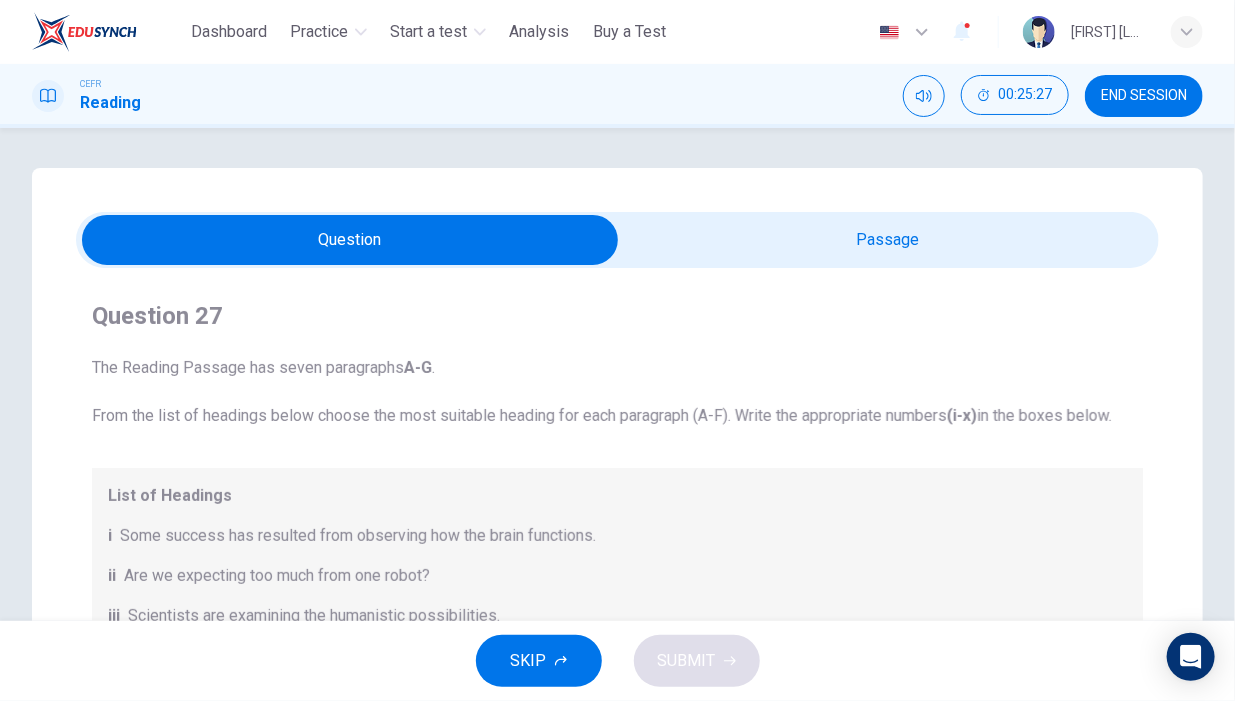 click on "END SESSION" at bounding box center (1144, 96) 